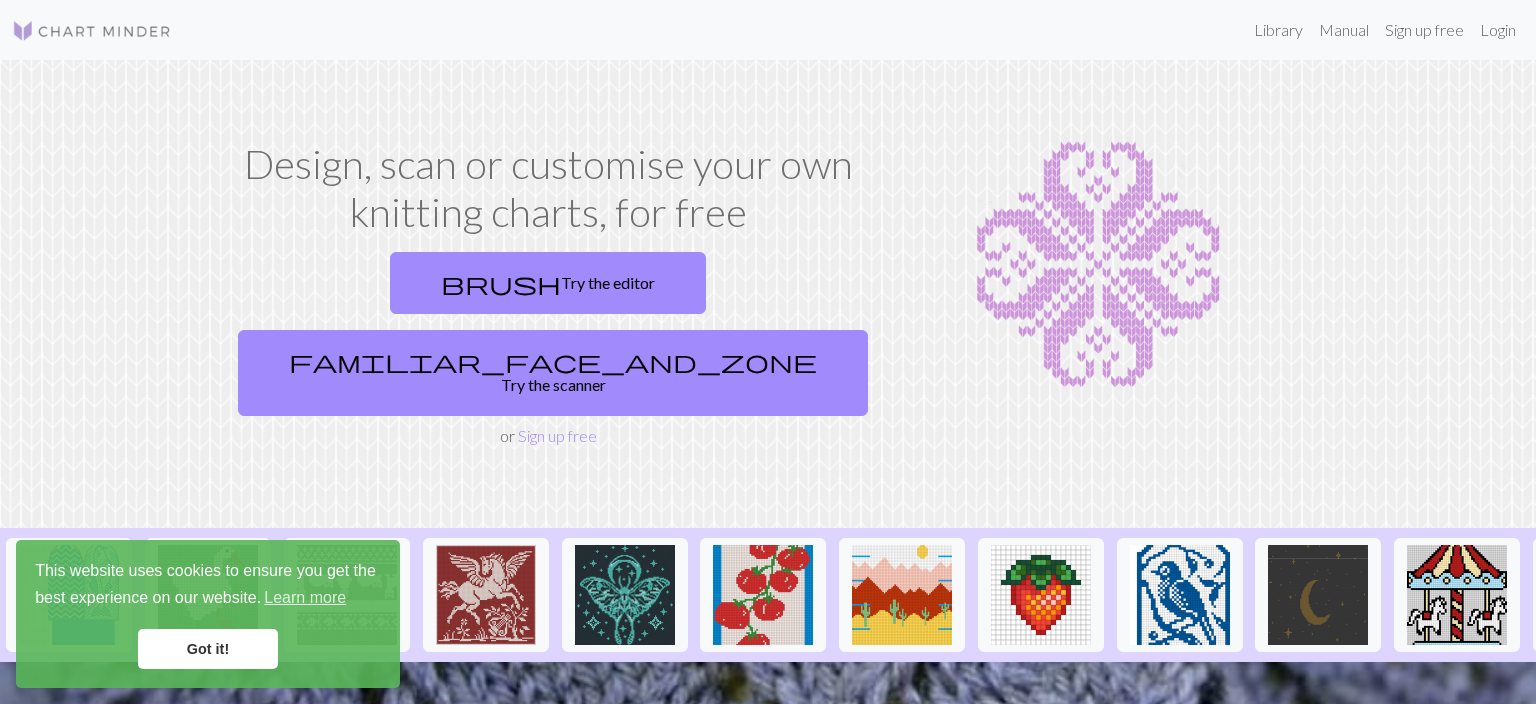 scroll, scrollTop: 0, scrollLeft: 0, axis: both 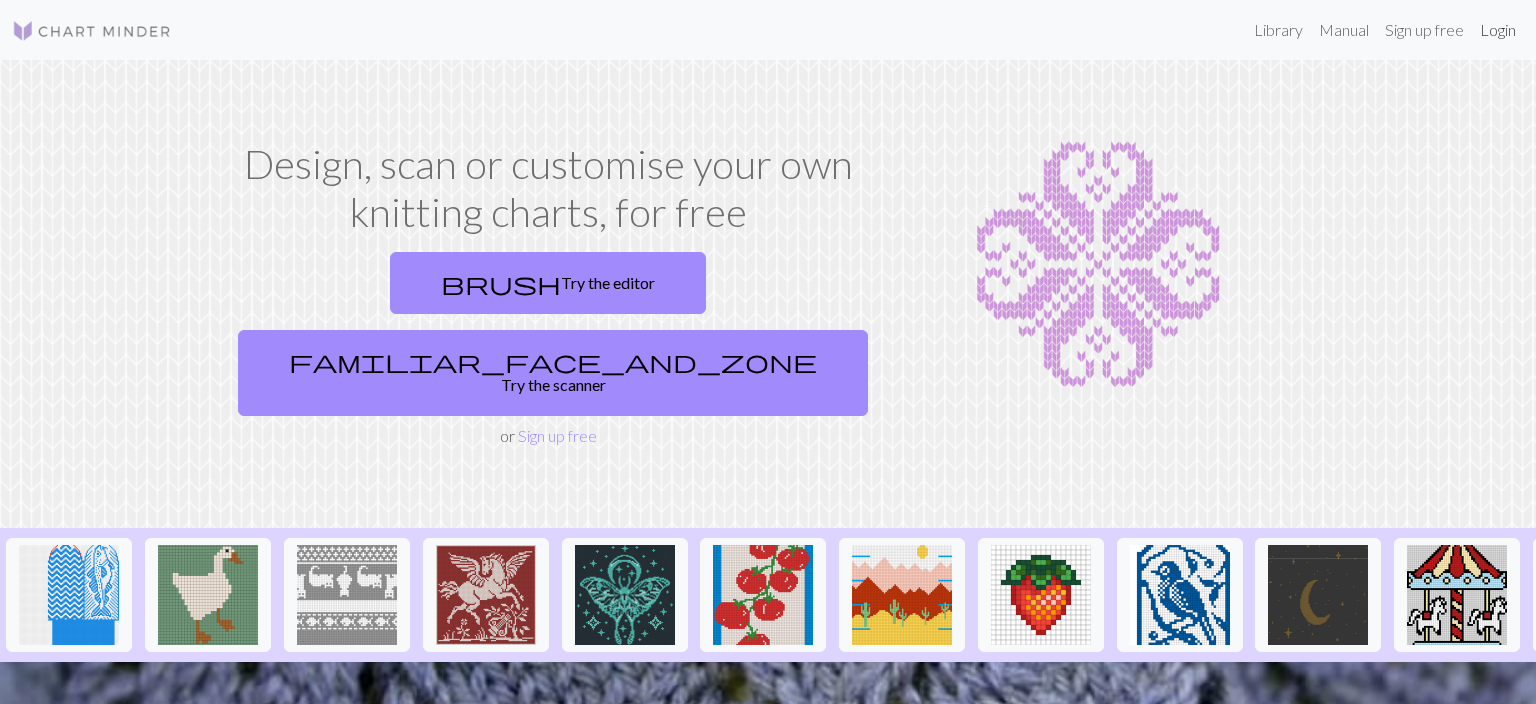 click on "Login" at bounding box center [1498, 30] 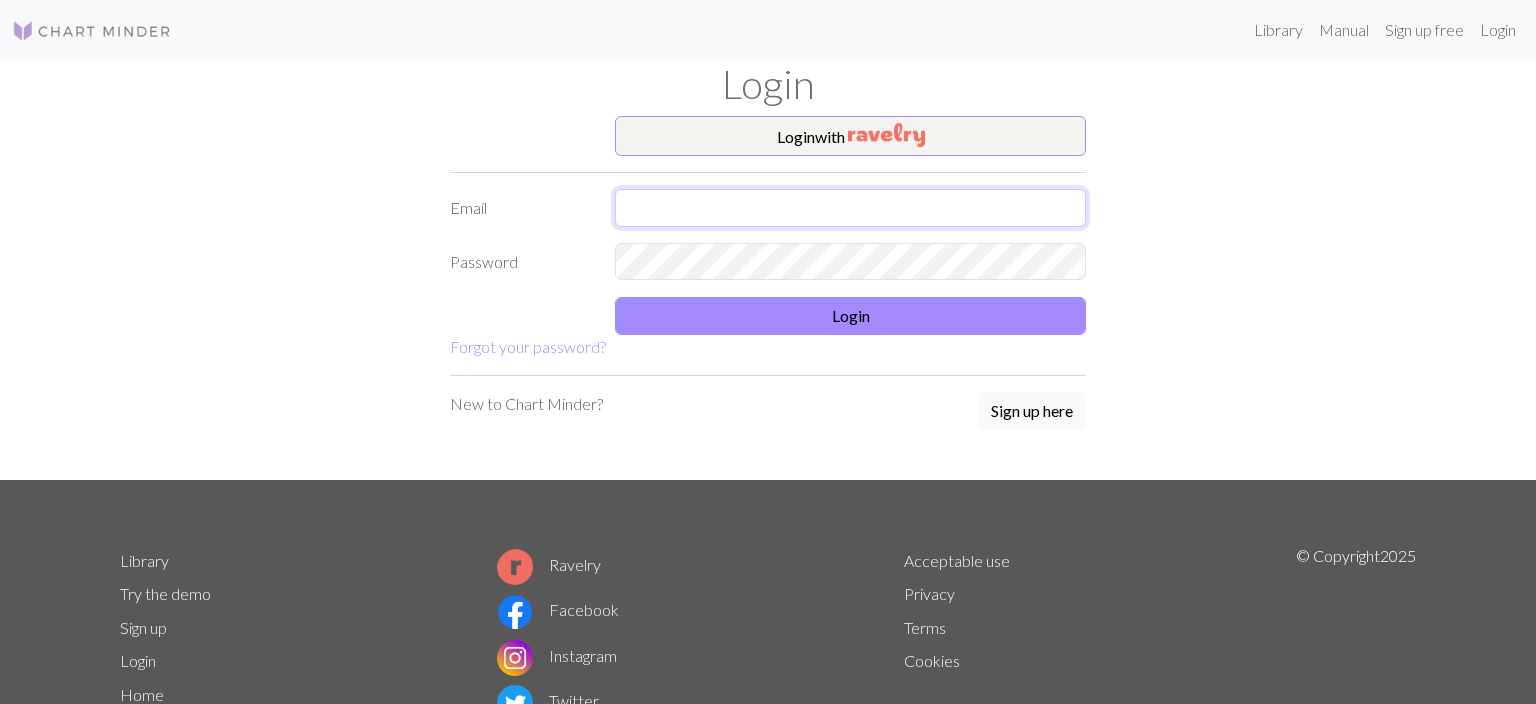 click at bounding box center [850, 208] 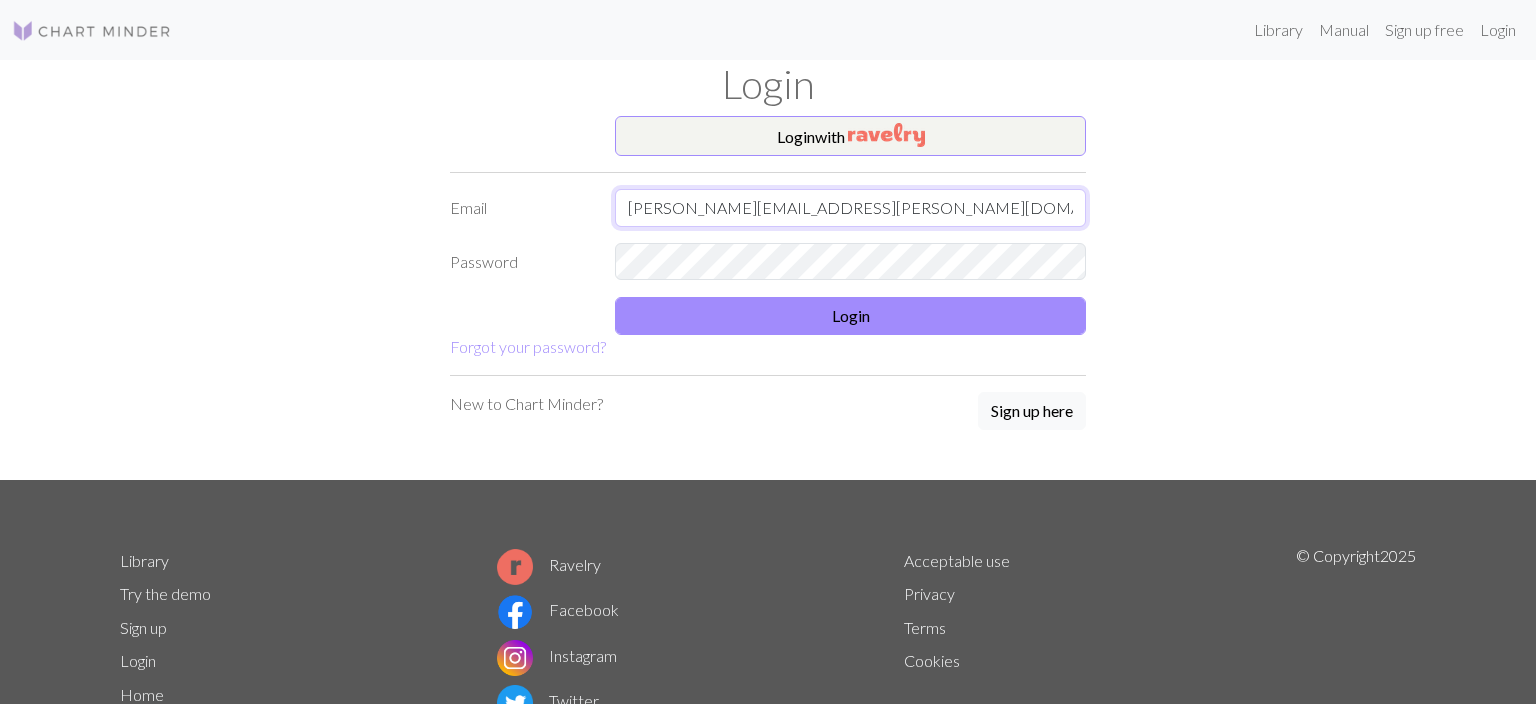 type on "[PERSON_NAME][EMAIL_ADDRESS][PERSON_NAME][DOMAIN_NAME]" 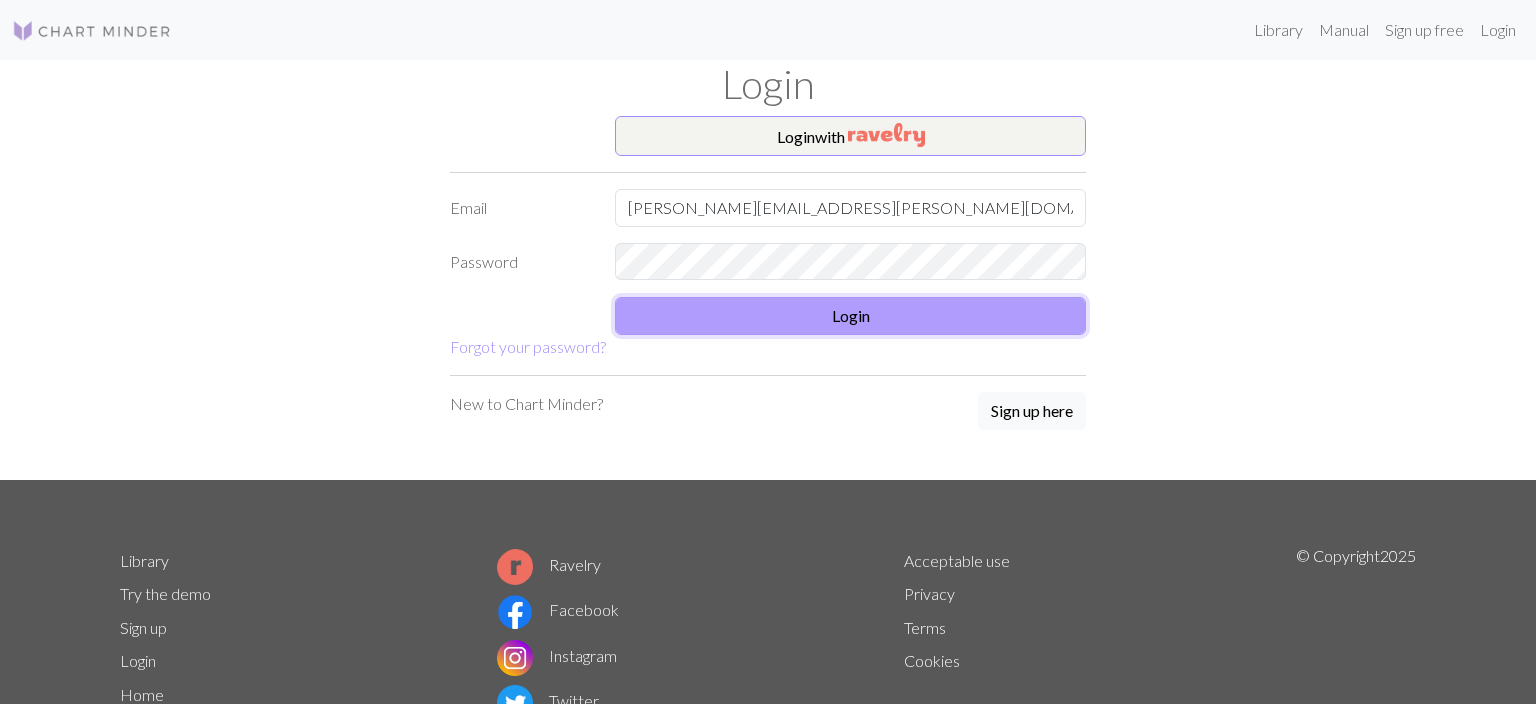 click on "Login" at bounding box center [850, 316] 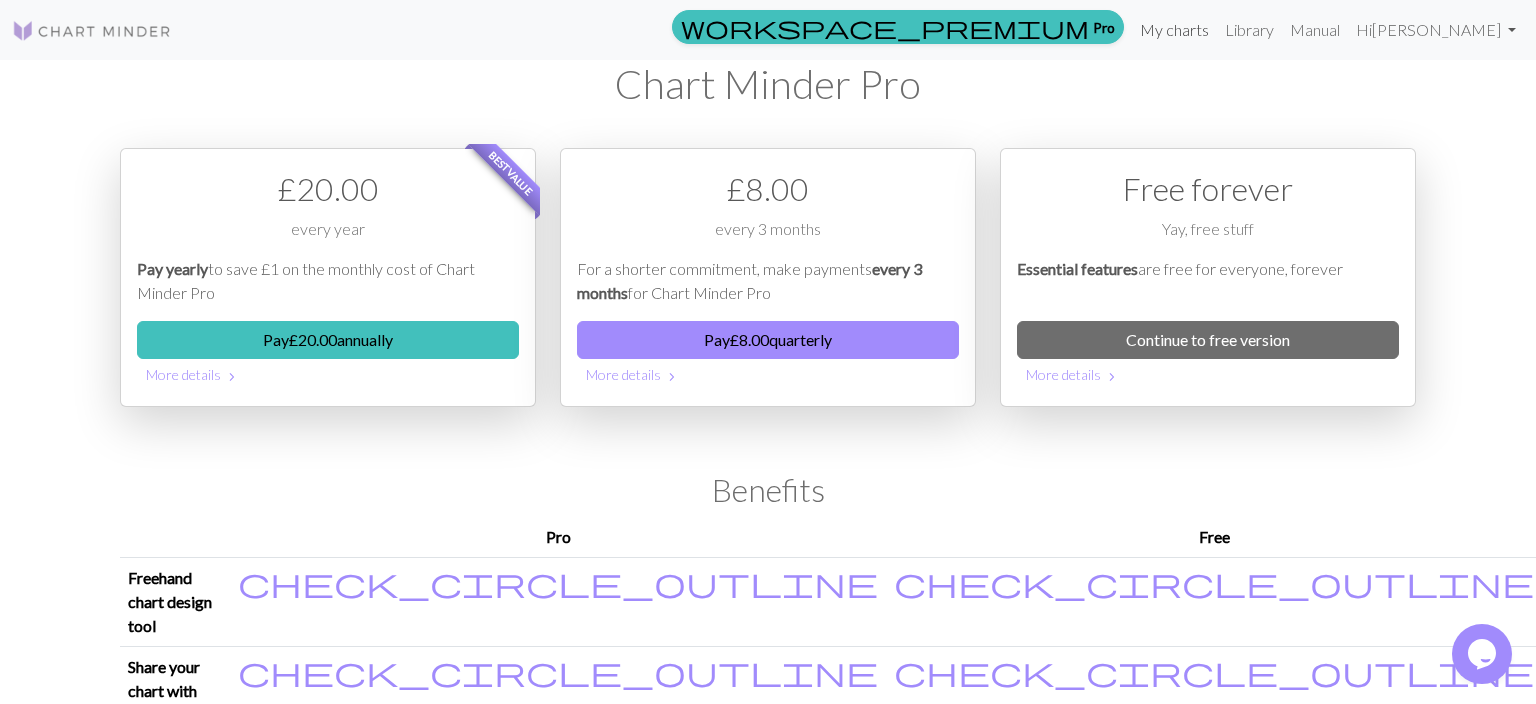 click on "My charts" at bounding box center (1174, 30) 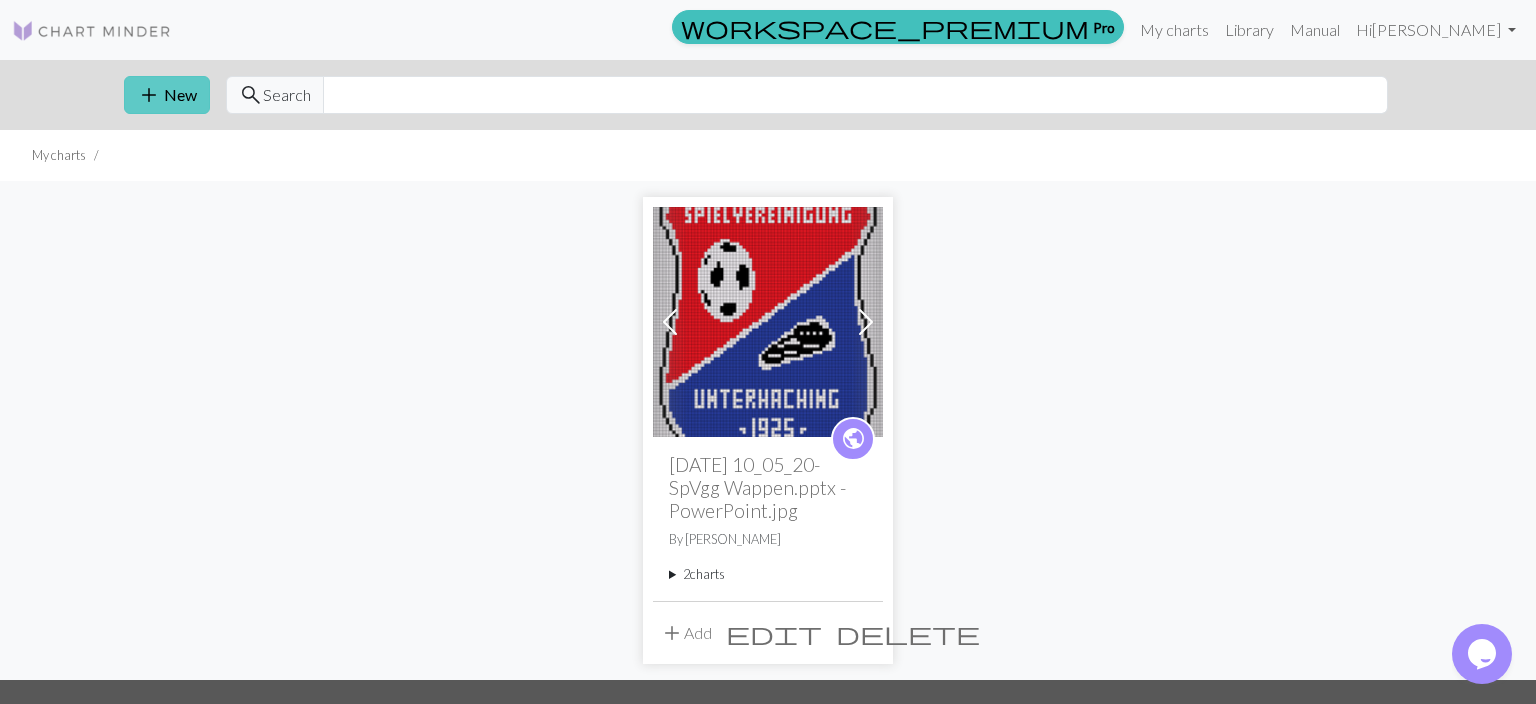 click on "add   New" at bounding box center [167, 95] 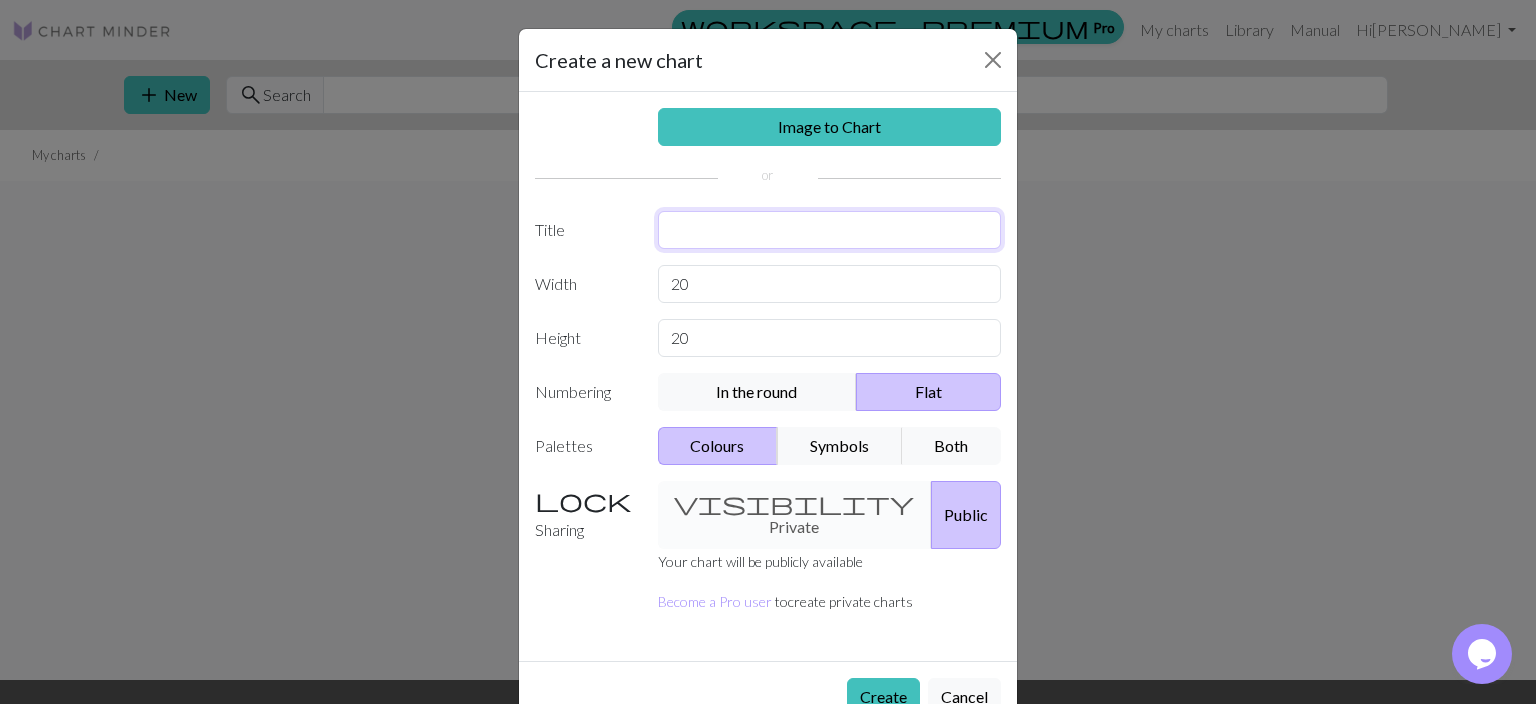 click at bounding box center (830, 230) 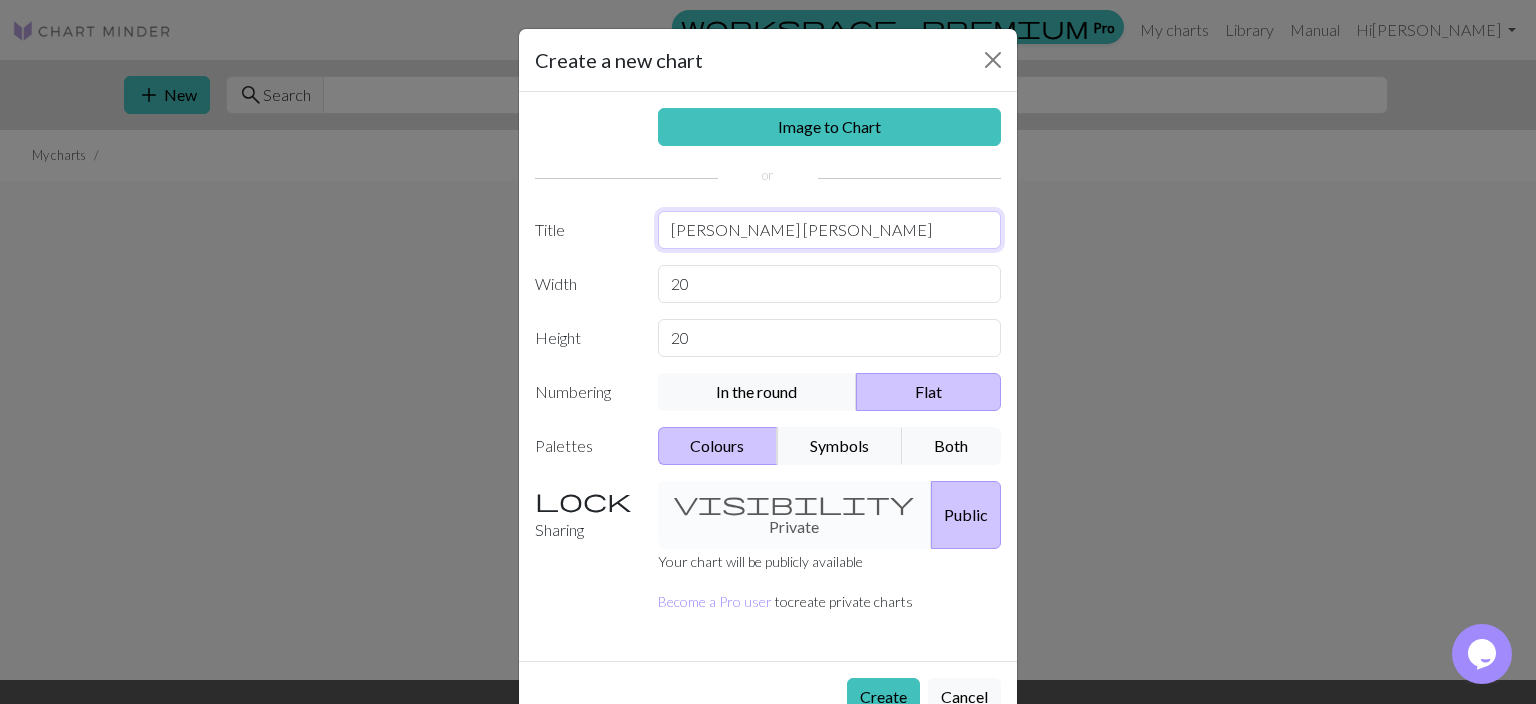 type on "[PERSON_NAME] [PERSON_NAME]" 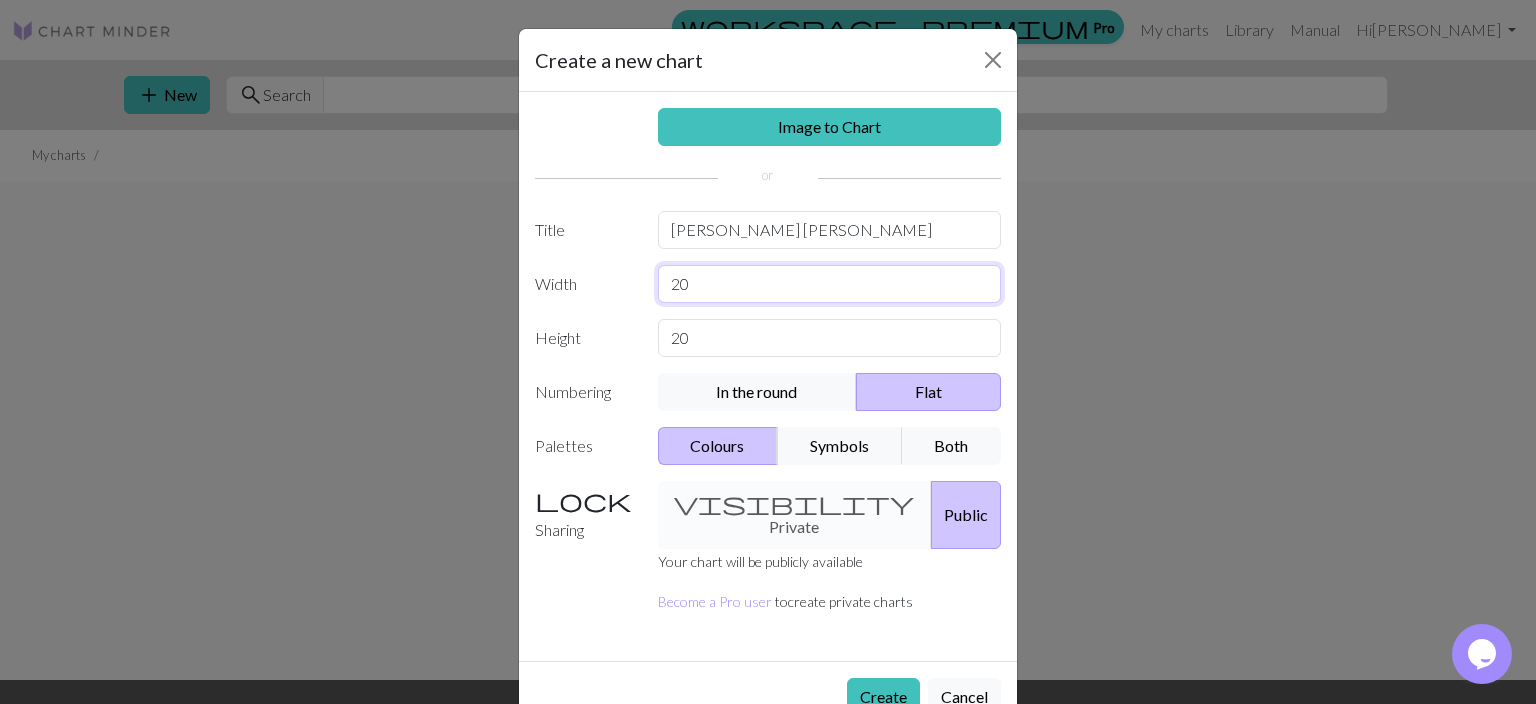 click on "20" at bounding box center [830, 284] 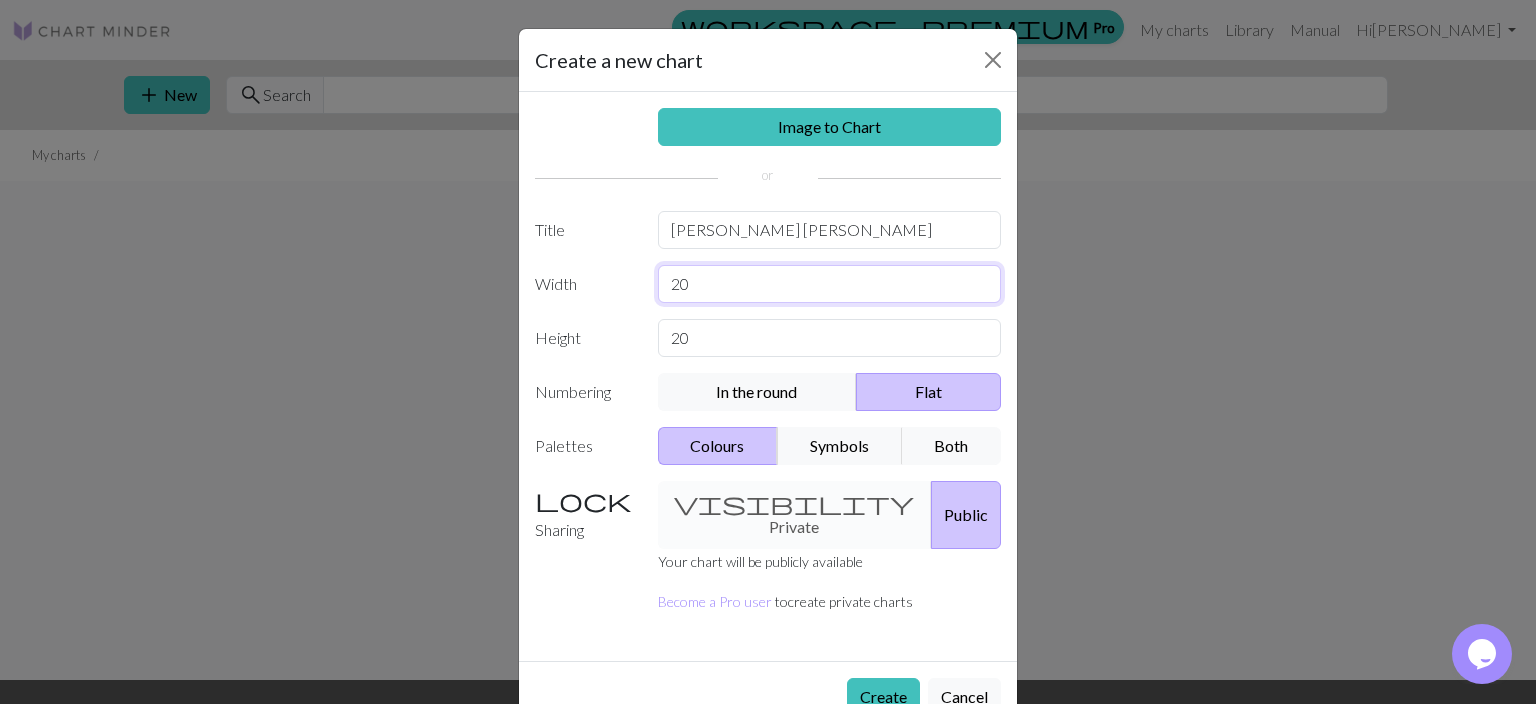 type on "2" 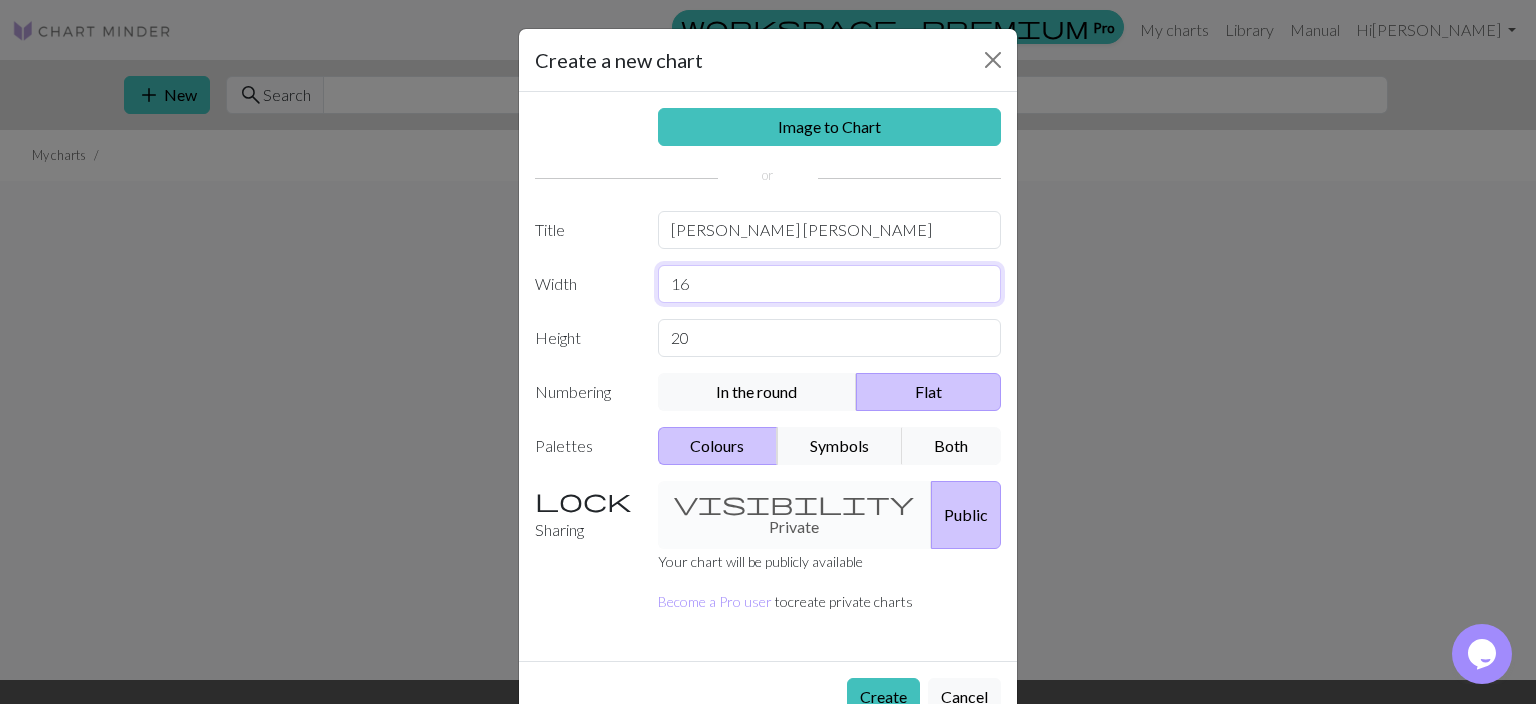 type on "16" 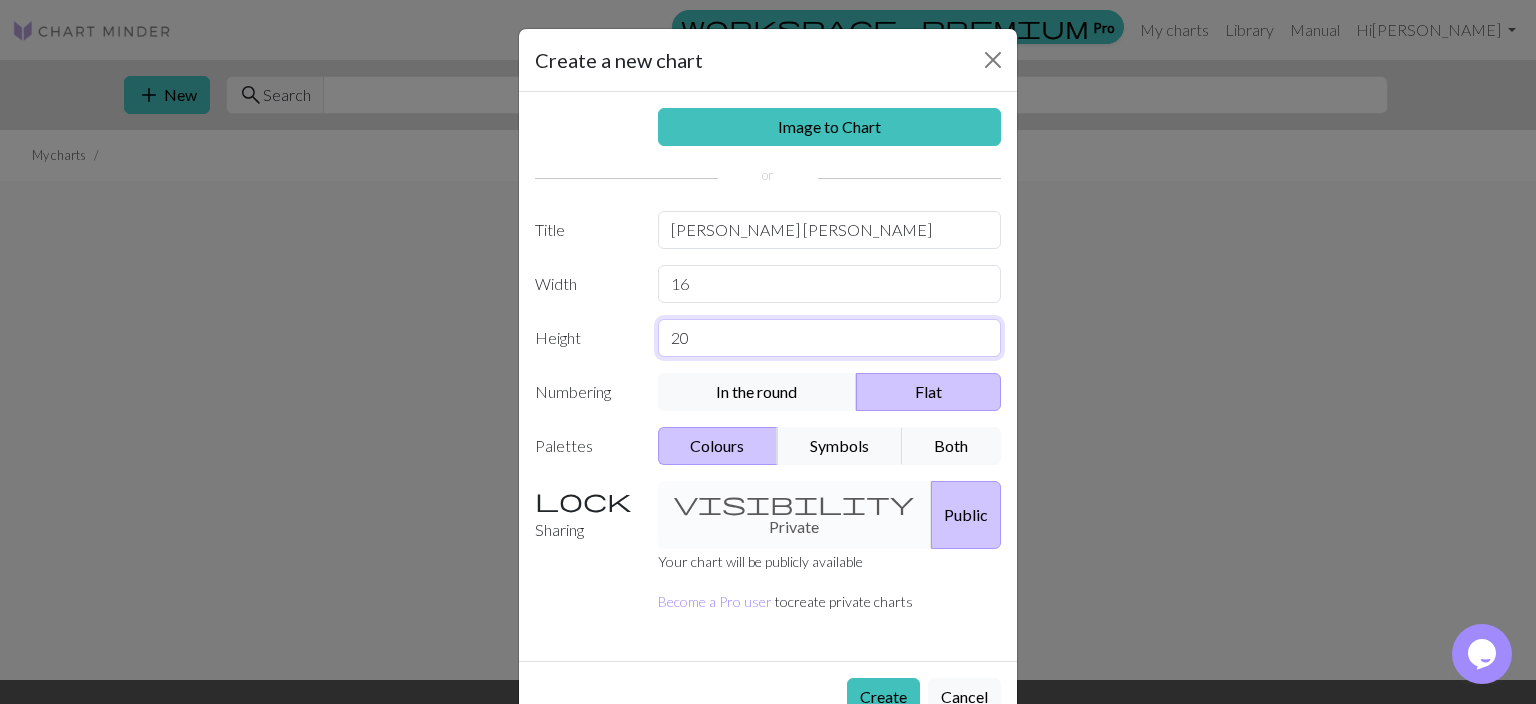 click on "20" at bounding box center (830, 338) 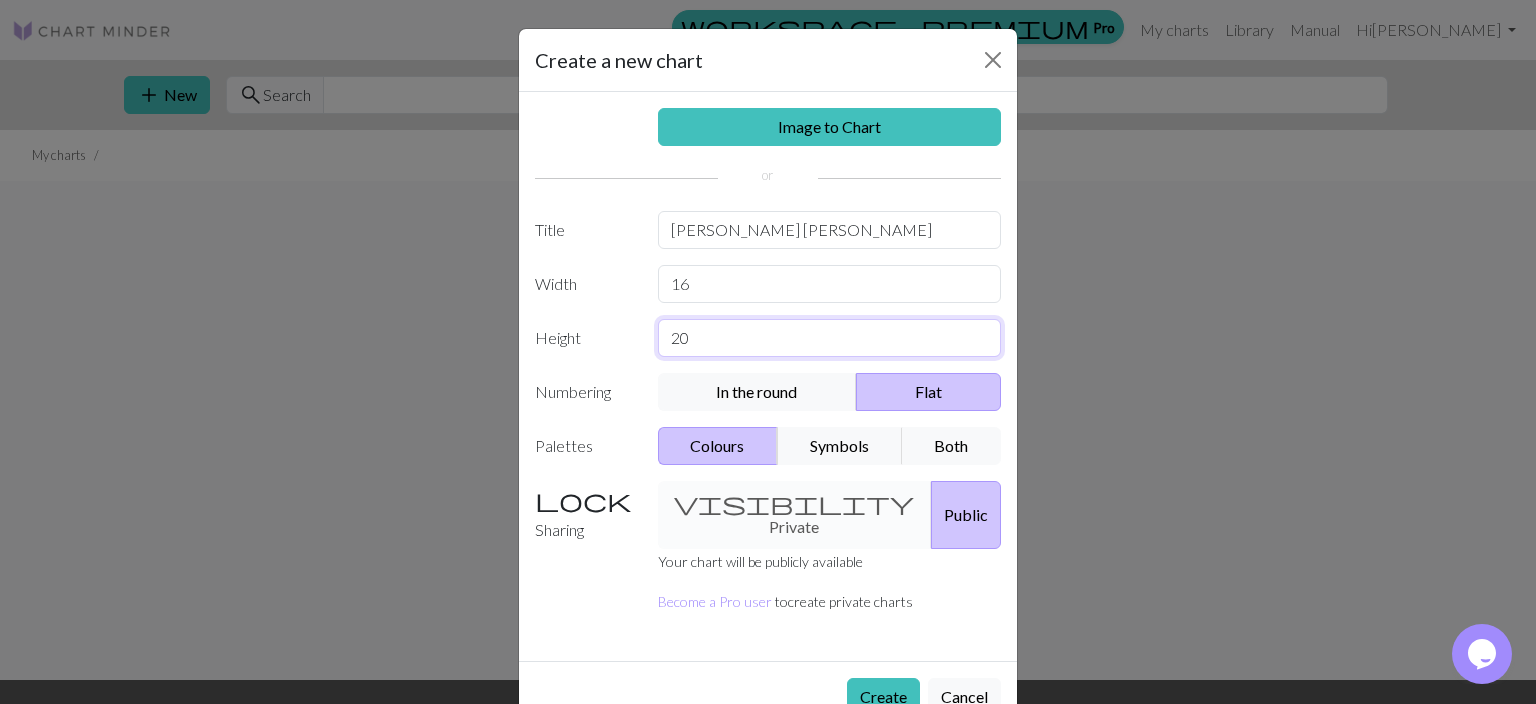type on "2" 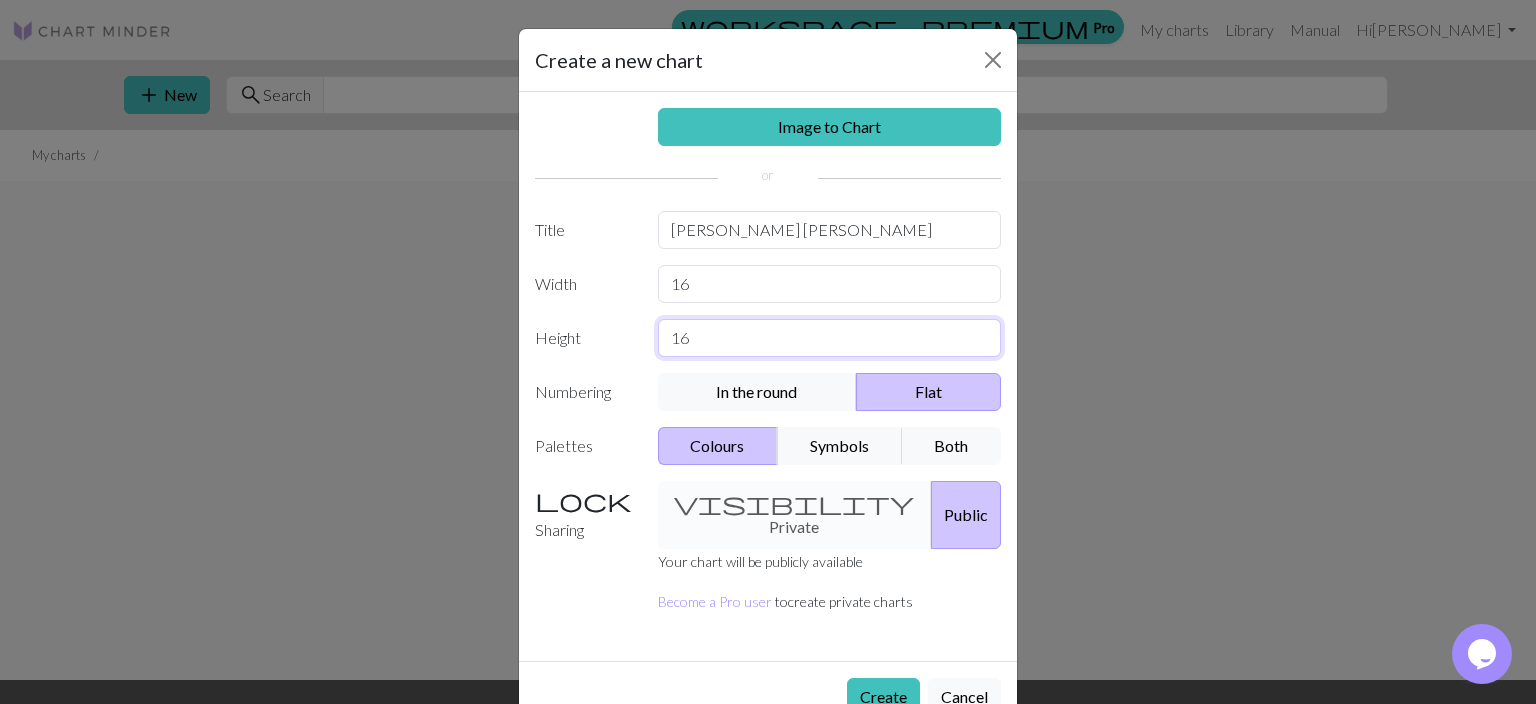 type on "16" 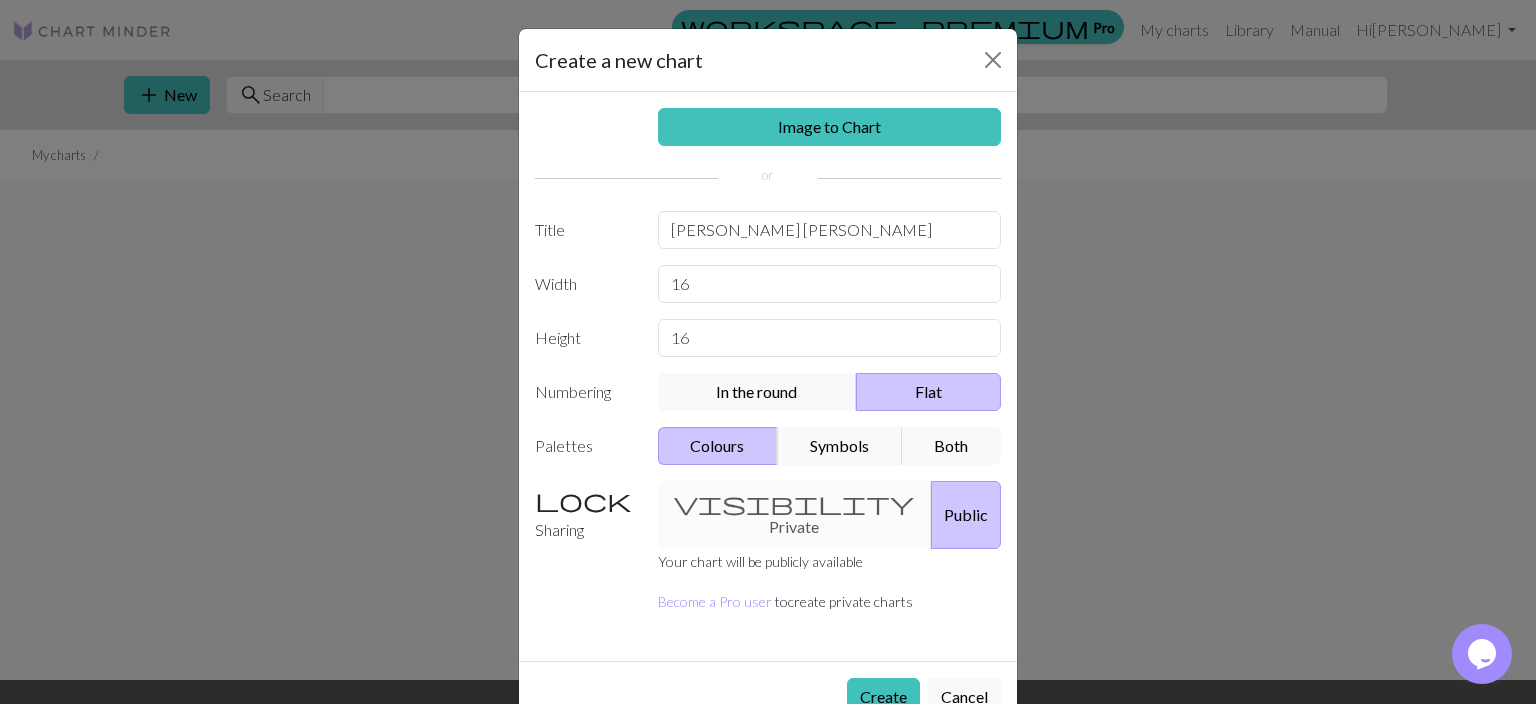 click on "Colours" at bounding box center (718, 446) 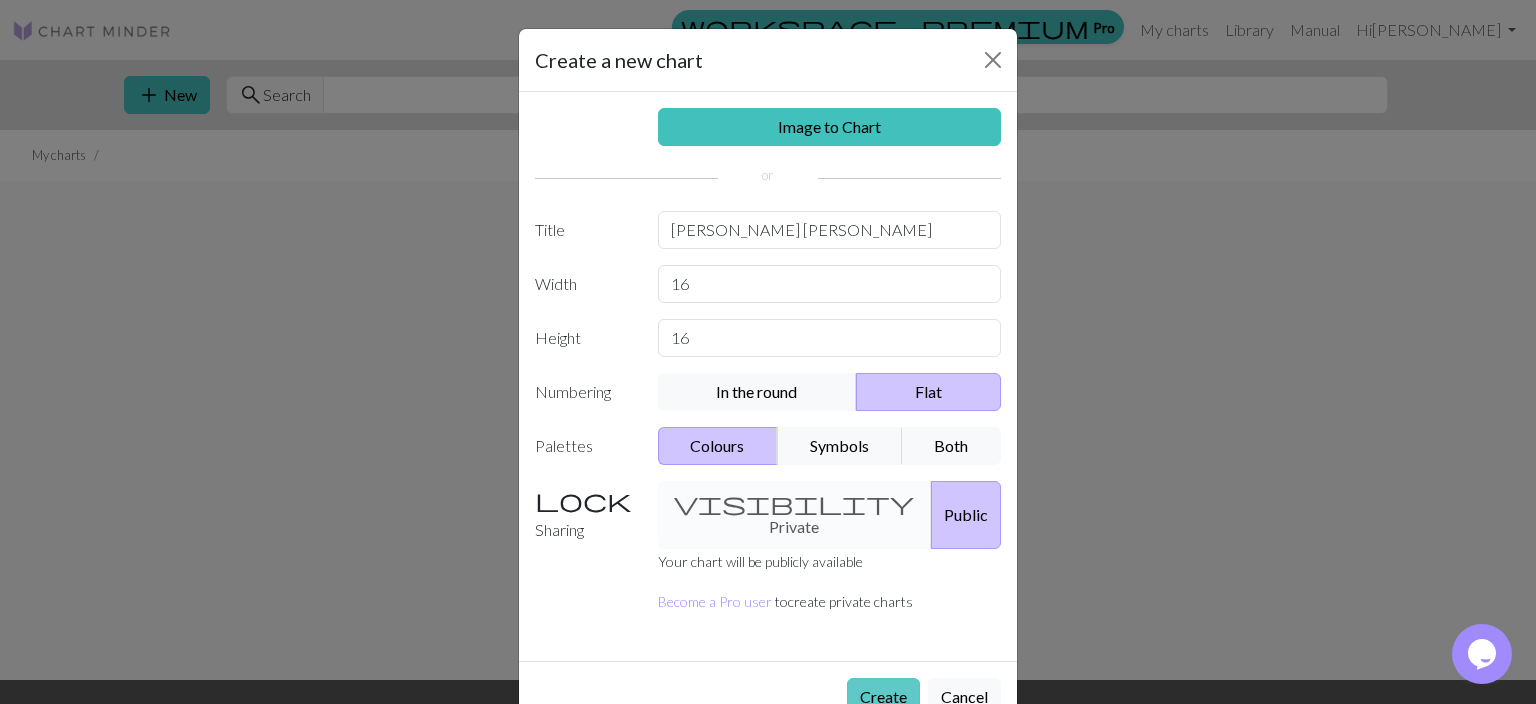 click on "Create" at bounding box center [883, 697] 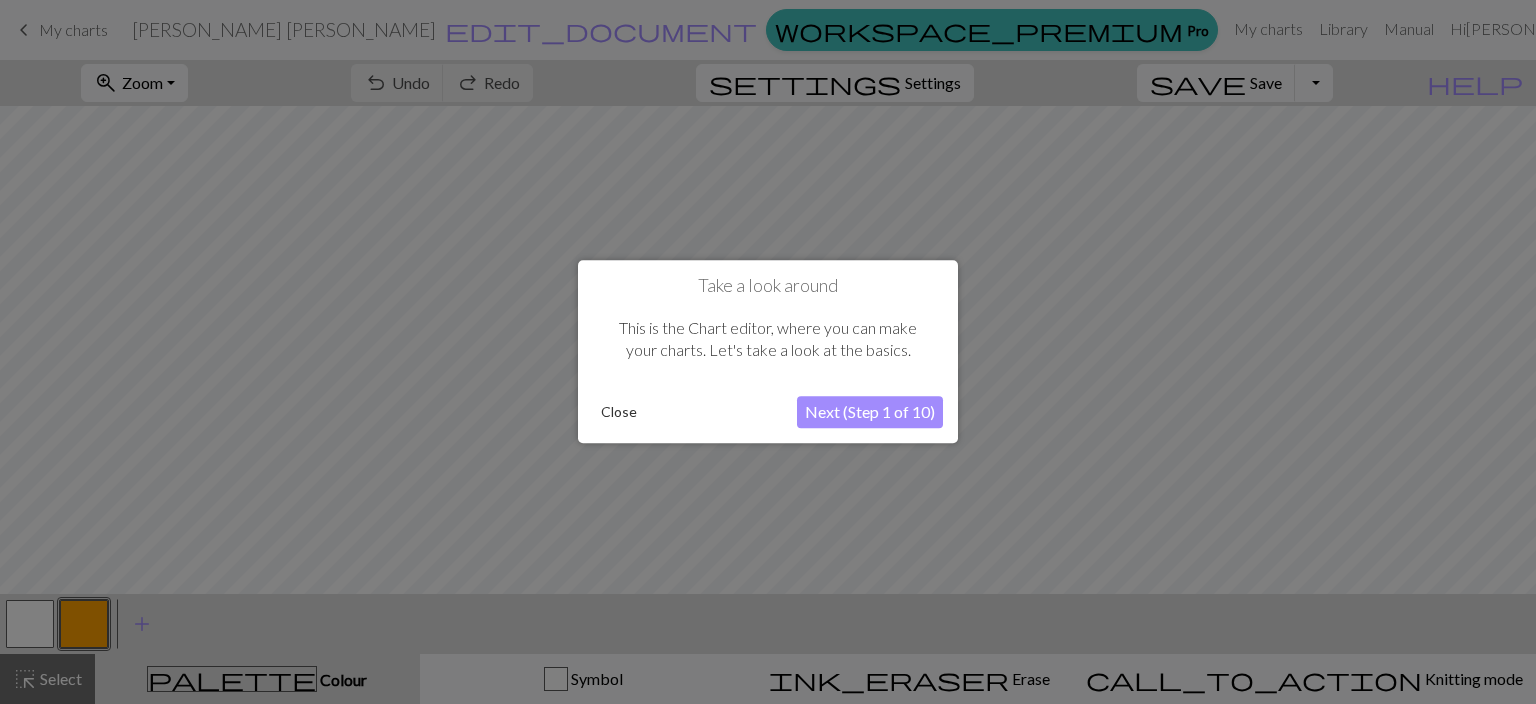 scroll, scrollTop: 0, scrollLeft: 0, axis: both 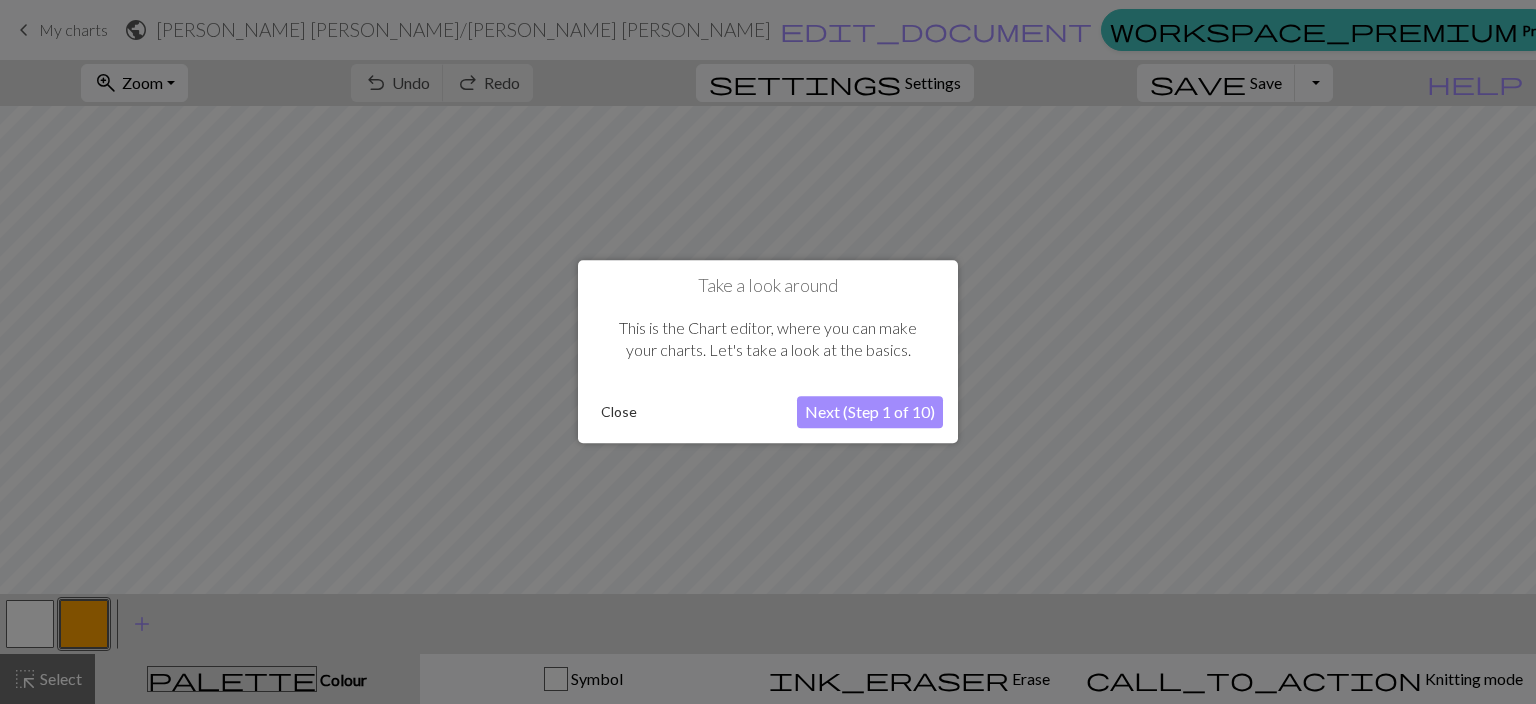 click on "Next (Step 1 of 10)" at bounding box center [870, 413] 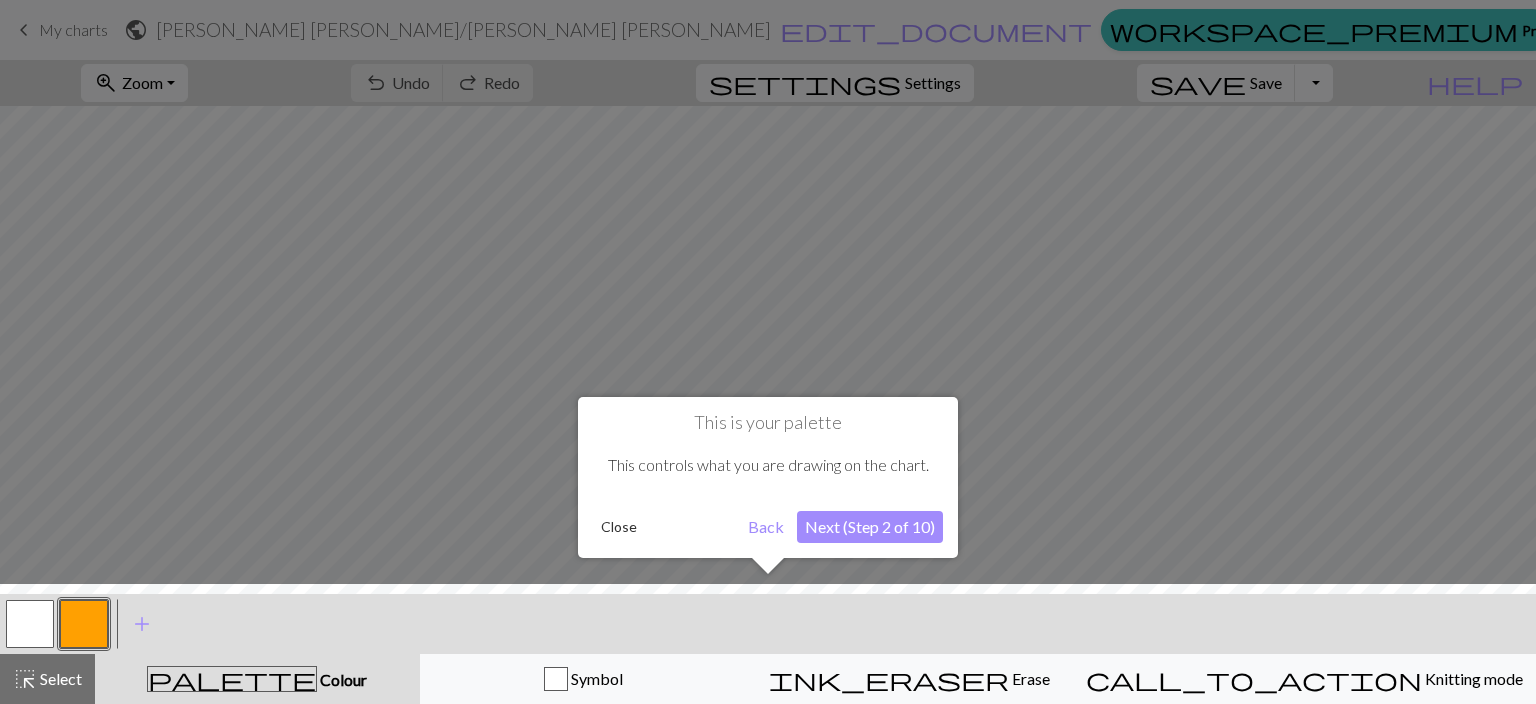 click on "Close" at bounding box center (619, 527) 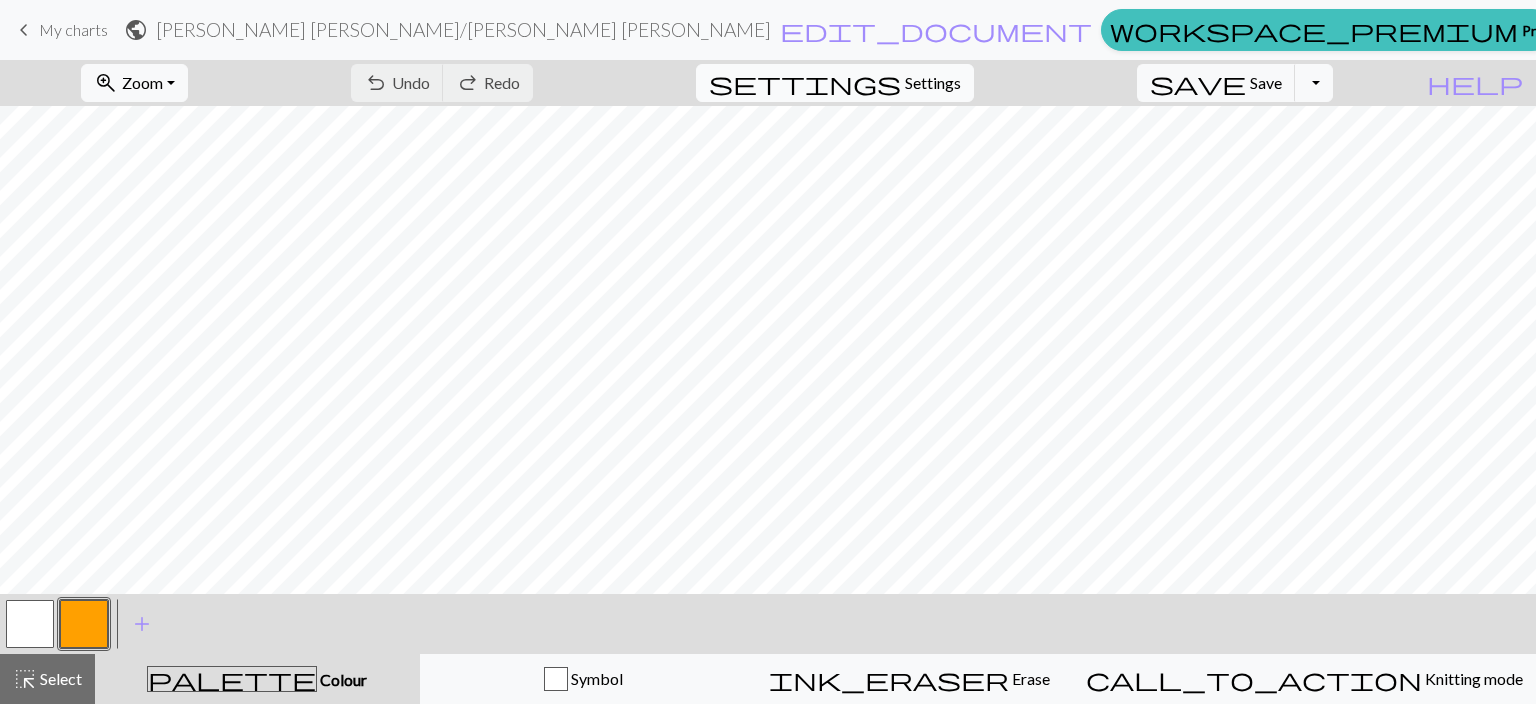 click on "Settings" at bounding box center [933, 83] 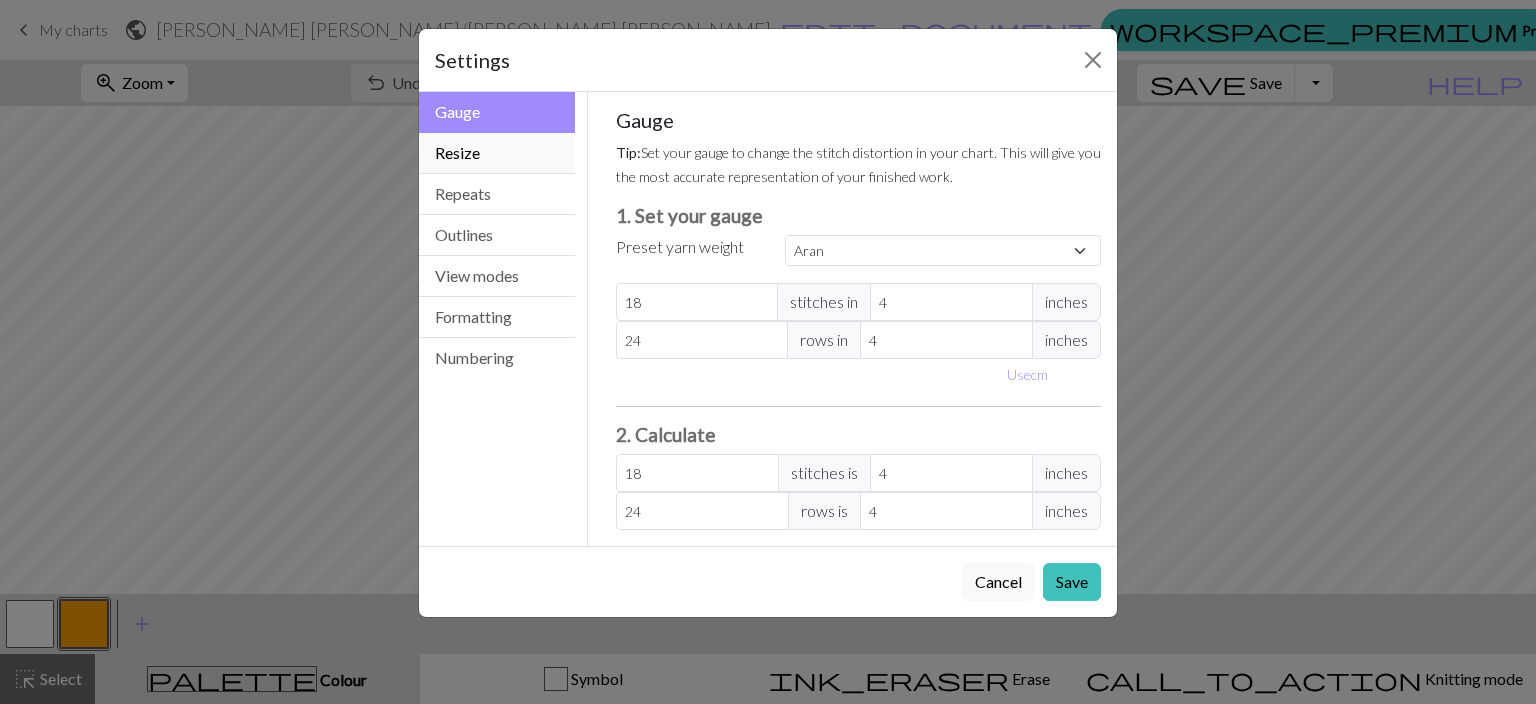 click on "Resize" at bounding box center (497, 153) 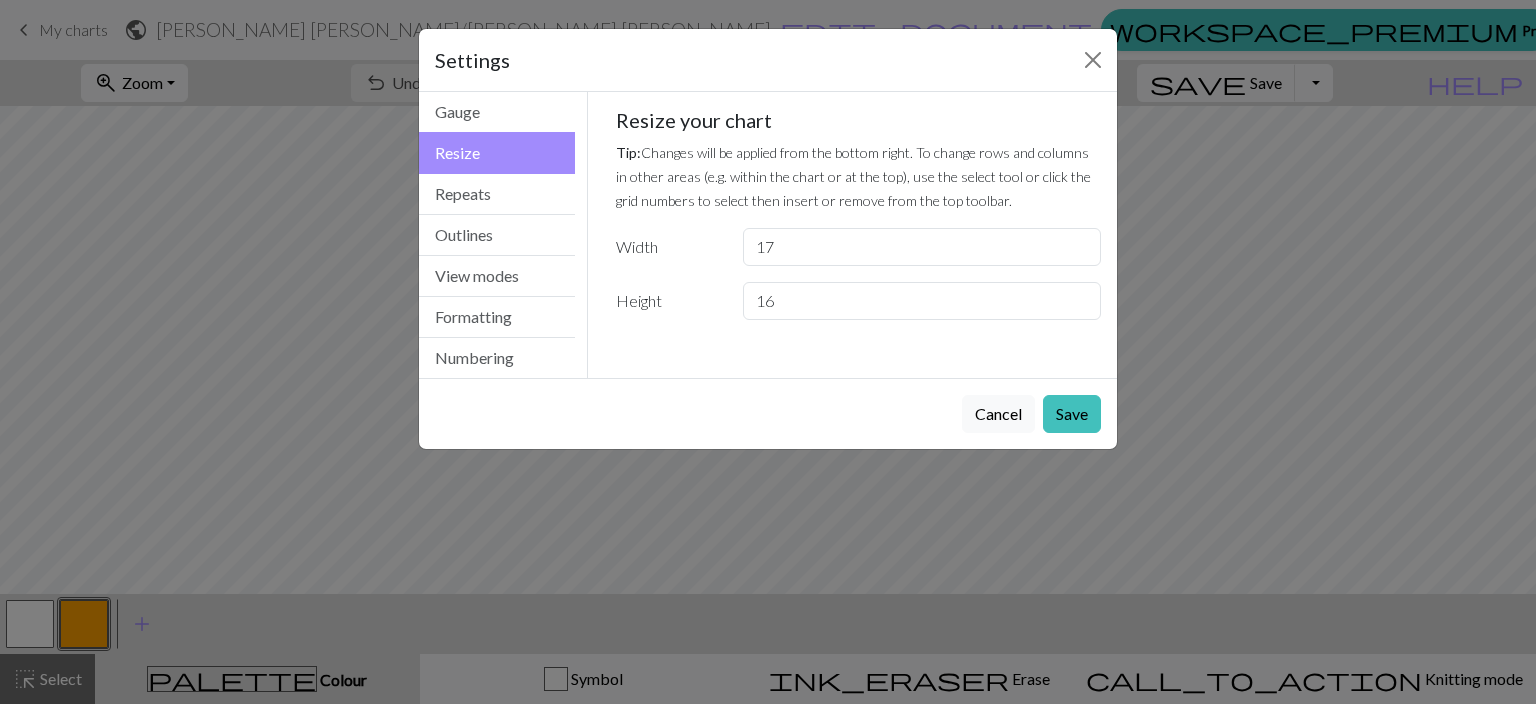 click on "17" at bounding box center [922, 247] 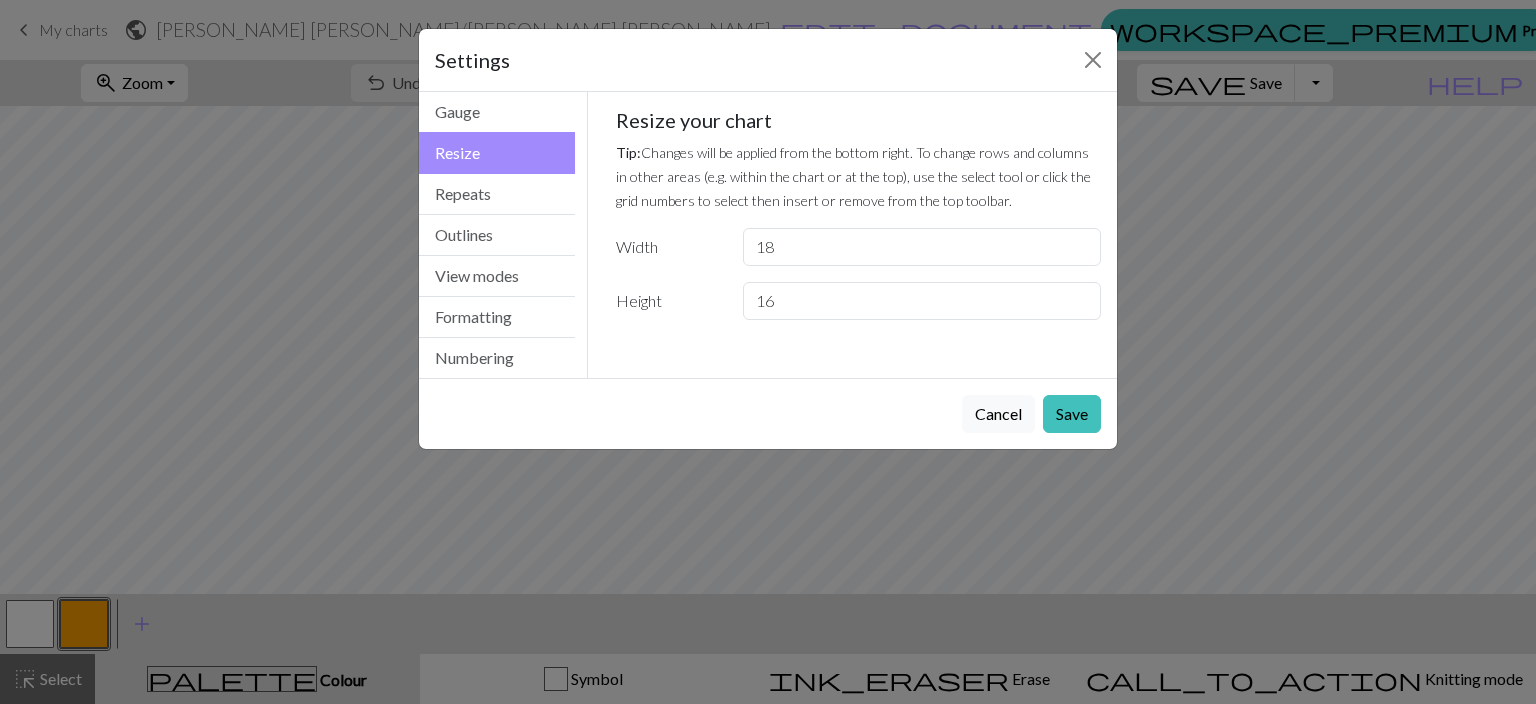 click on "18" at bounding box center [922, 247] 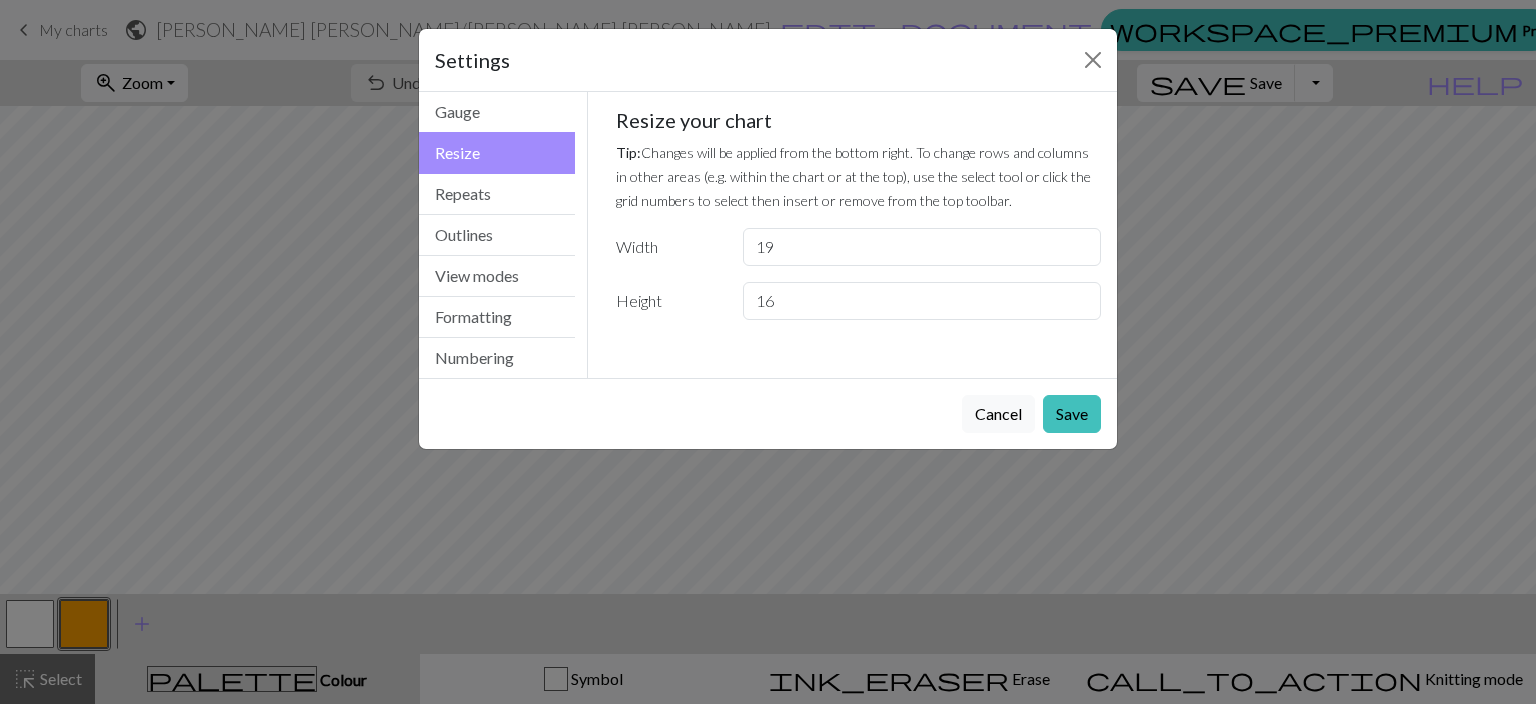 click on "19" at bounding box center (922, 247) 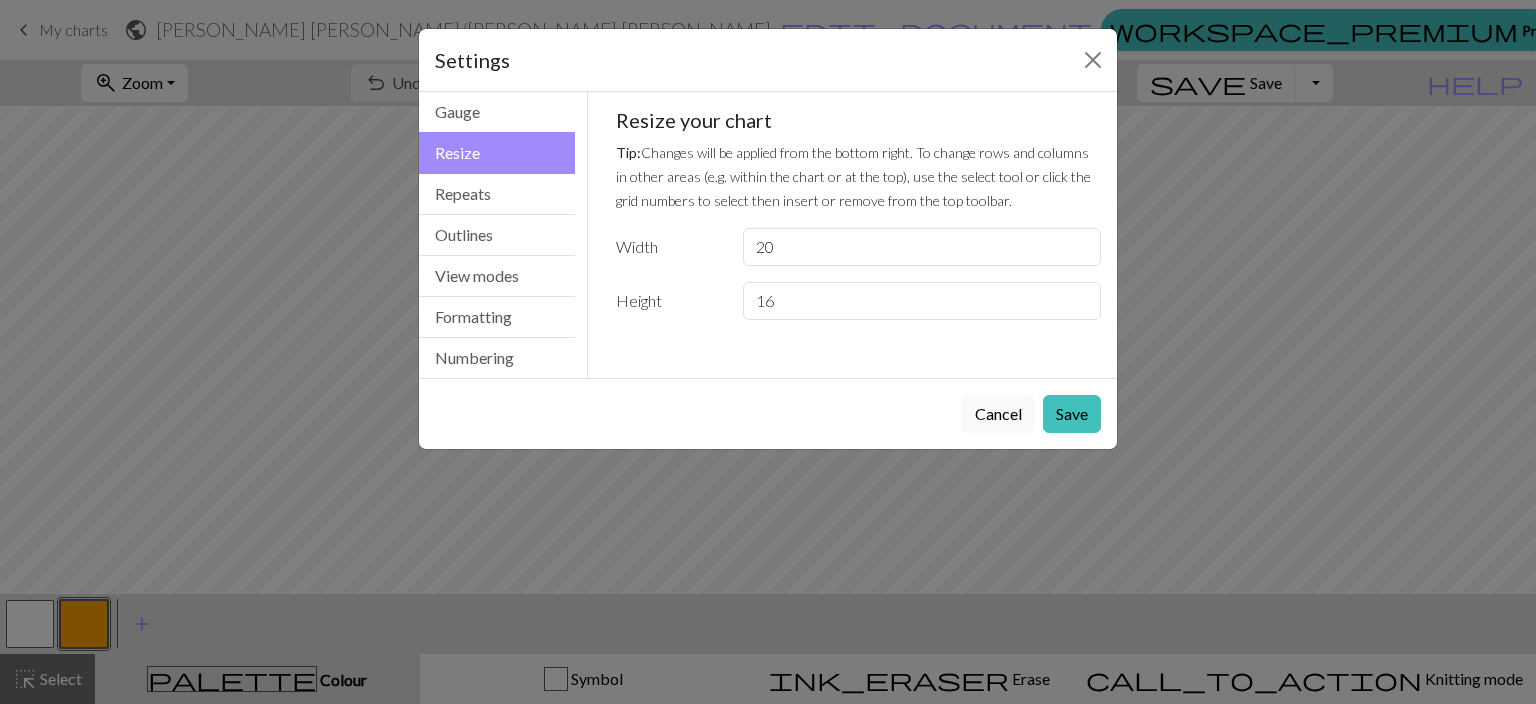 click on "20" at bounding box center (922, 247) 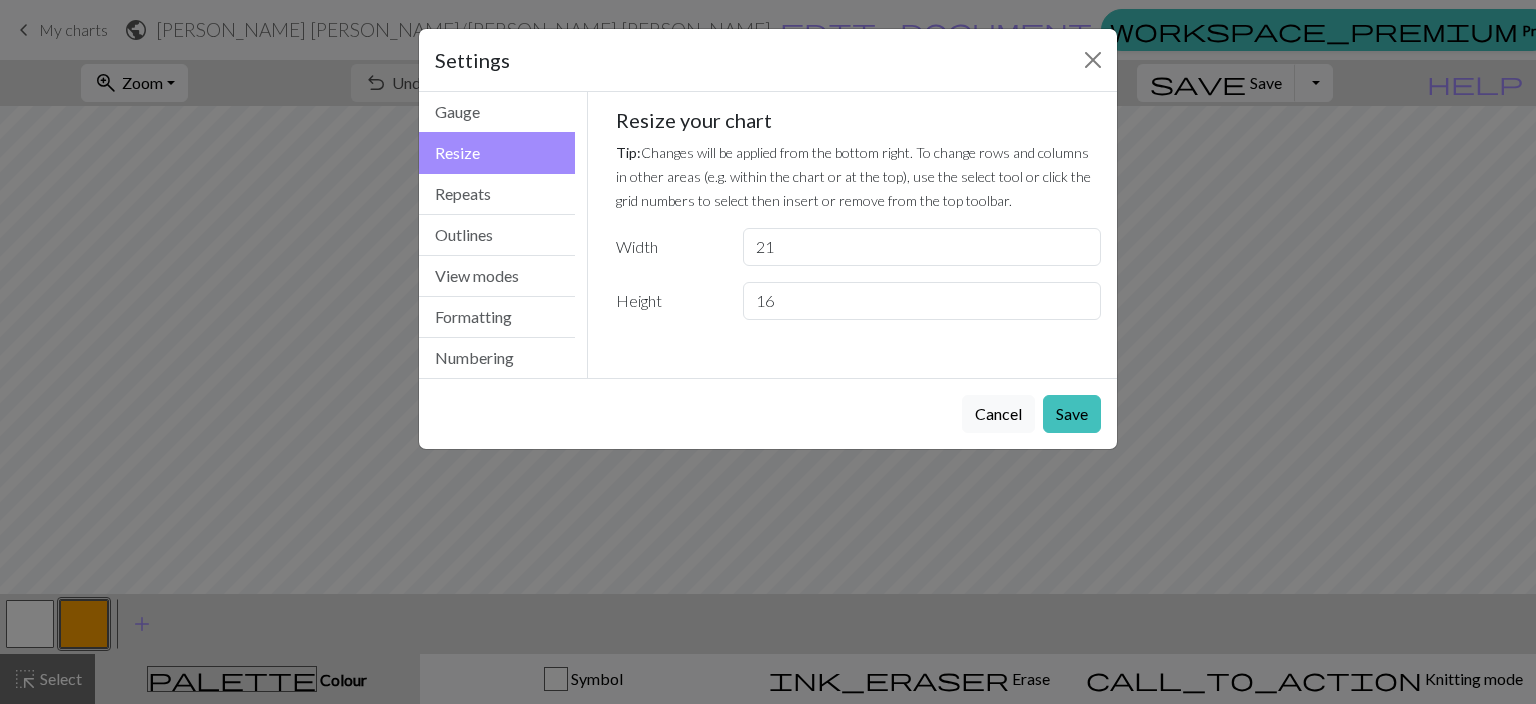 click on "21" at bounding box center (922, 247) 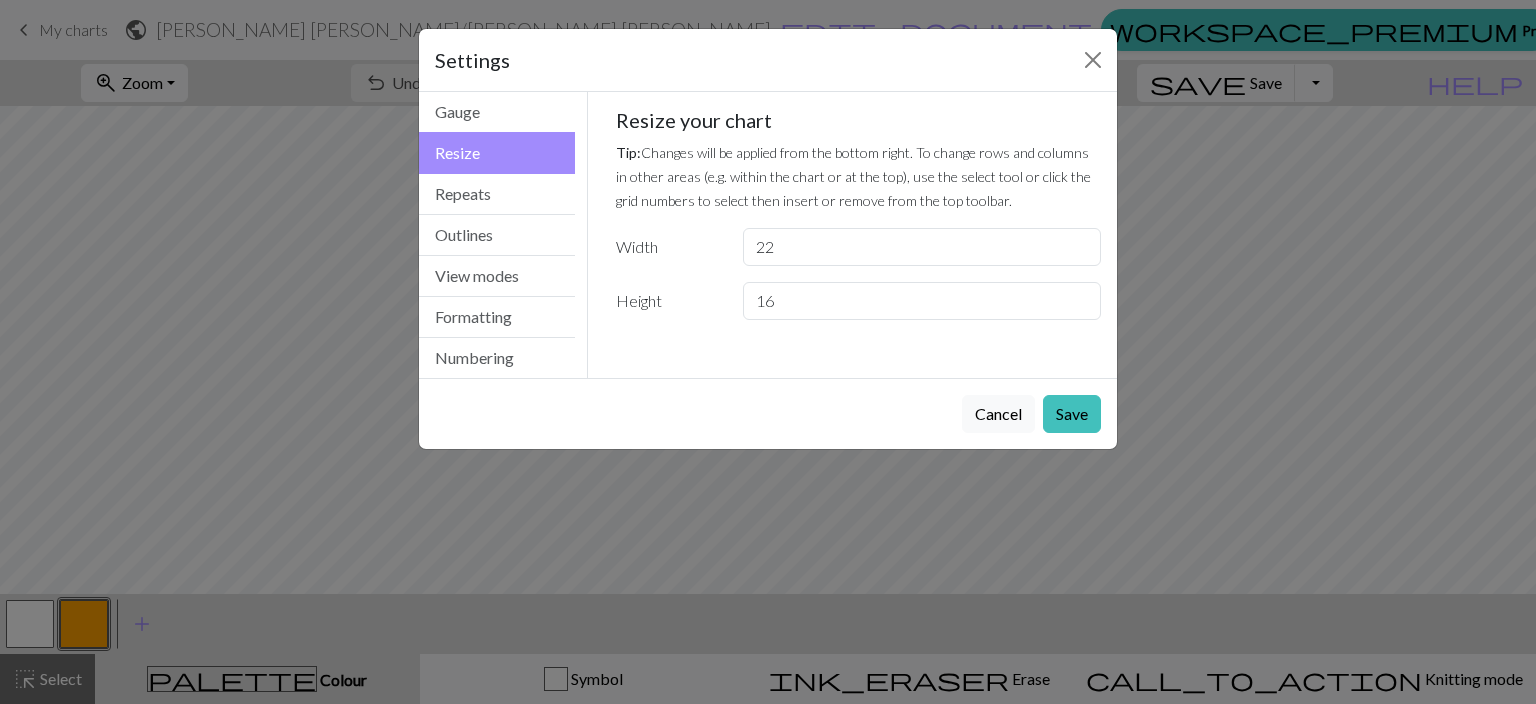 click on "22" at bounding box center [922, 247] 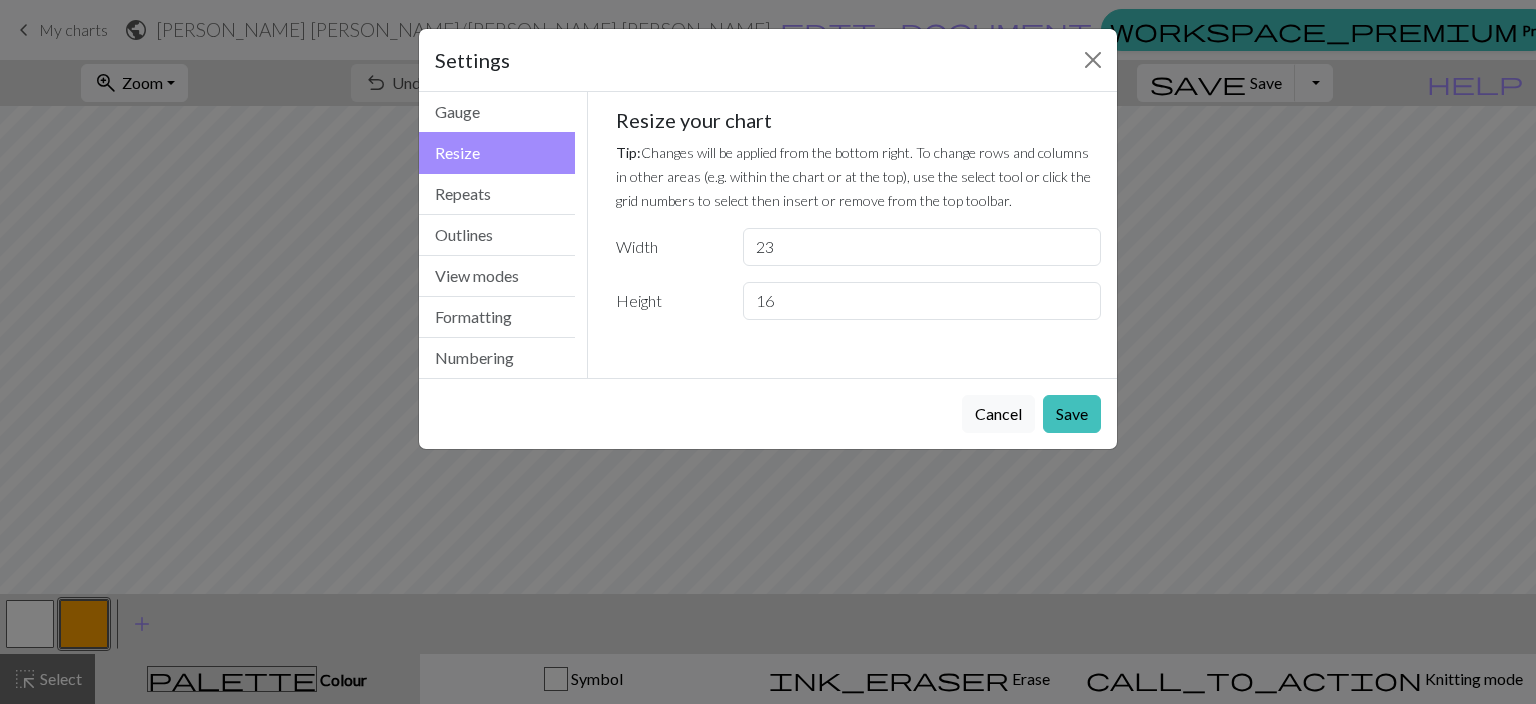 click on "23" at bounding box center (922, 247) 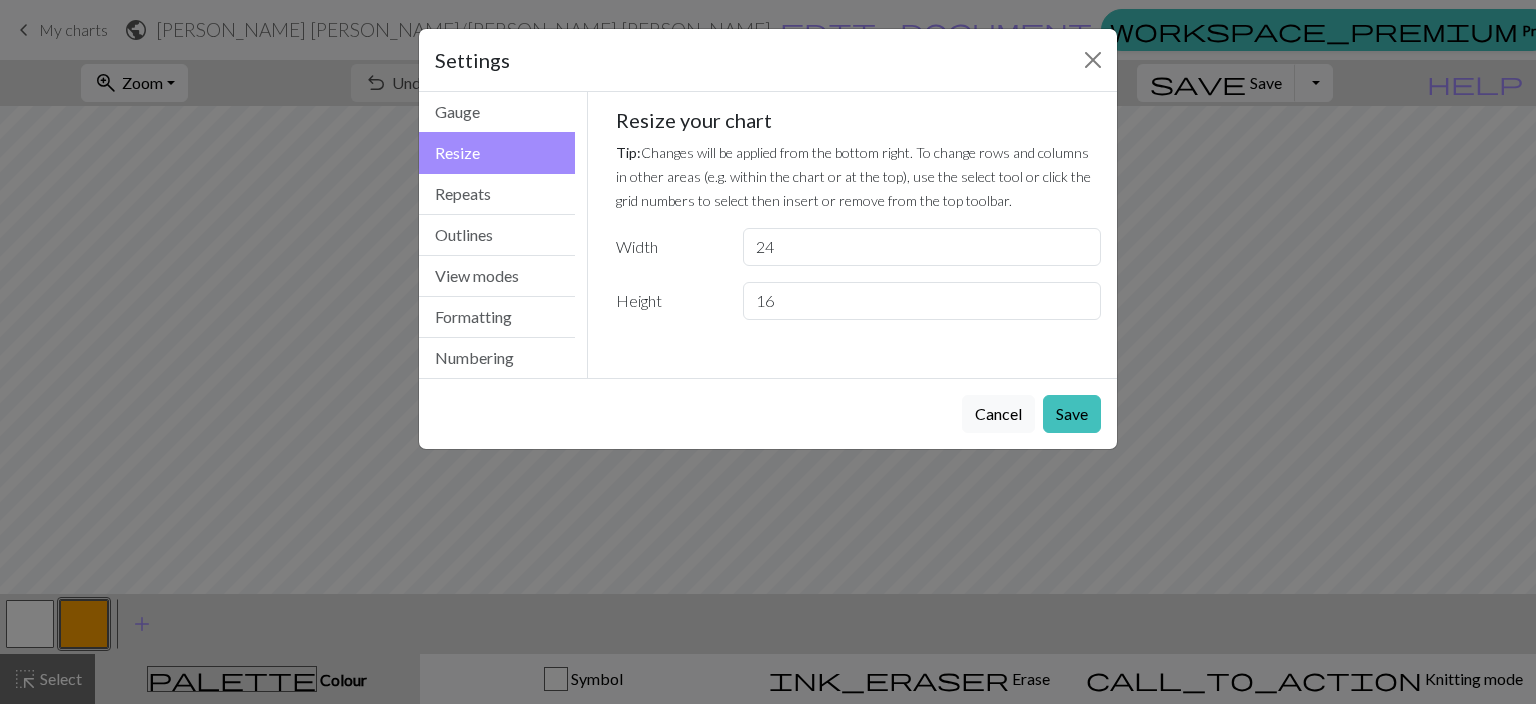 type on "24" 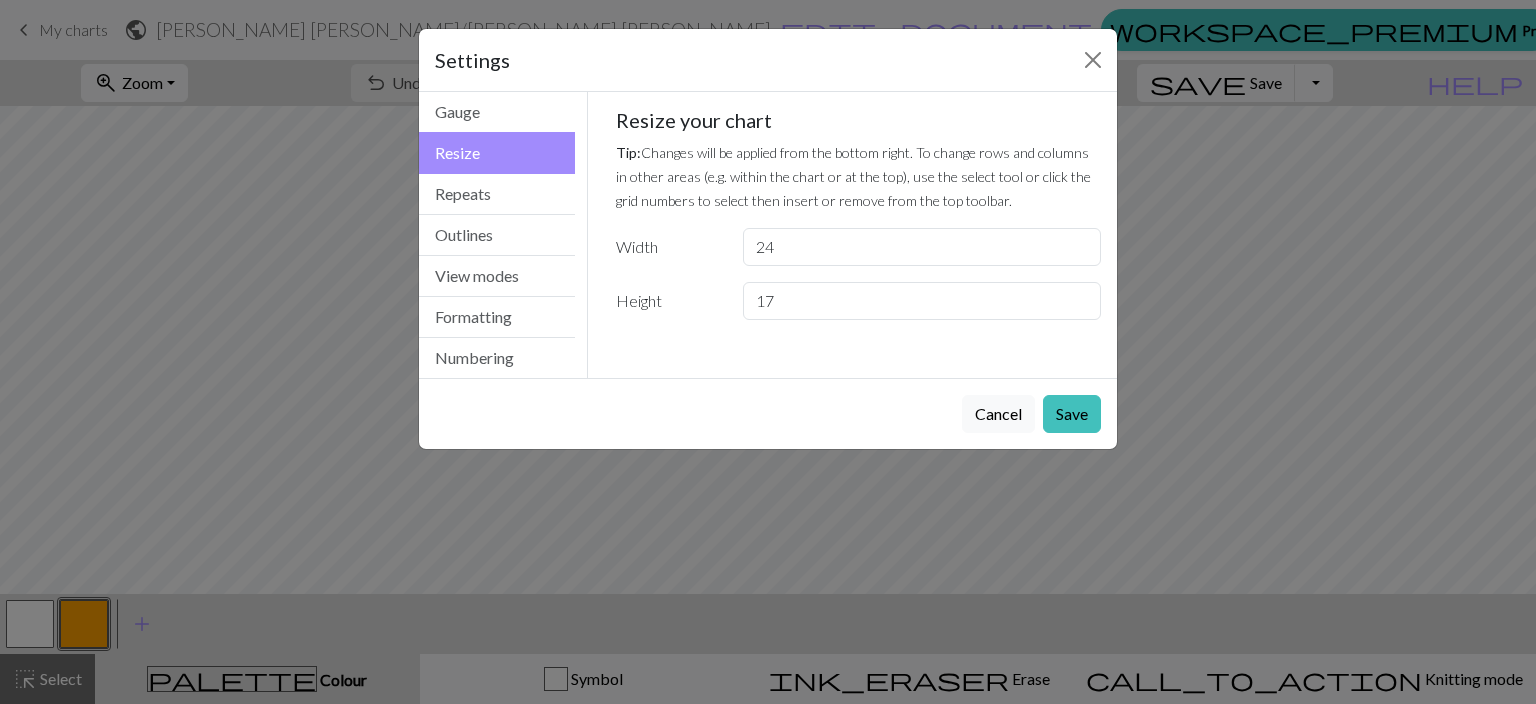 click on "17" at bounding box center [922, 301] 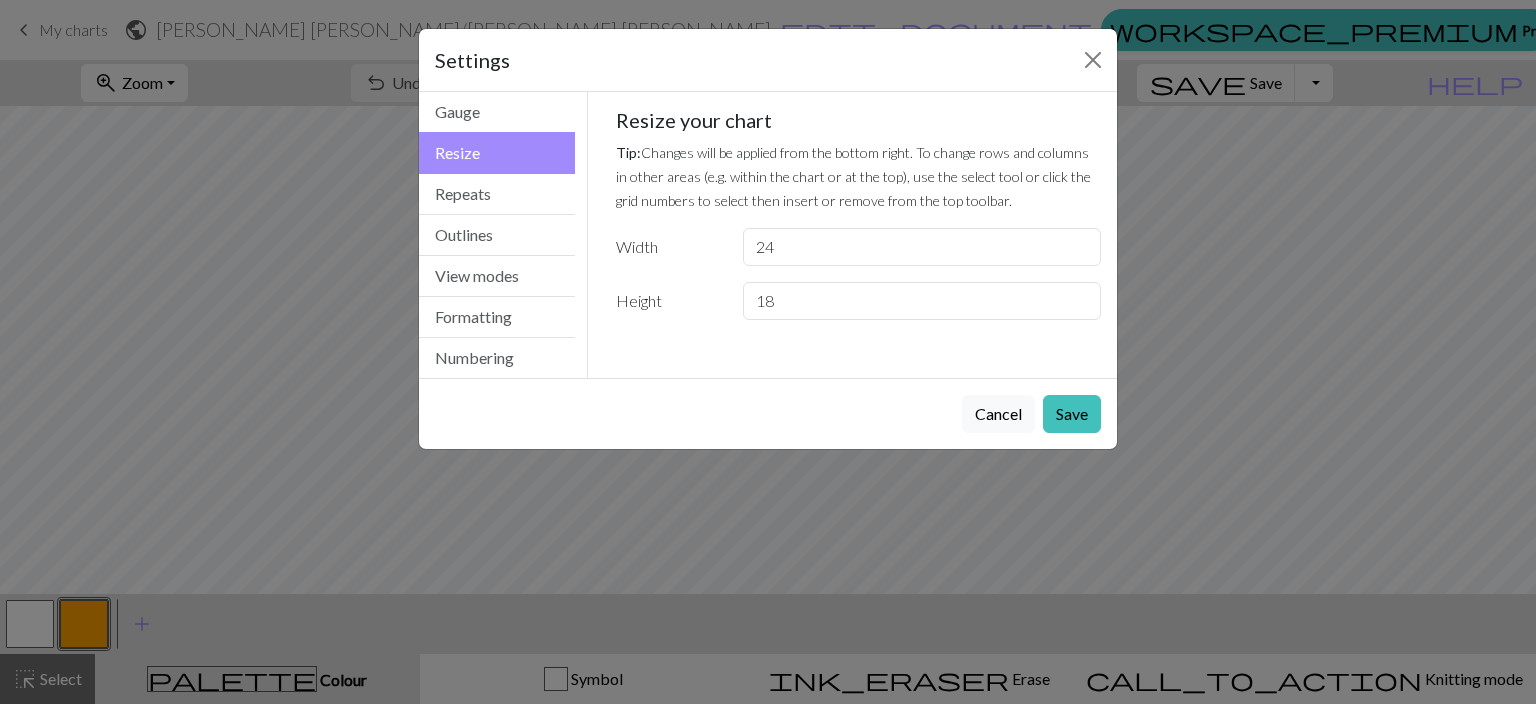 click on "18" at bounding box center [922, 301] 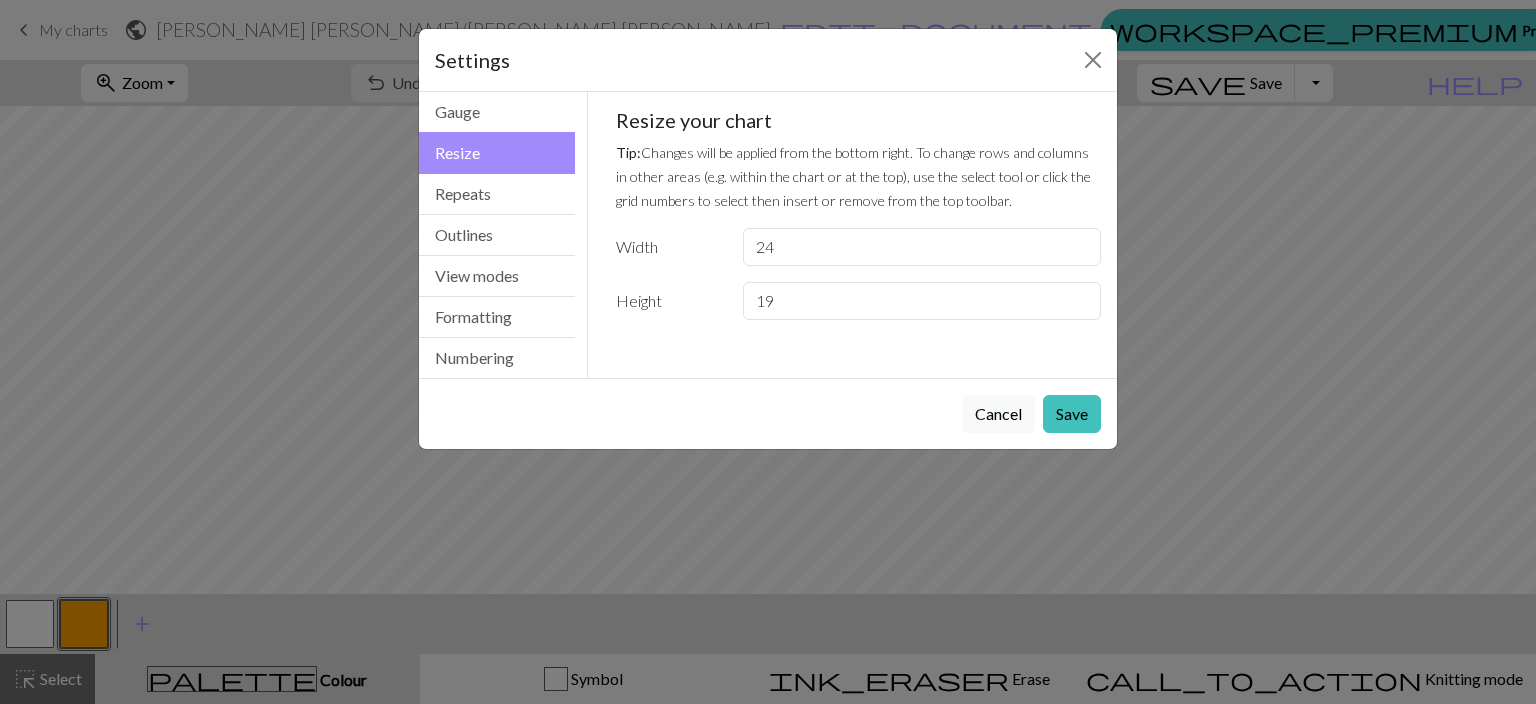 click on "19" at bounding box center (922, 301) 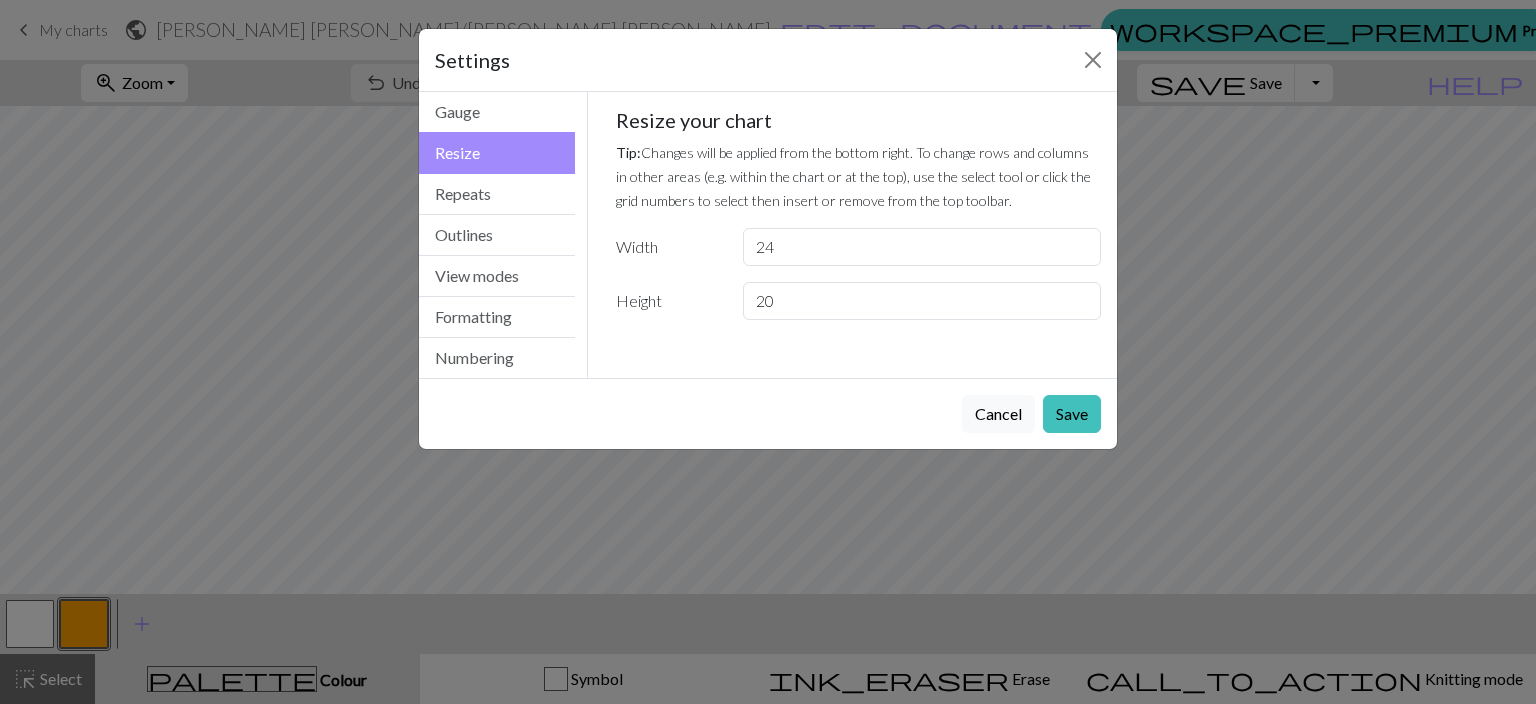 click on "20" at bounding box center [922, 301] 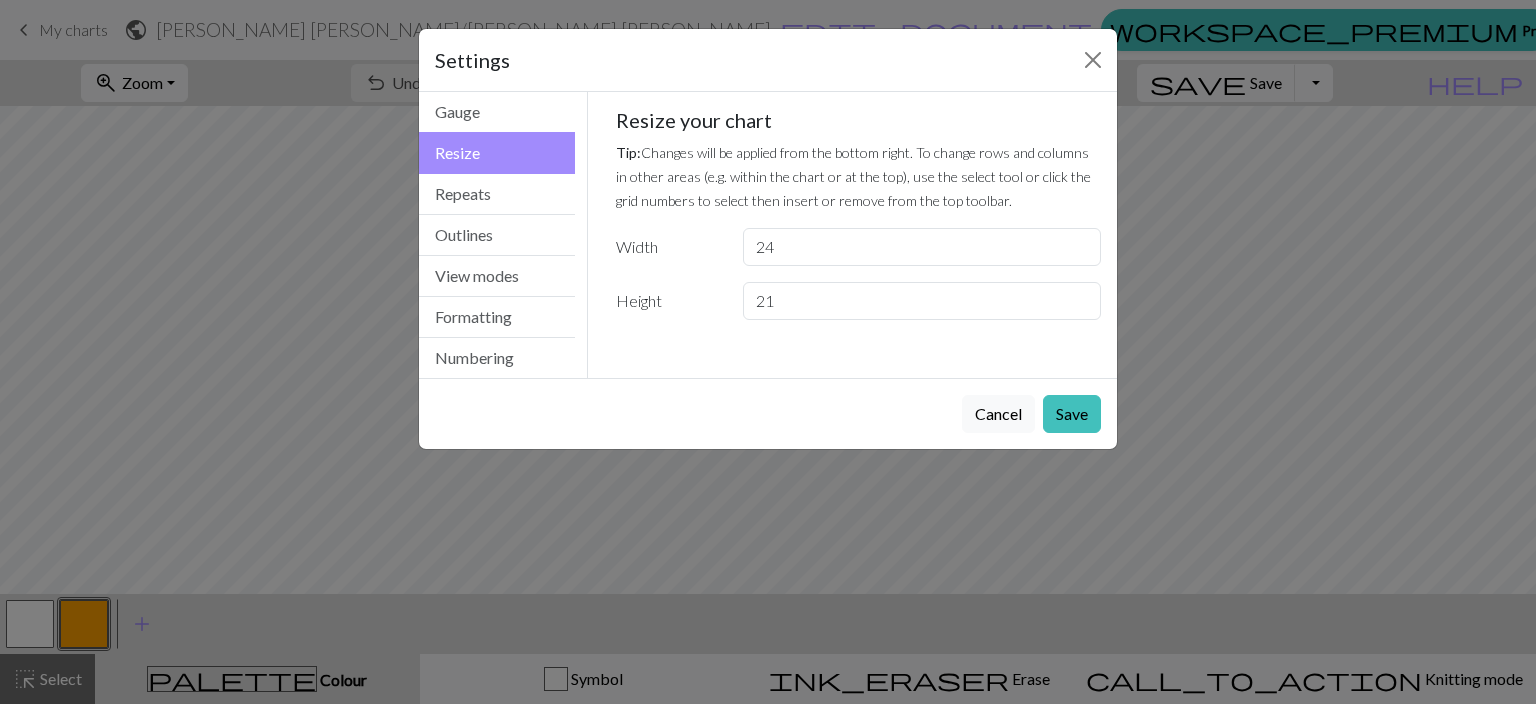 click on "21" at bounding box center (922, 301) 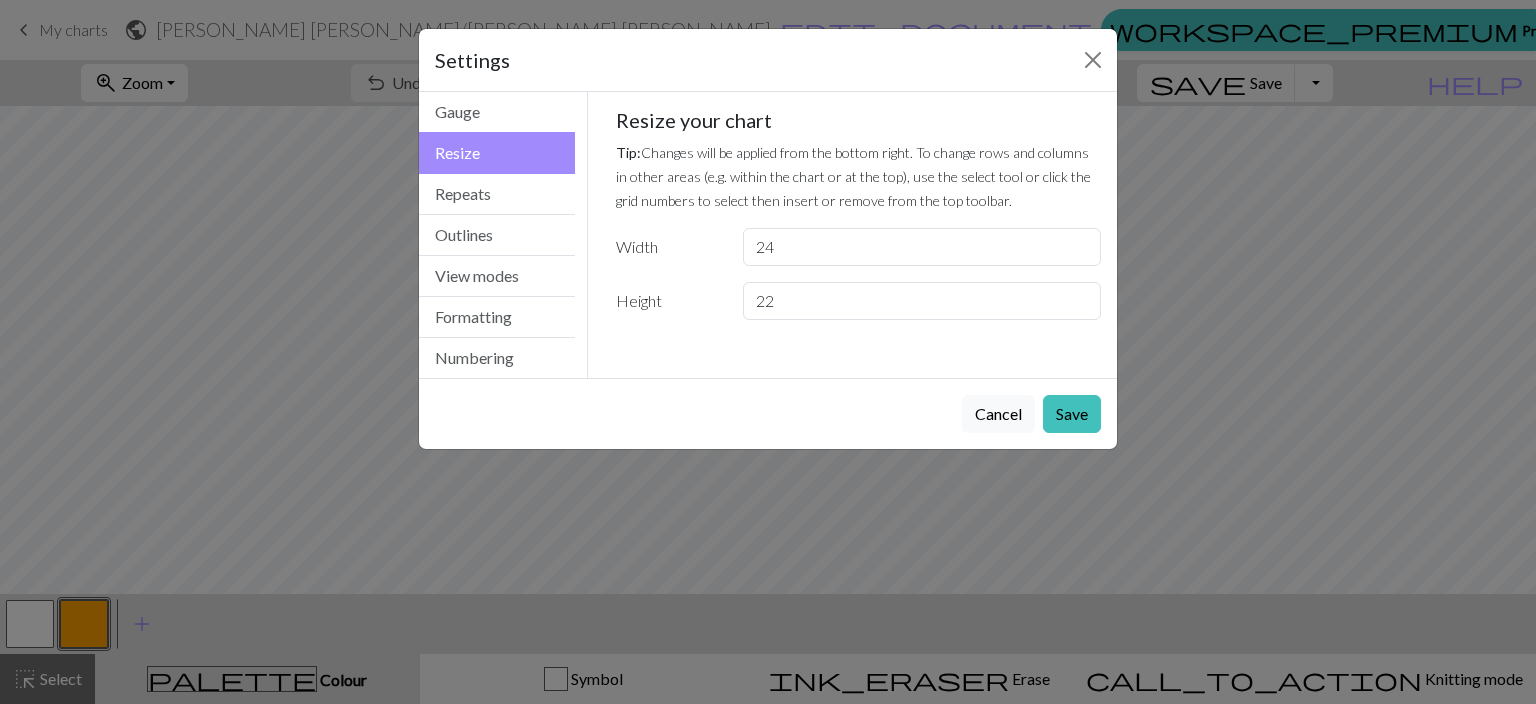 click on "22" at bounding box center (922, 301) 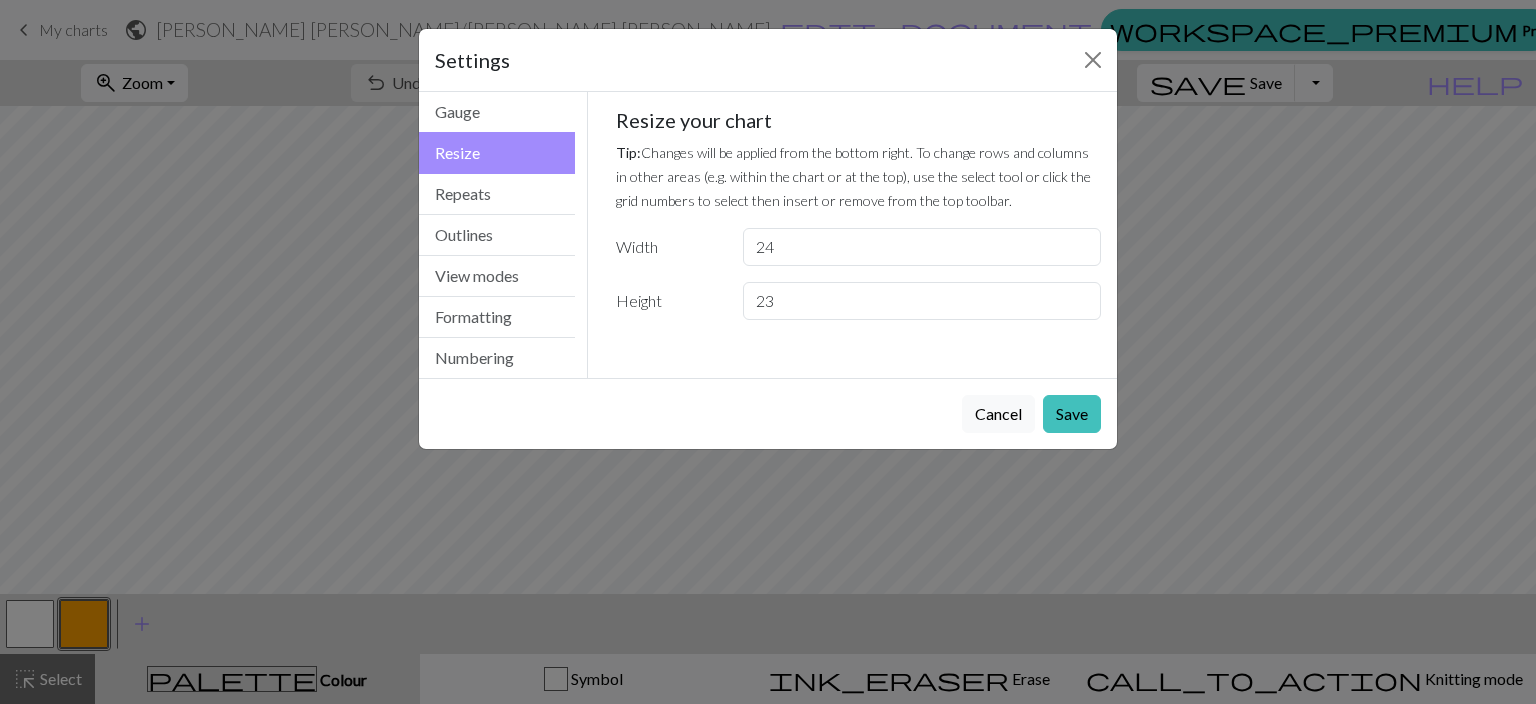 click on "23" at bounding box center [922, 301] 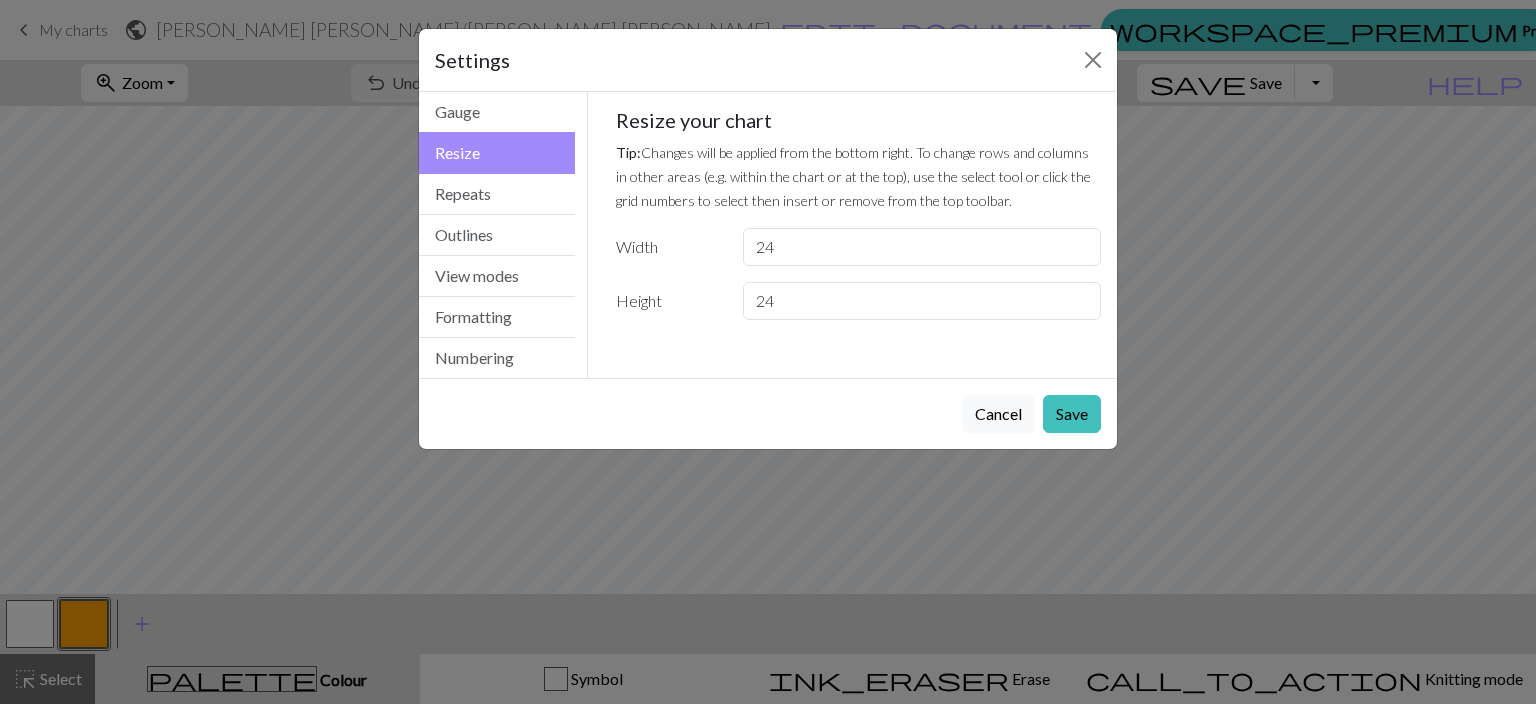 type on "24" 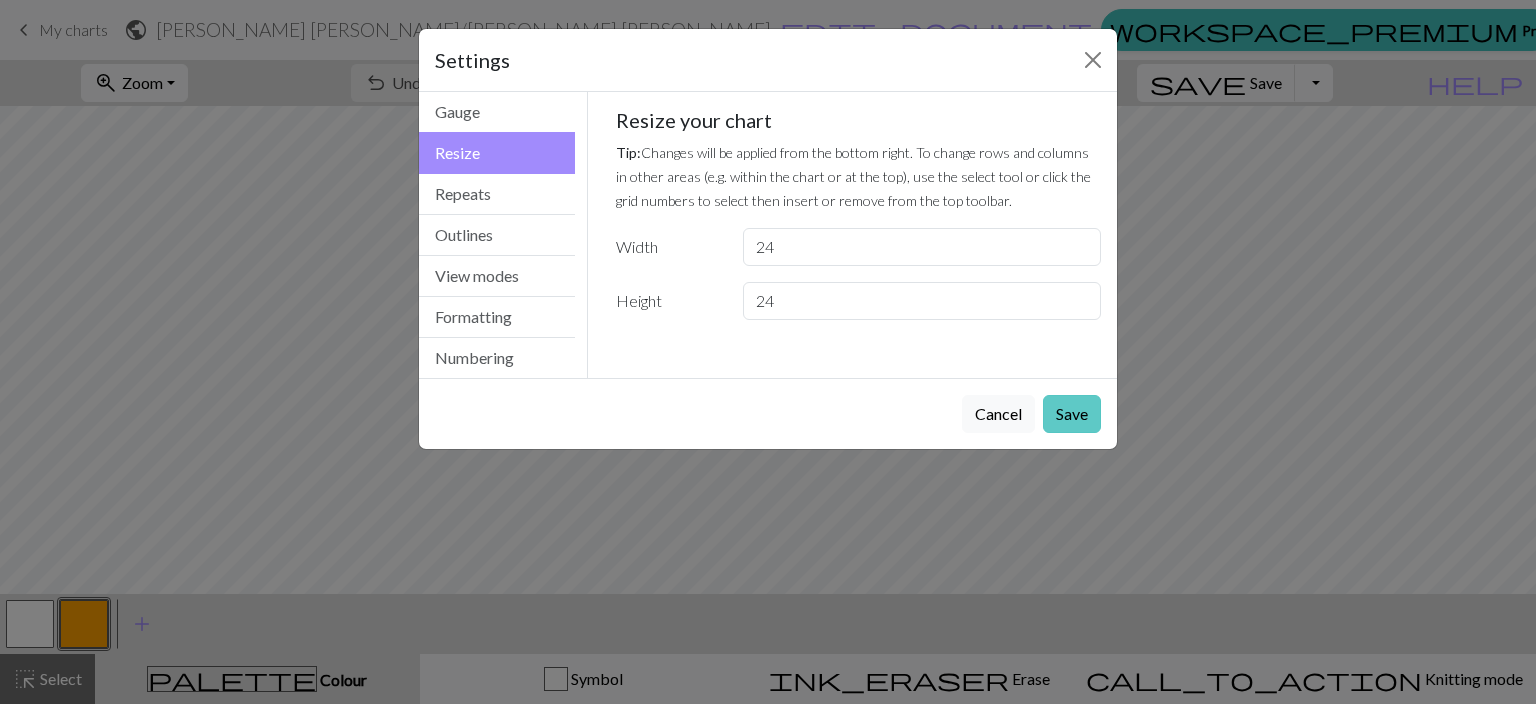 click on "Save" at bounding box center (1072, 414) 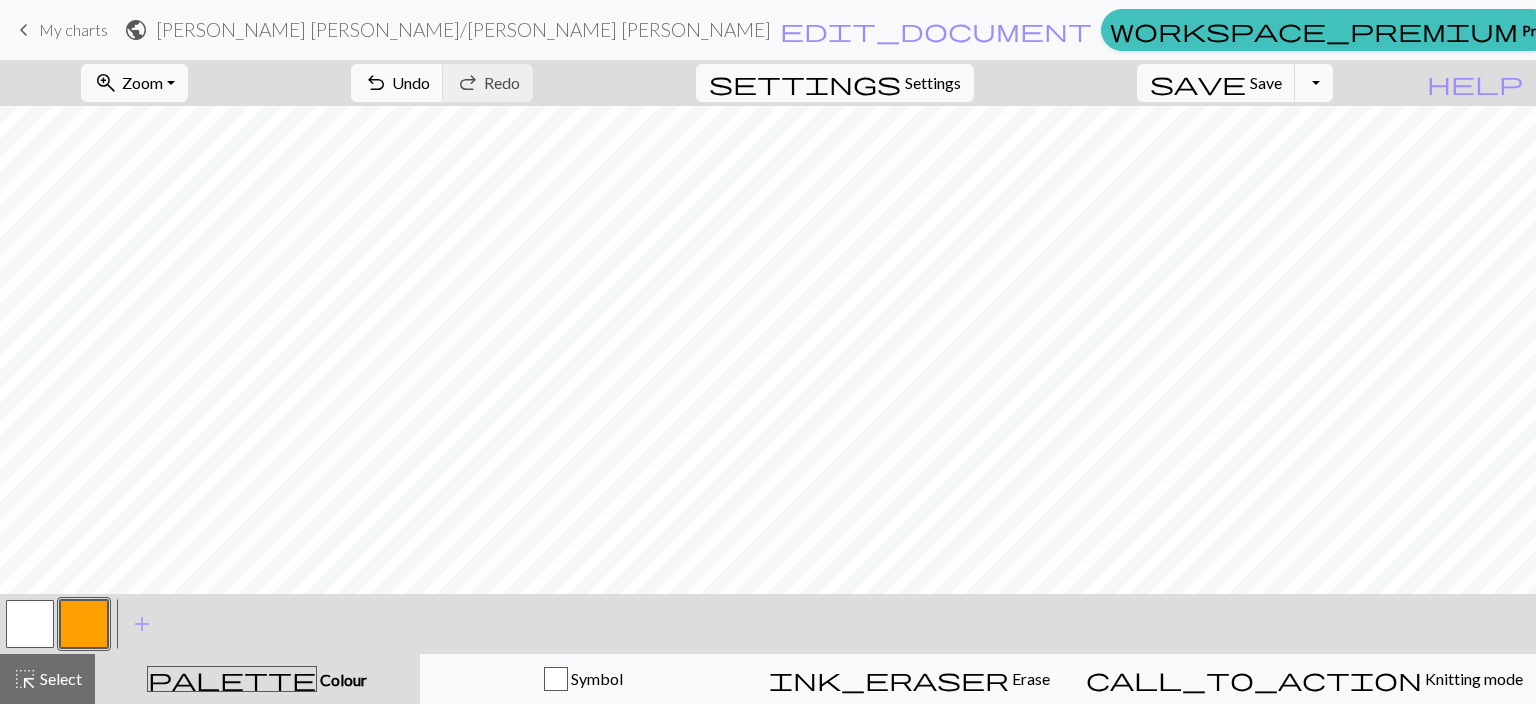 click on "Toggle Dropdown" at bounding box center (1314, 83) 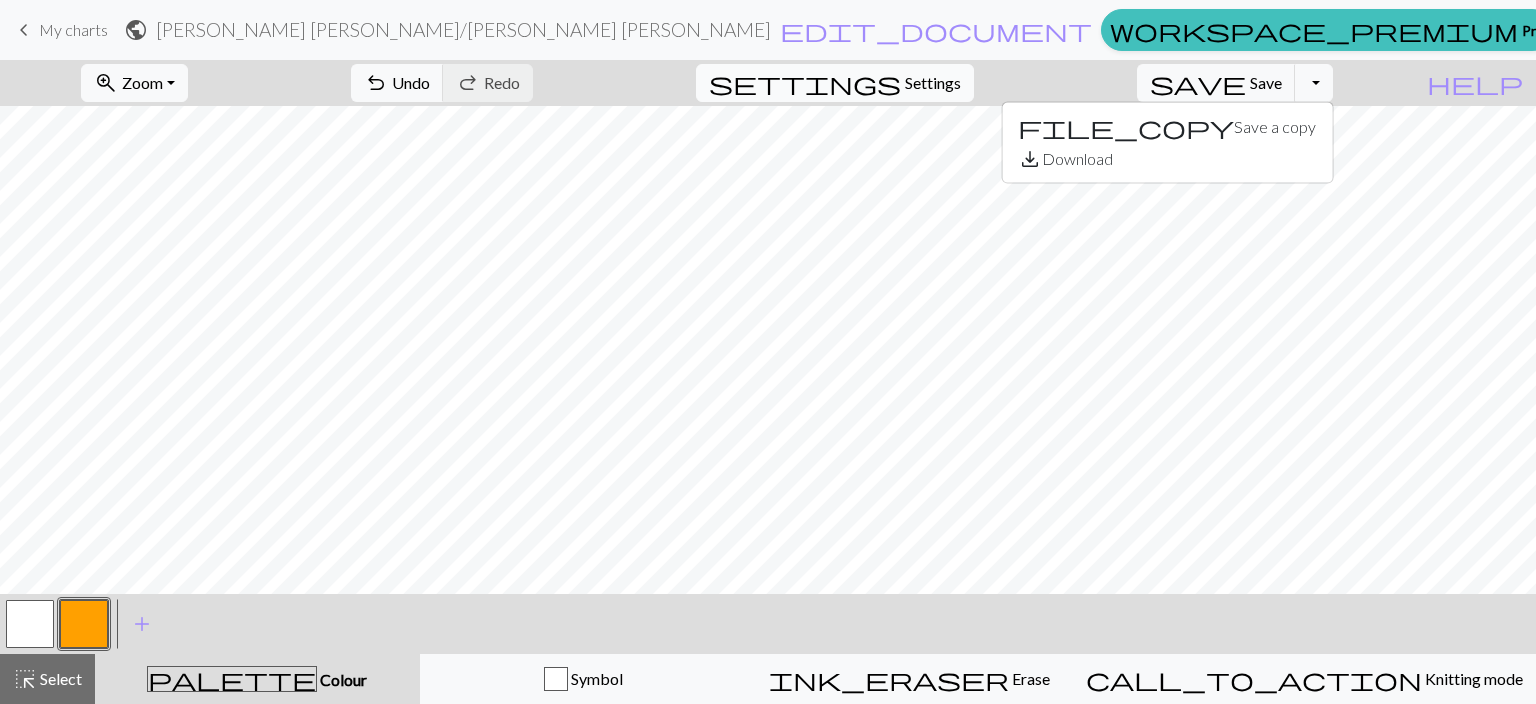 click on "Settings" at bounding box center (933, 83) 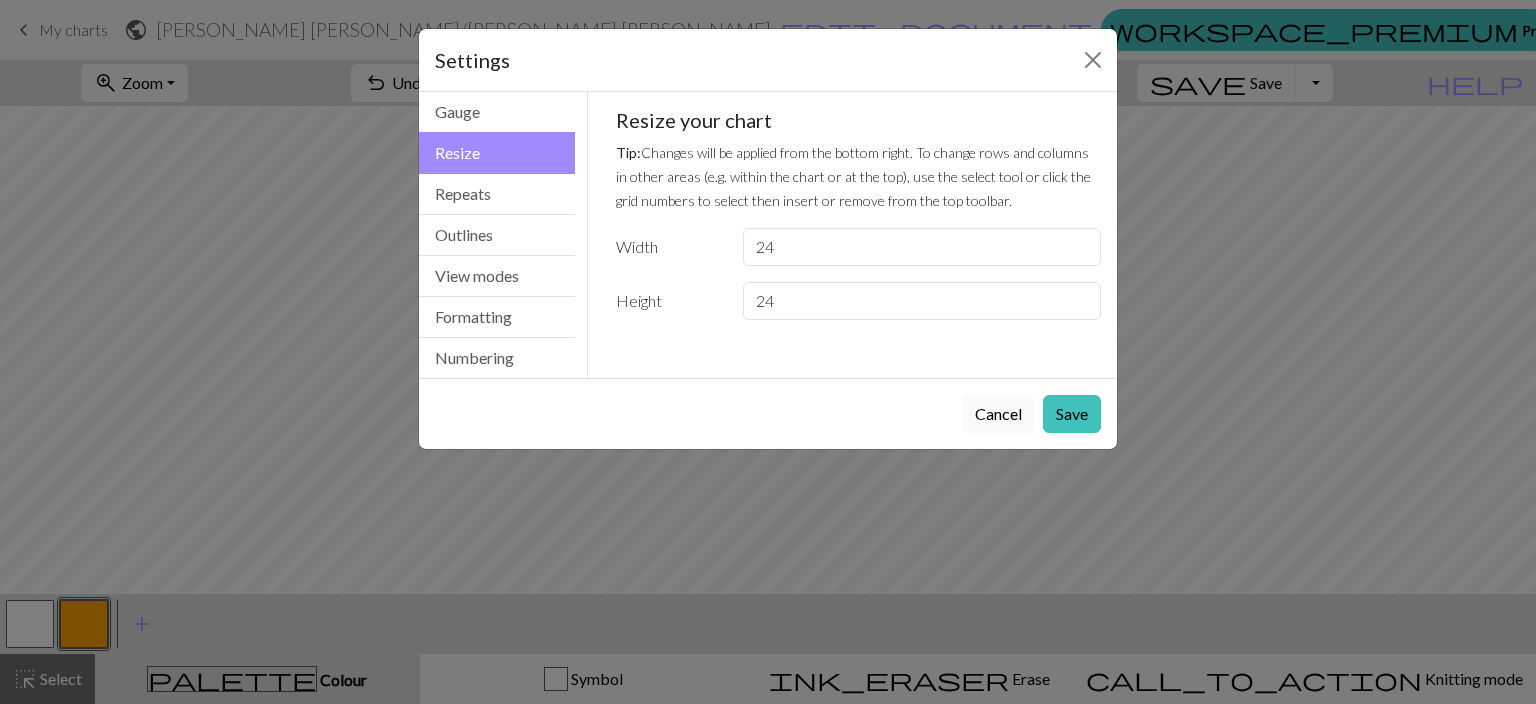click on "Cancel" at bounding box center (998, 414) 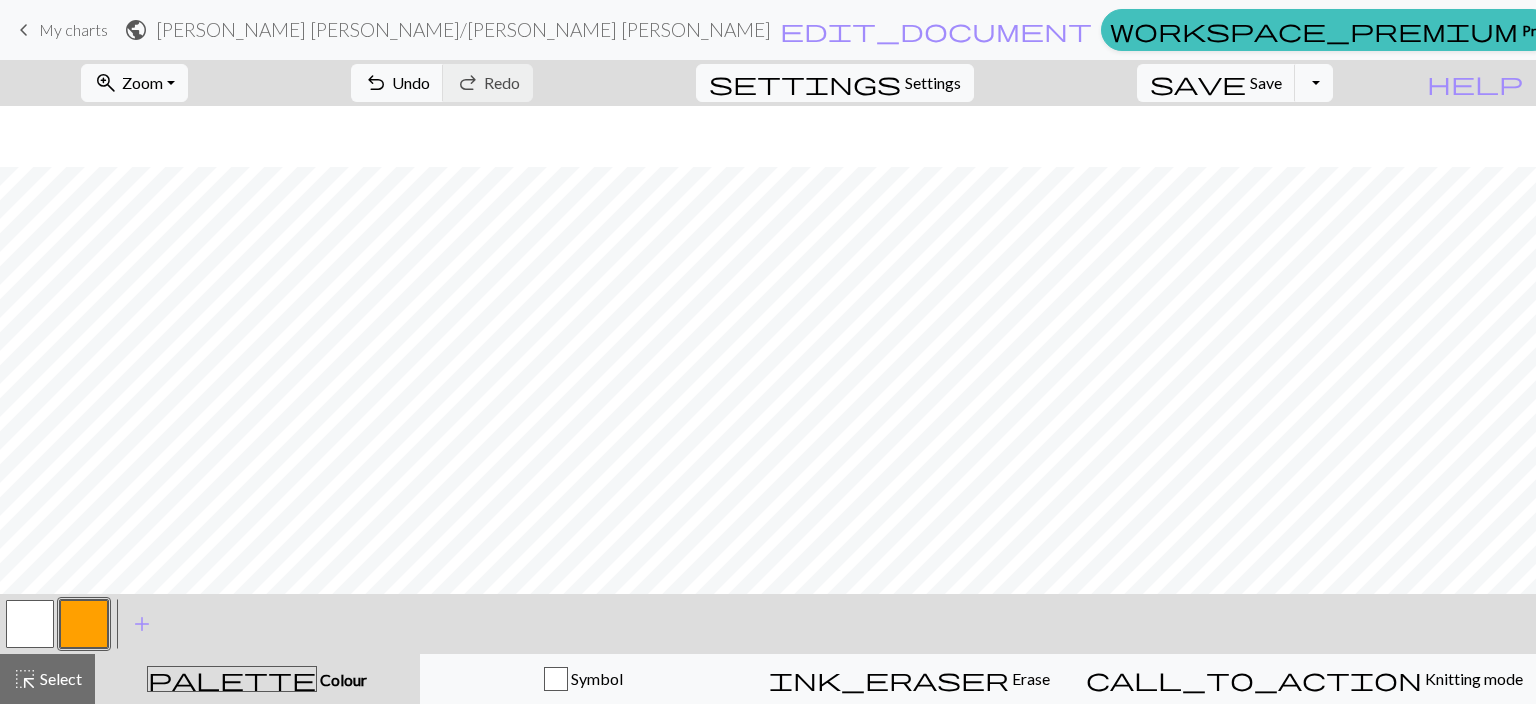 scroll, scrollTop: 82, scrollLeft: 0, axis: vertical 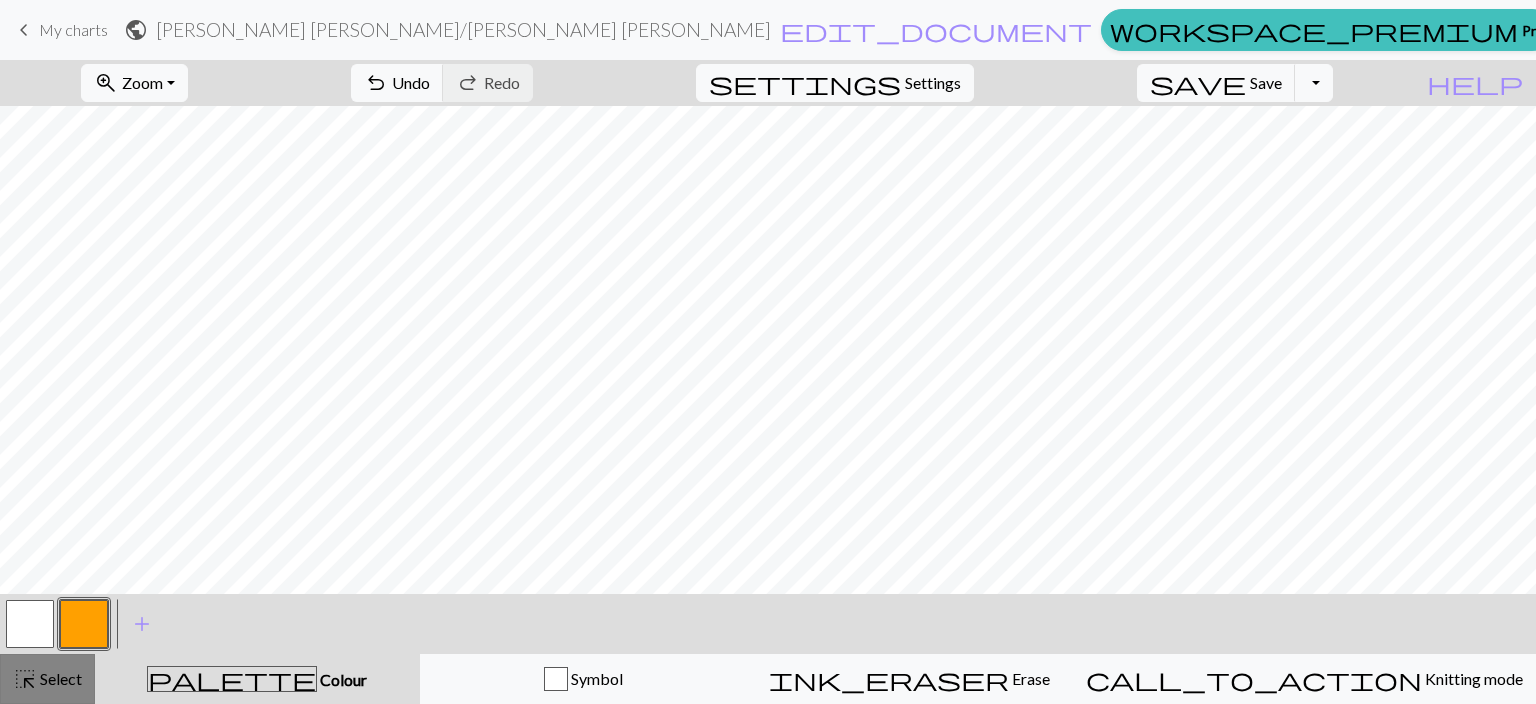 click on "Select" at bounding box center (59, 678) 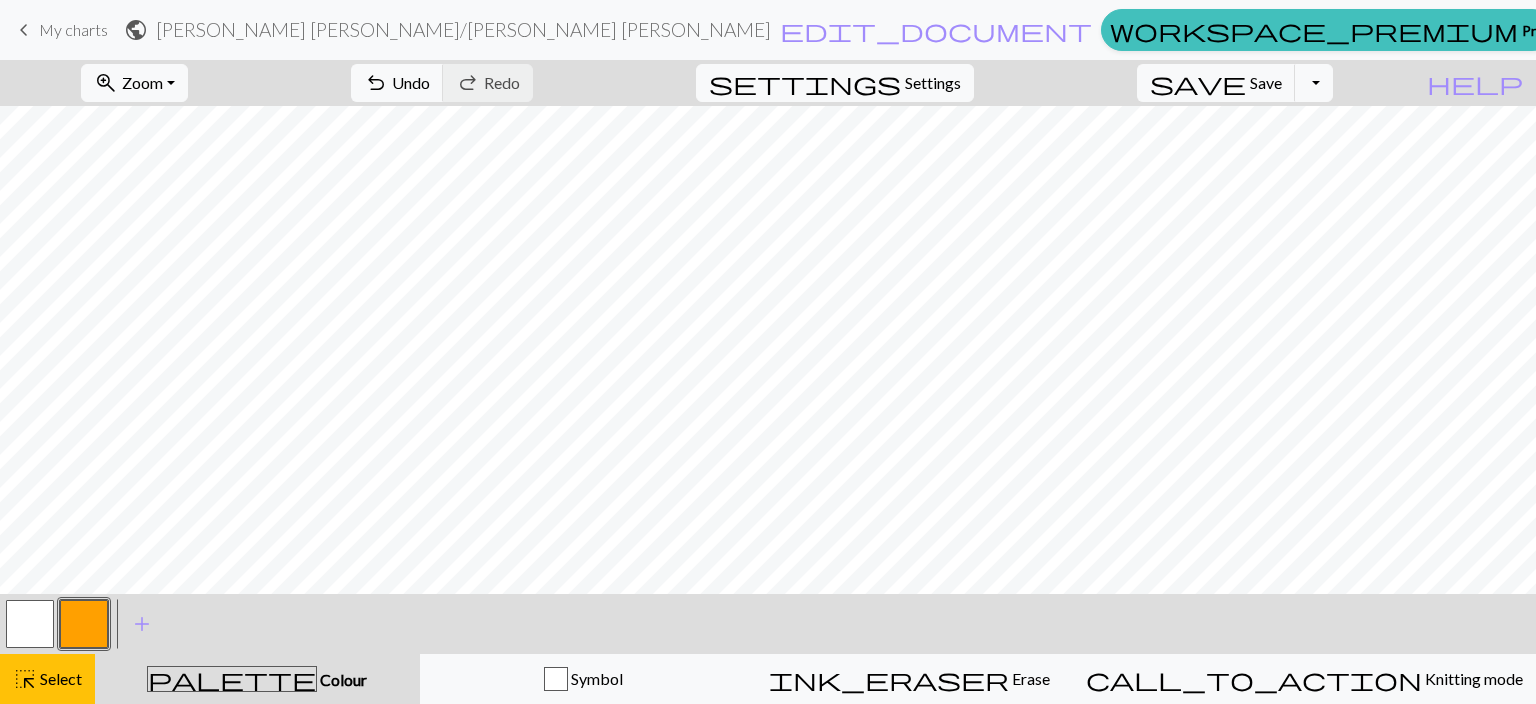 click on "keyboard_arrow_left   My charts" at bounding box center [60, 30] 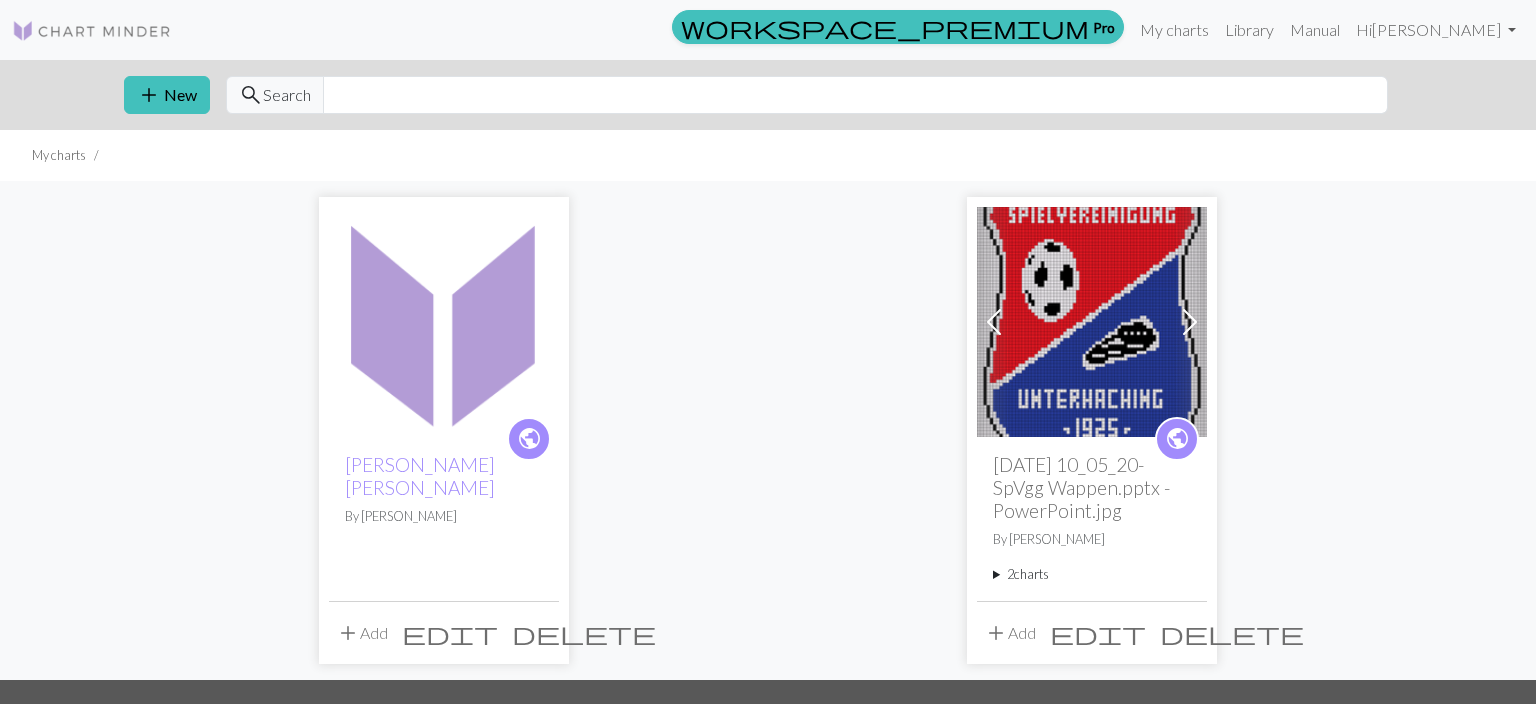 click on "add  Add" at bounding box center [362, 633] 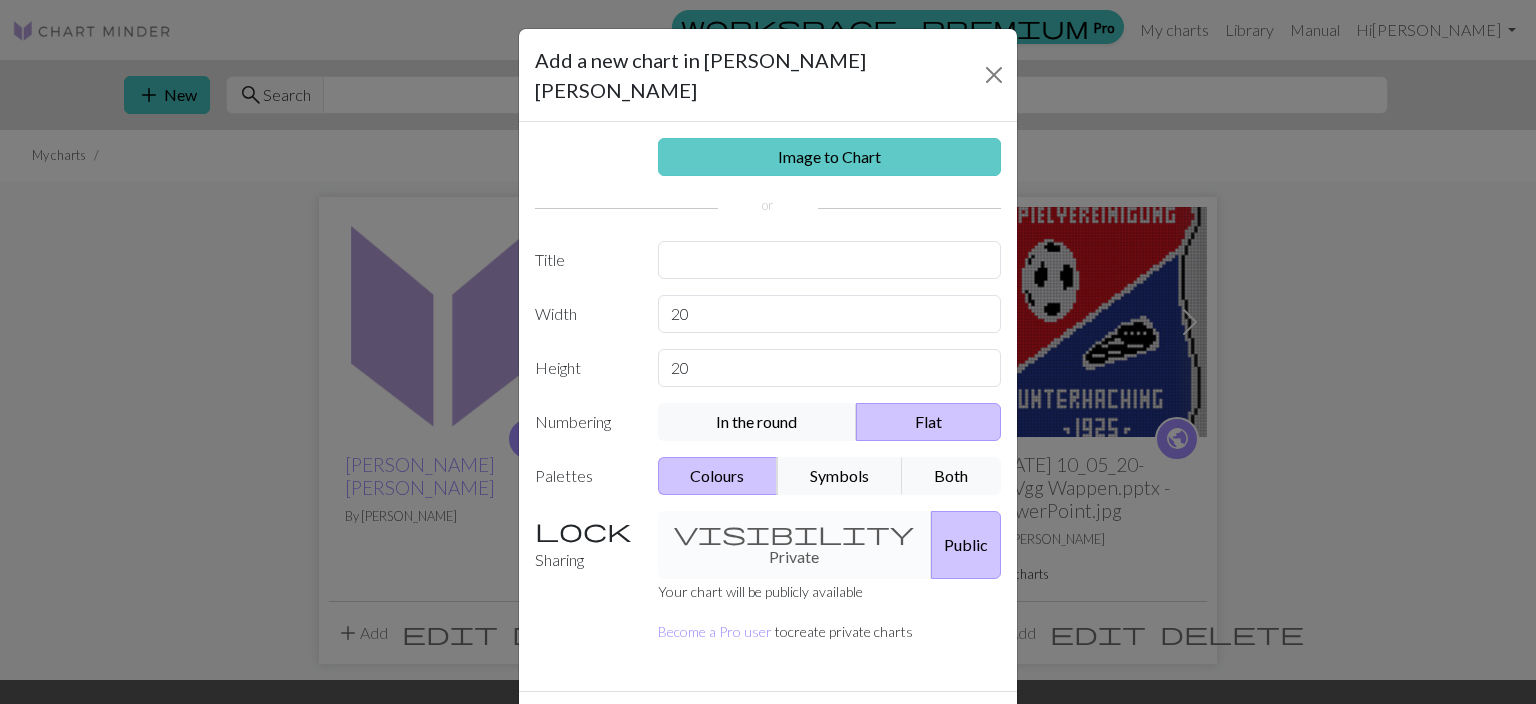 click on "Image to Chart" at bounding box center [830, 157] 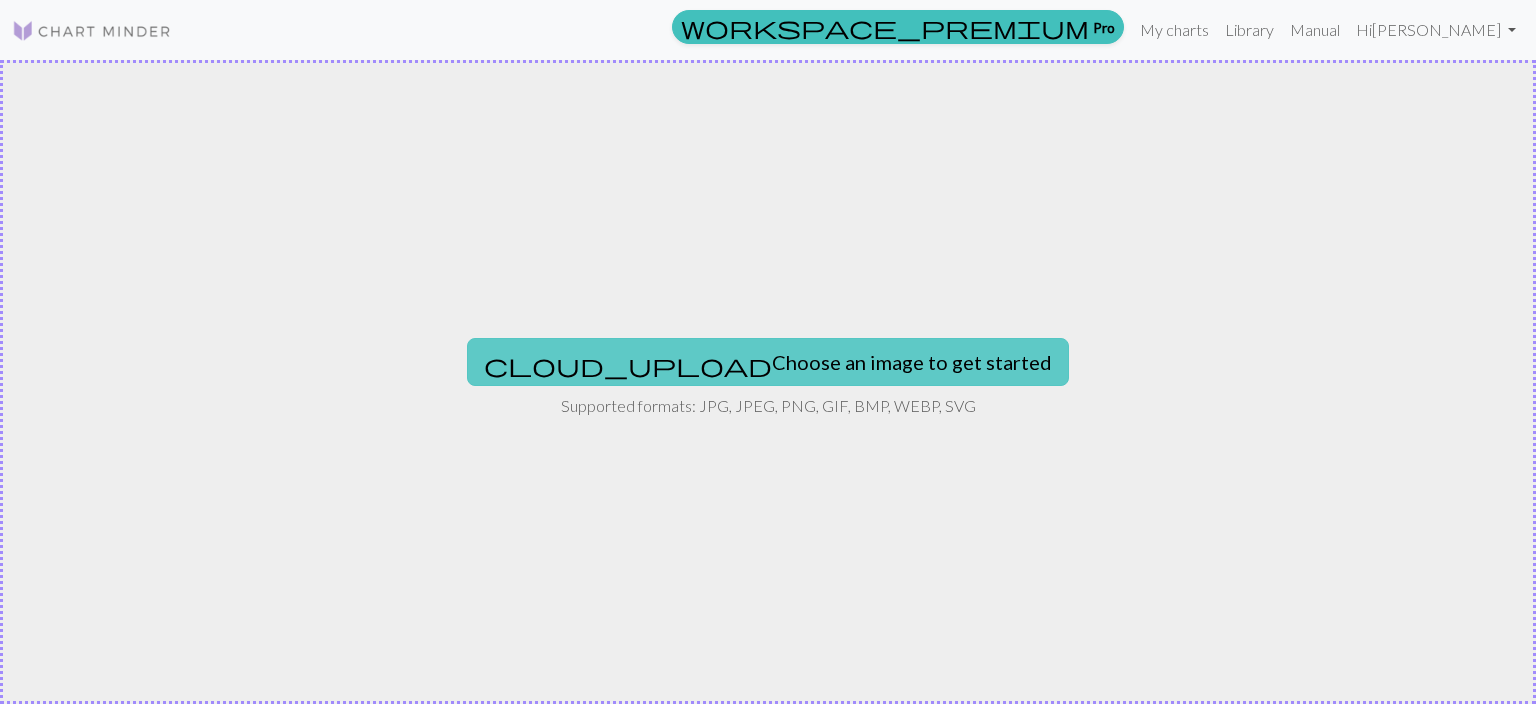 click on "cloud_upload  Choose an image to get started" at bounding box center [768, 362] 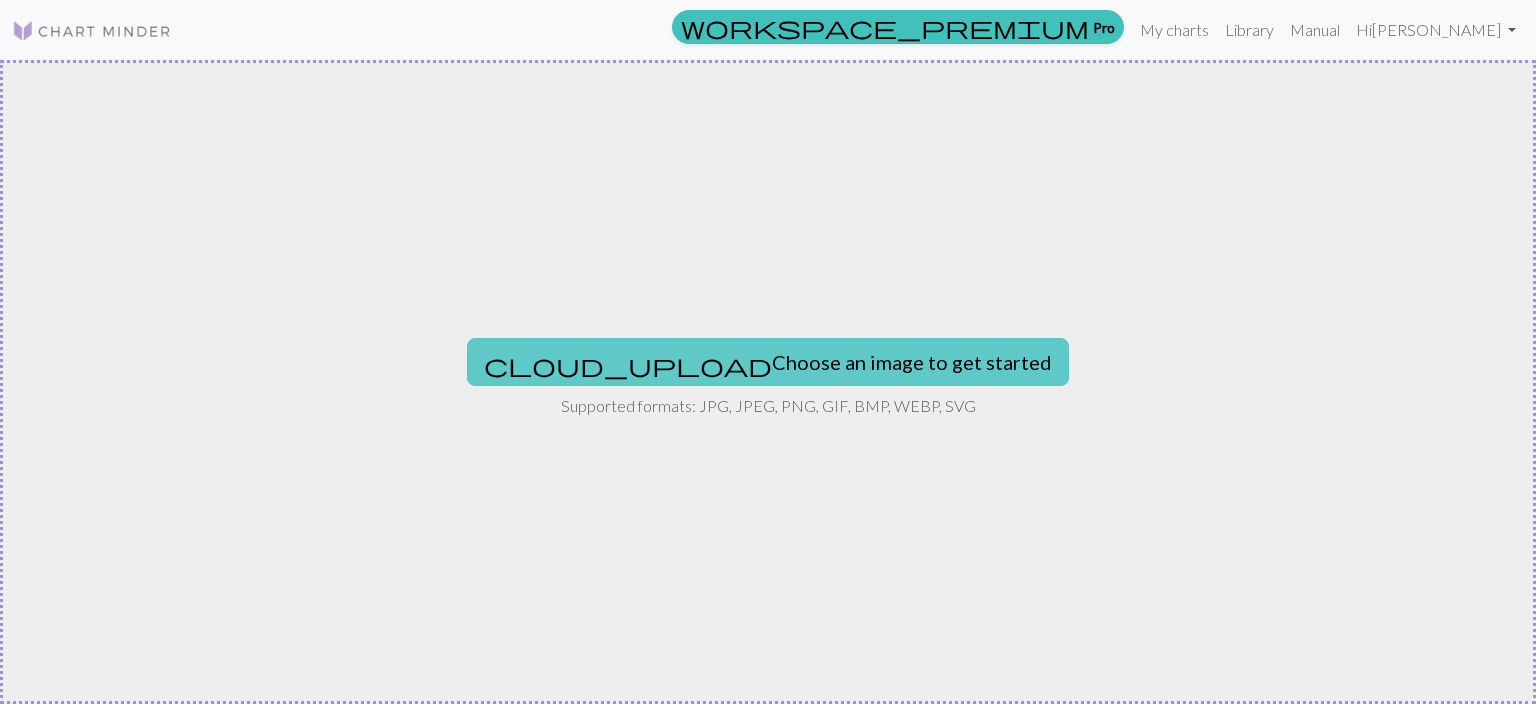 click on "cloud_upload  Choose an image to get started" at bounding box center [768, 362] 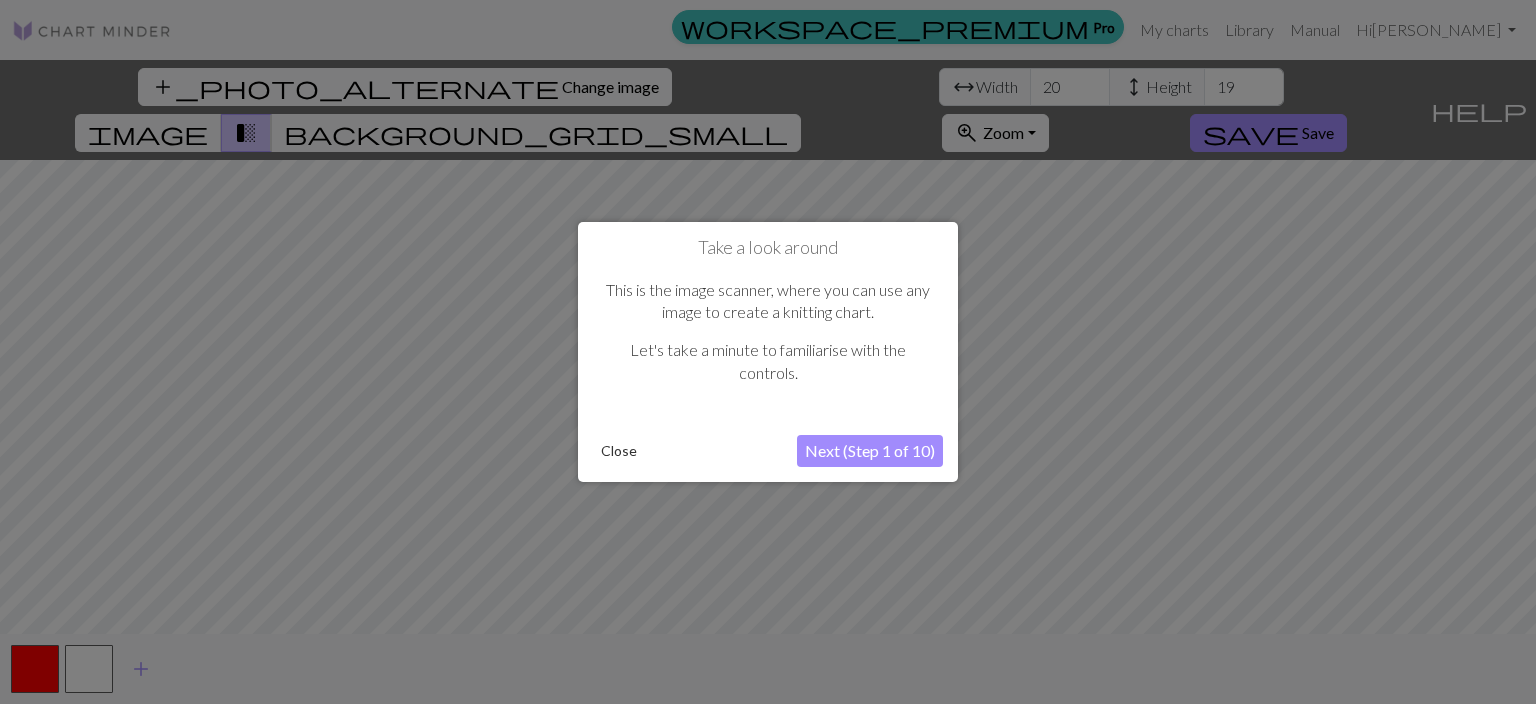 click on "Close" at bounding box center (619, 451) 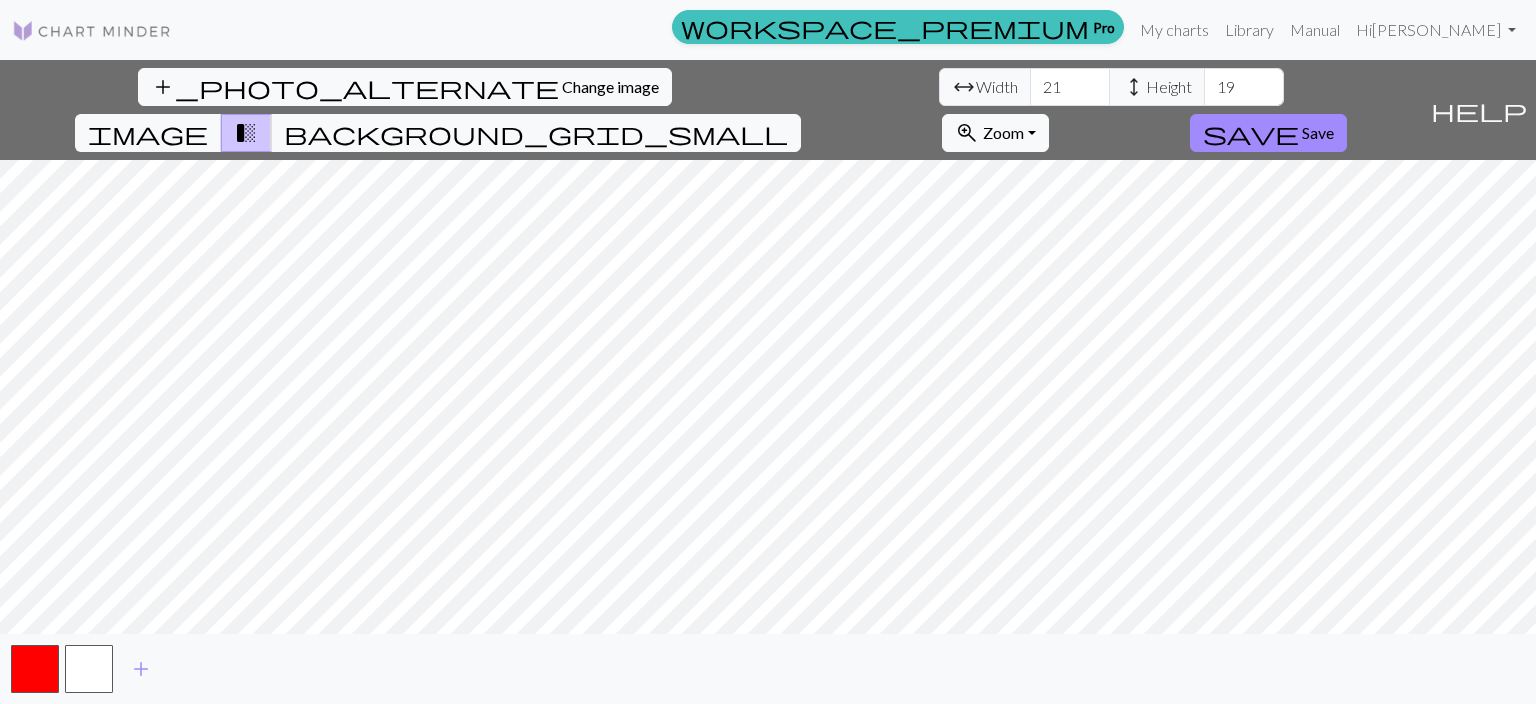 click on "21" at bounding box center [1070, 87] 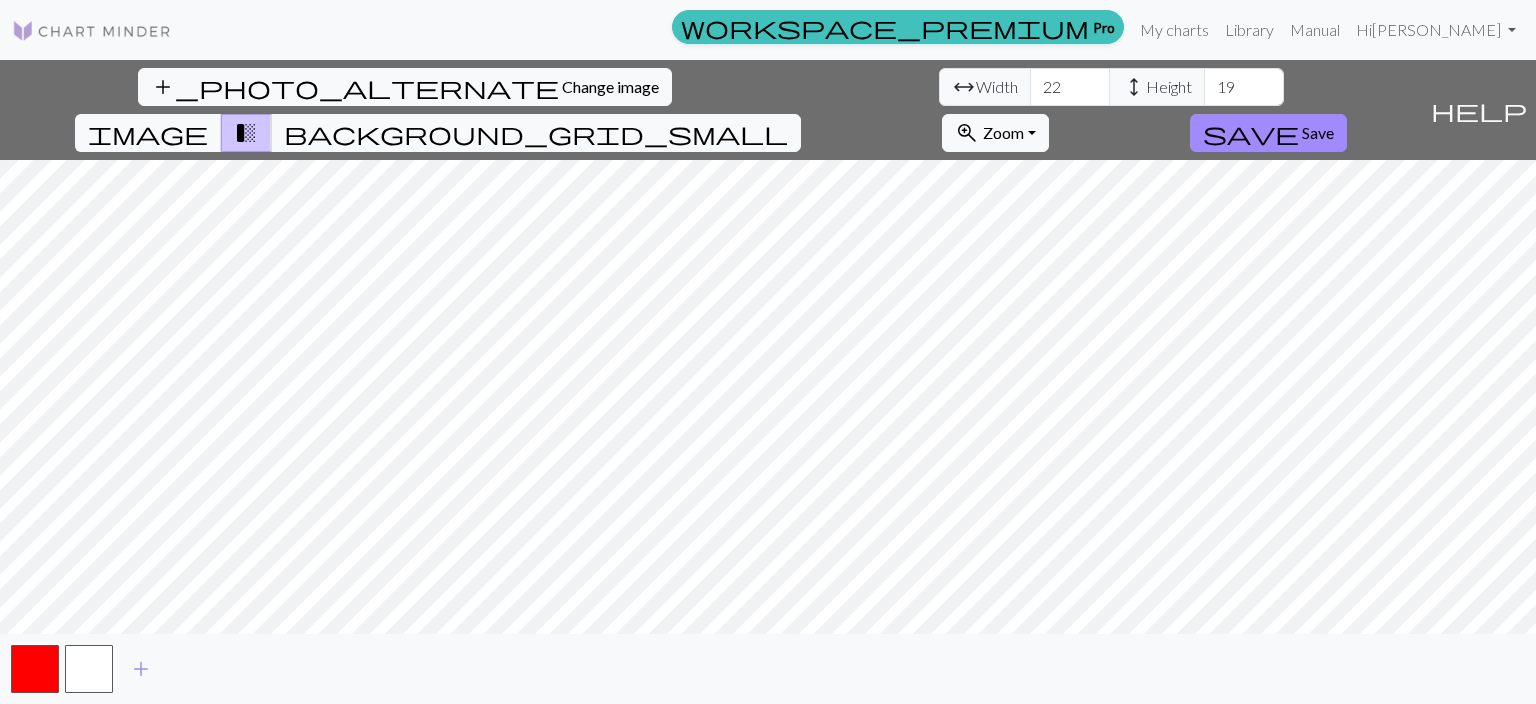 click on "22" at bounding box center (1070, 87) 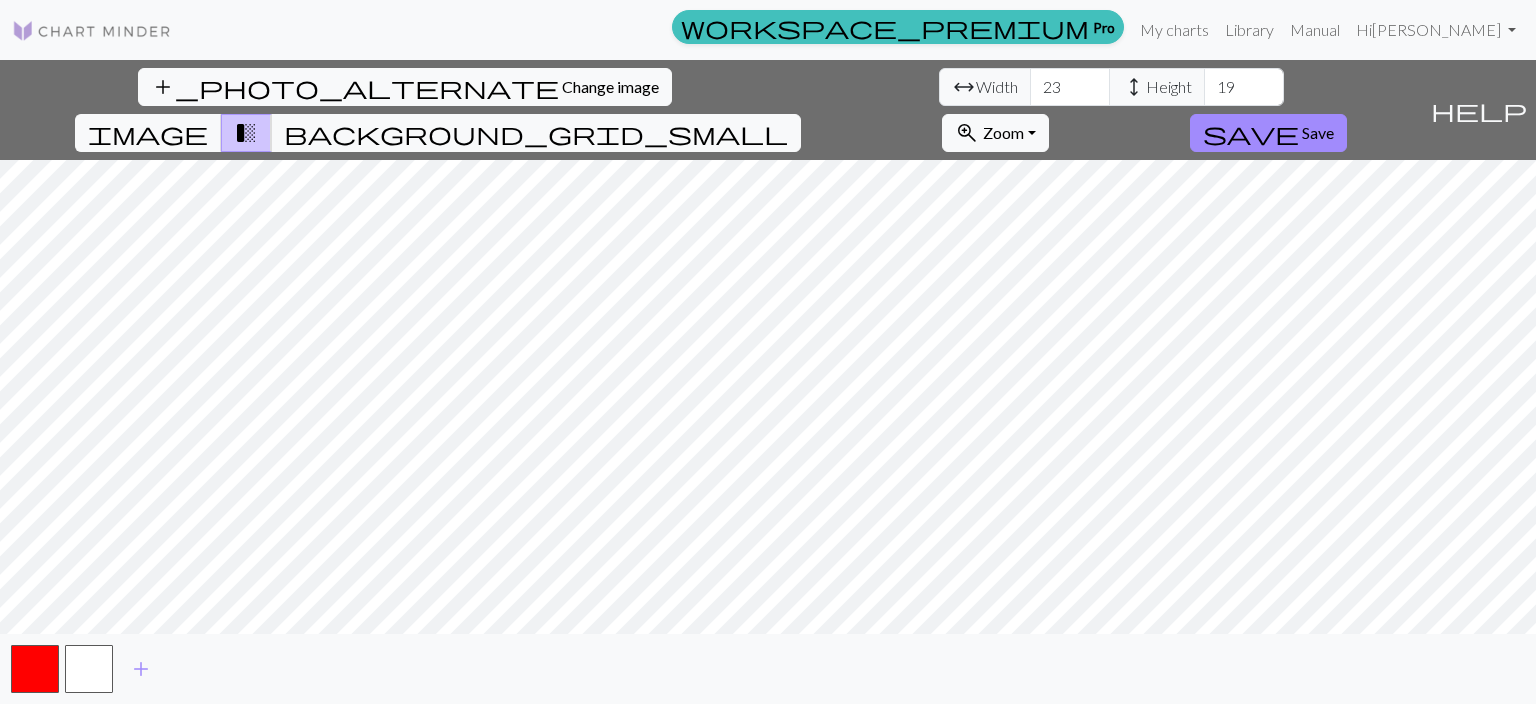 click on "23" at bounding box center (1070, 87) 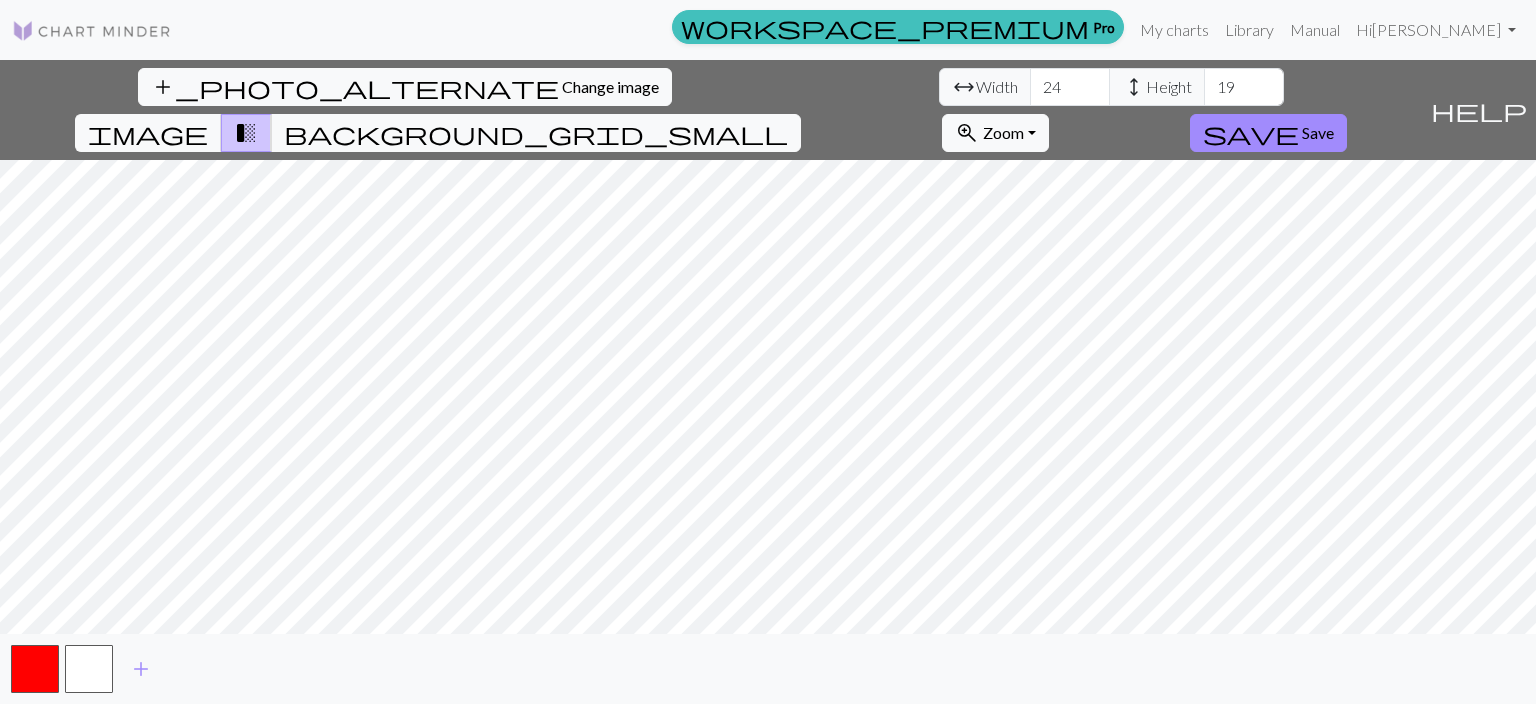 click on "24" at bounding box center [1070, 87] 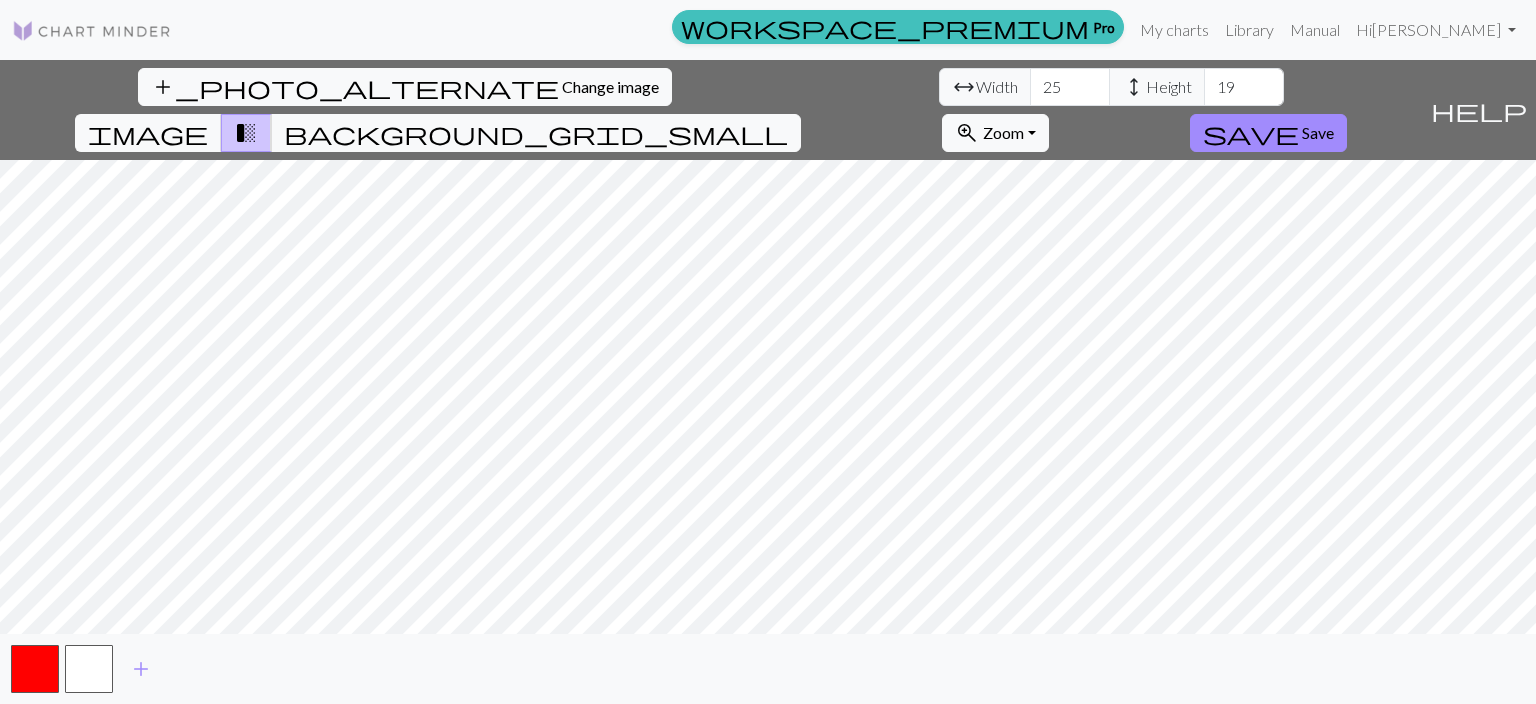 click on "25" at bounding box center (1070, 87) 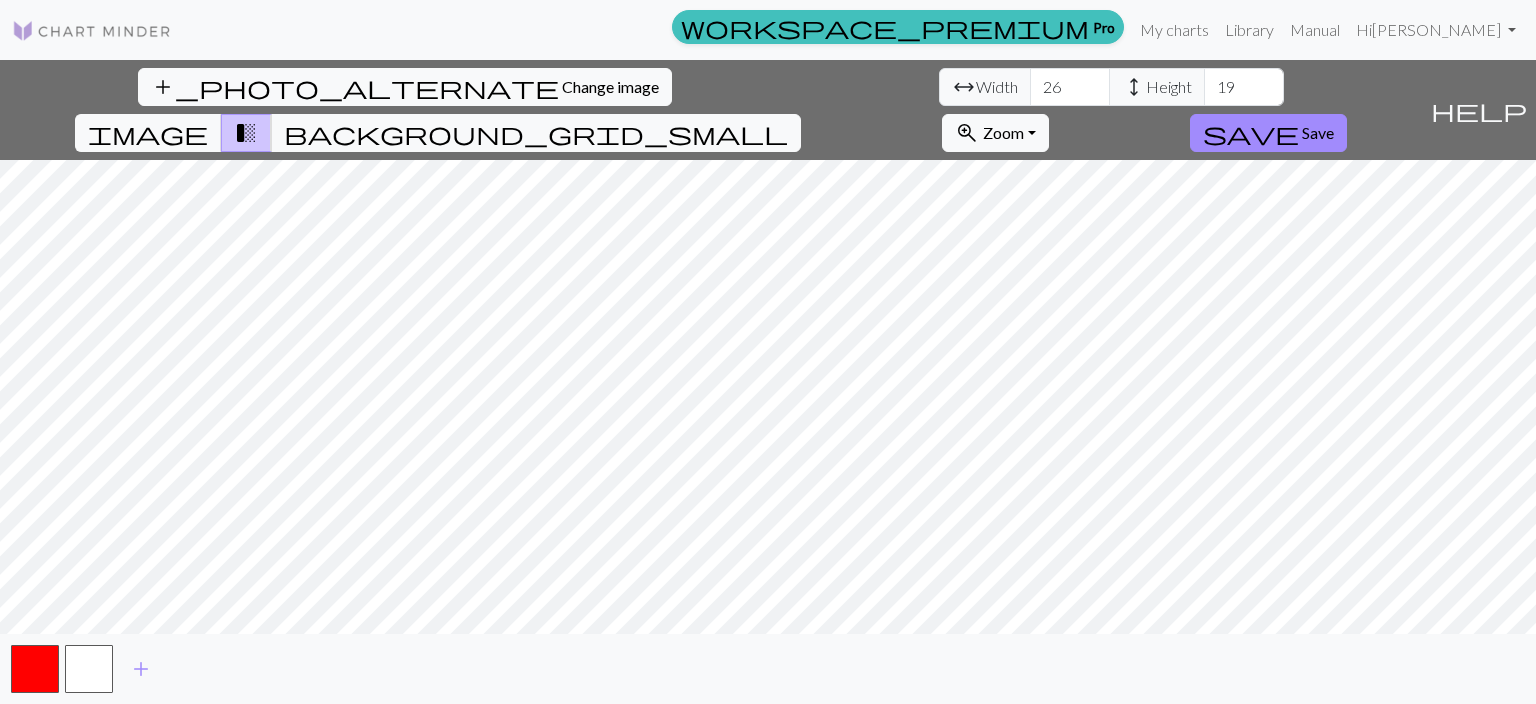 type on "26" 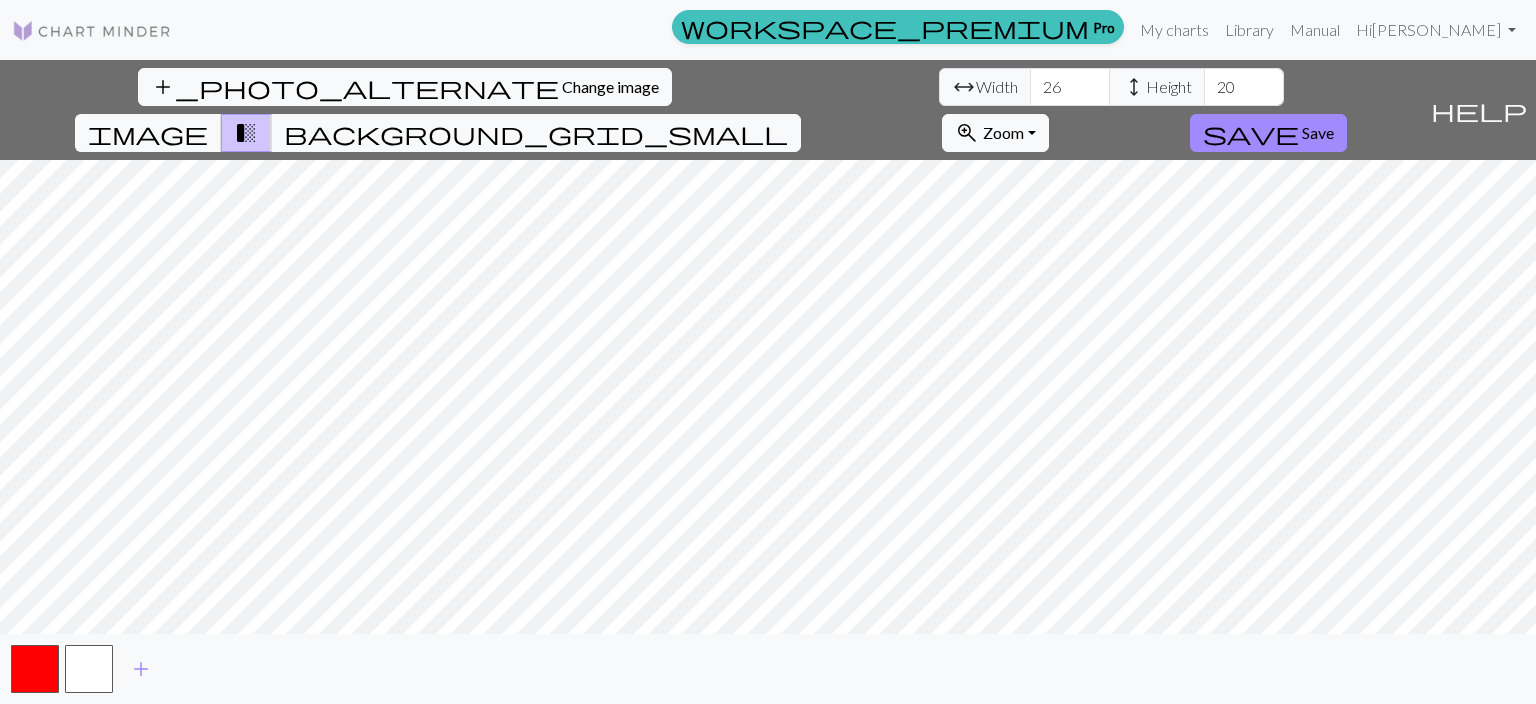 click on "20" at bounding box center (1244, 87) 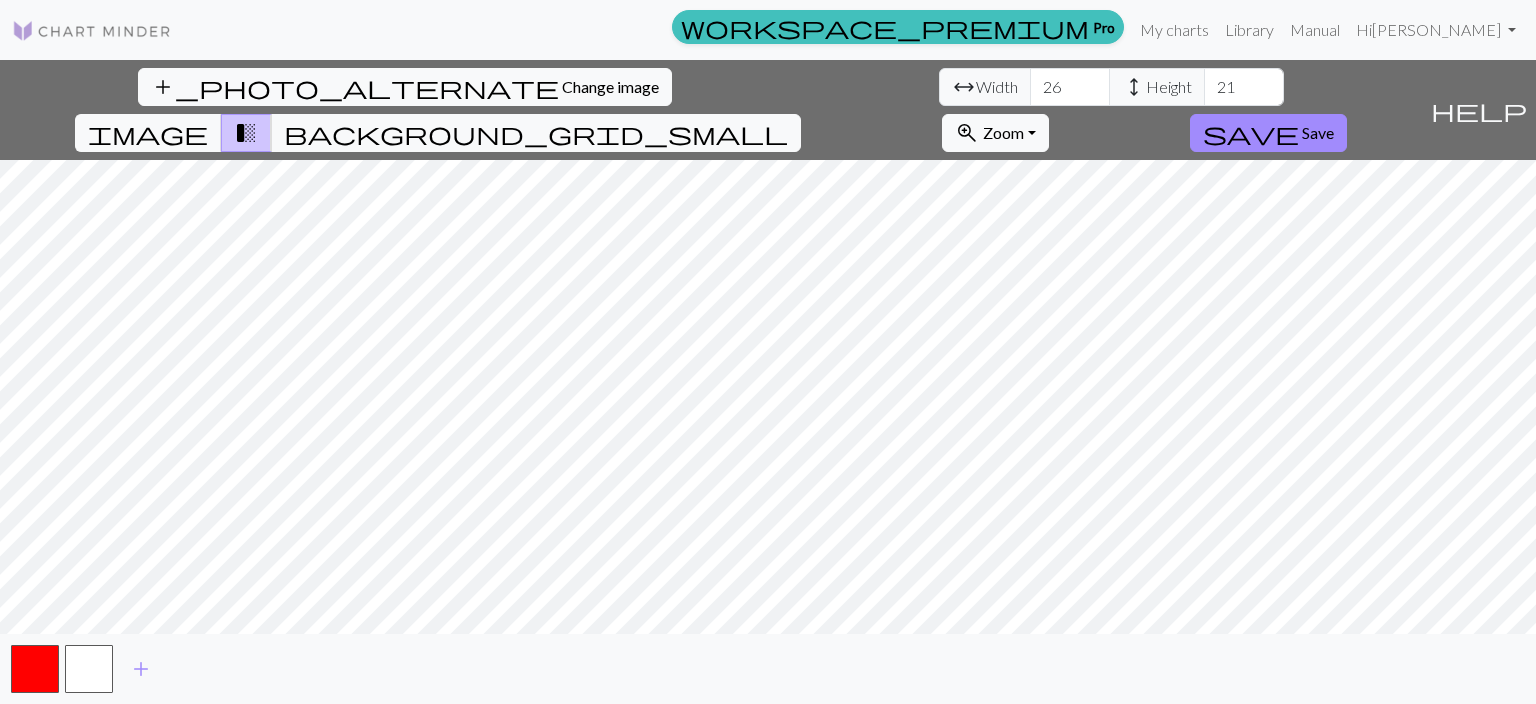 click on "21" at bounding box center [1244, 87] 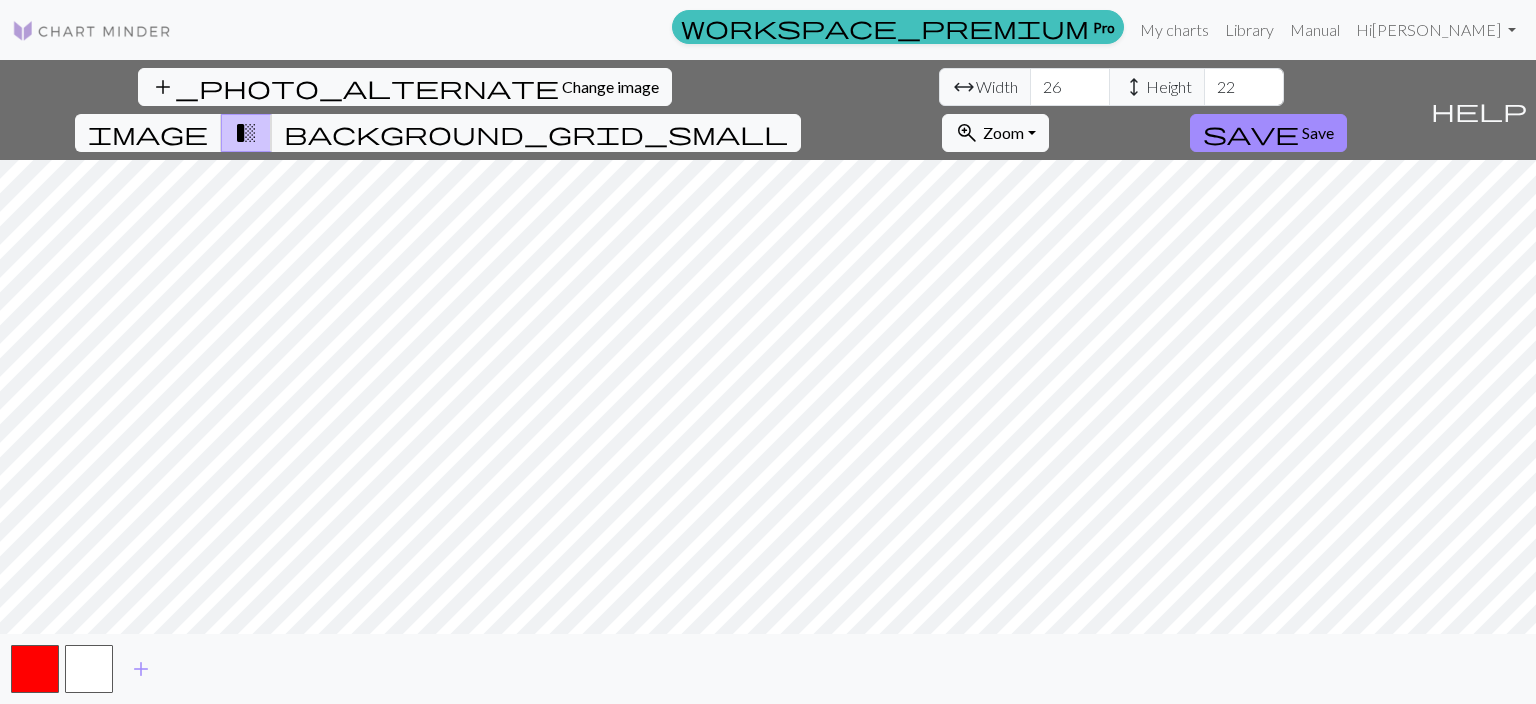 click on "22" at bounding box center (1244, 87) 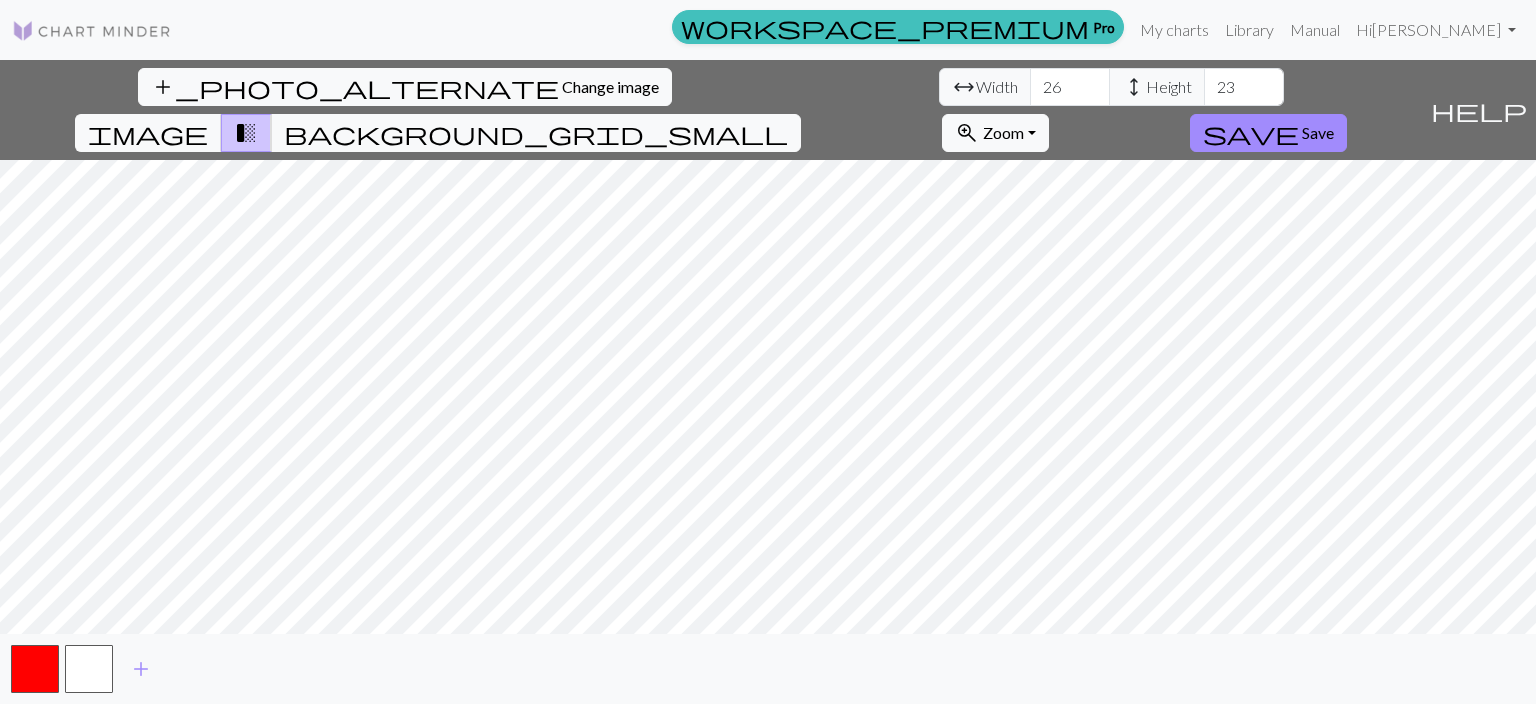 click on "23" at bounding box center (1244, 87) 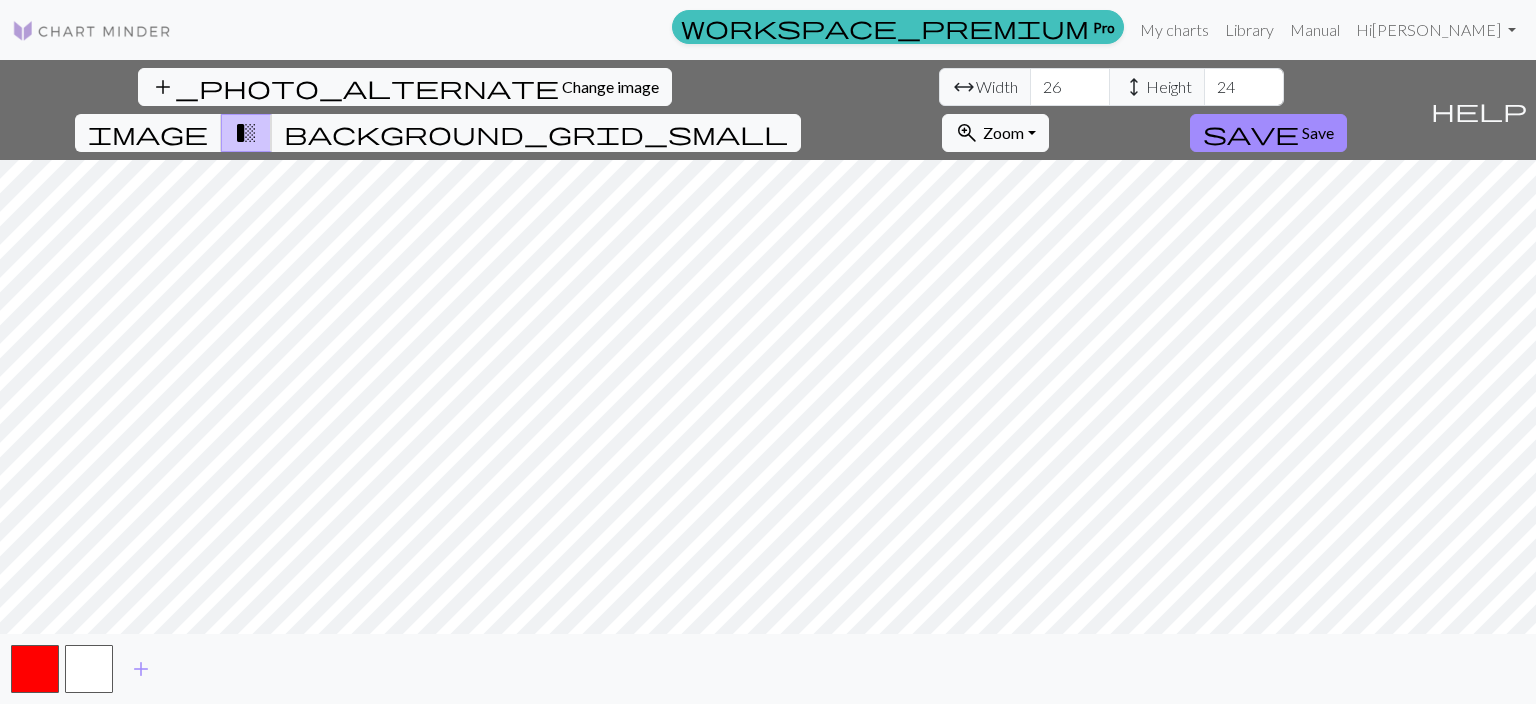 click on "24" at bounding box center [1244, 87] 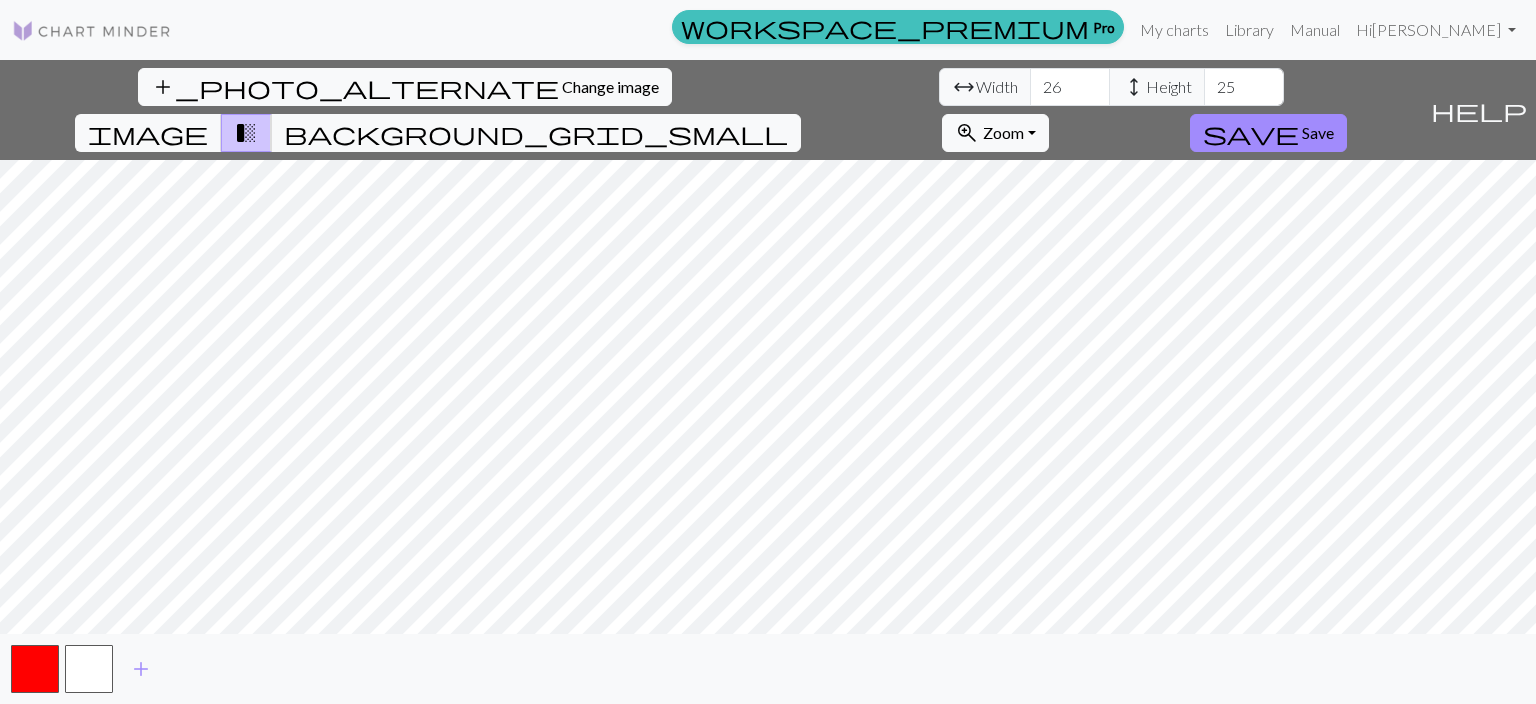 click on "25" at bounding box center [1244, 87] 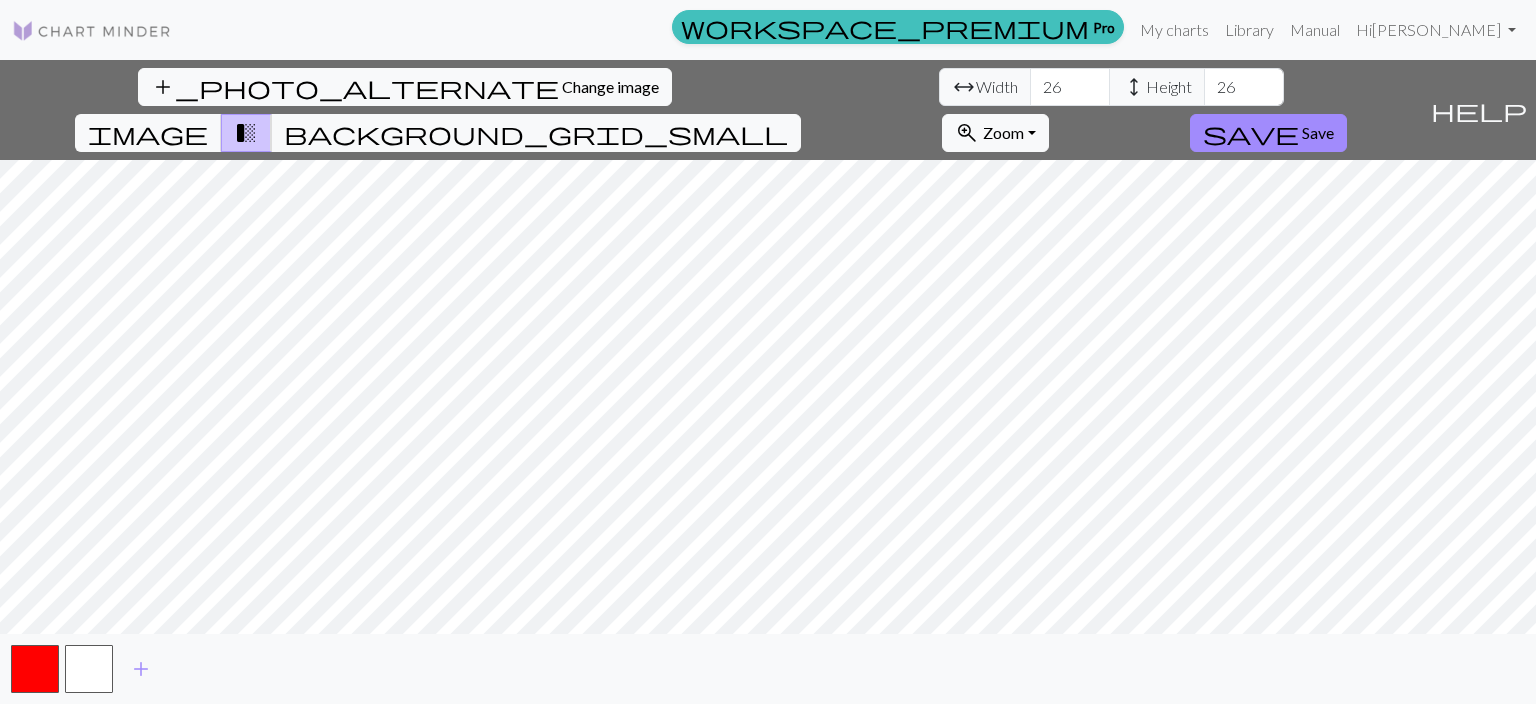 click on "26" at bounding box center (1244, 87) 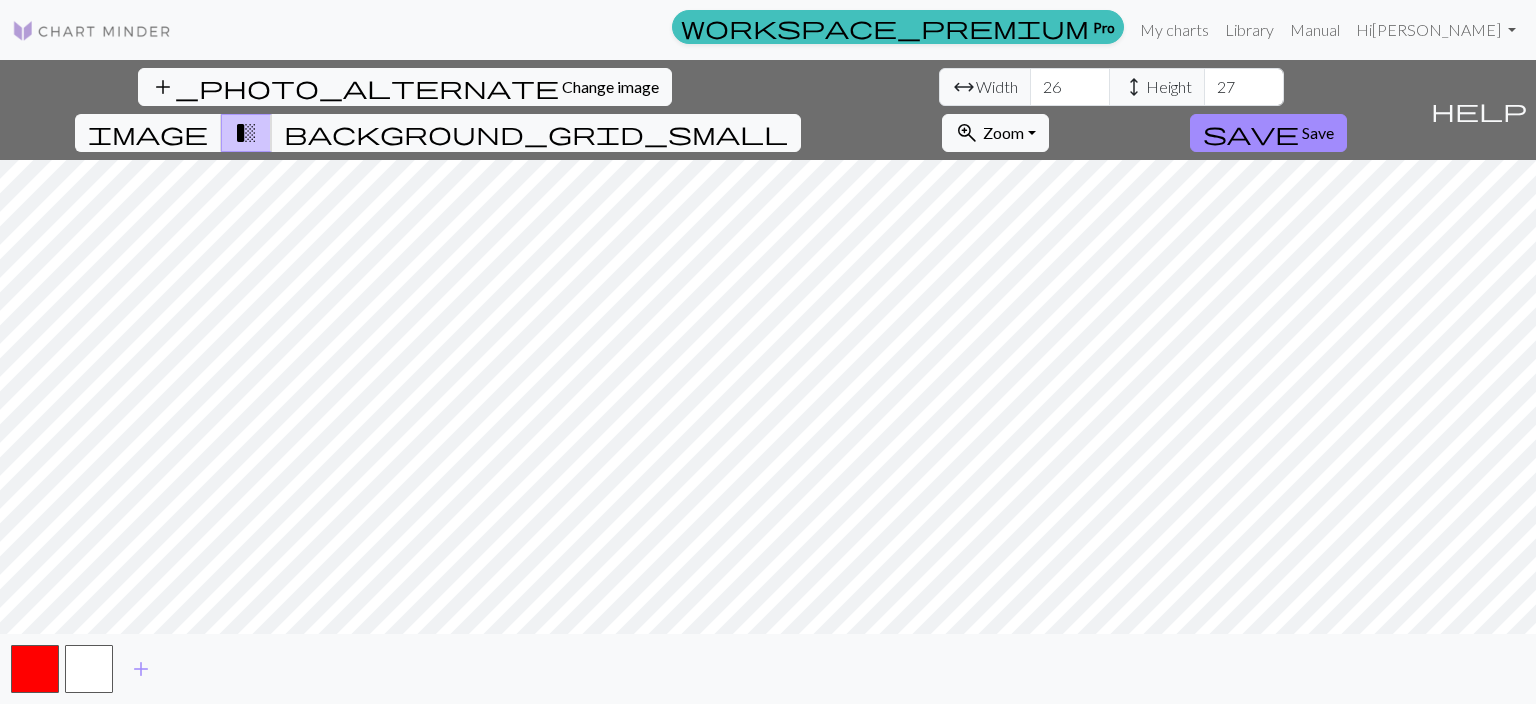 type on "27" 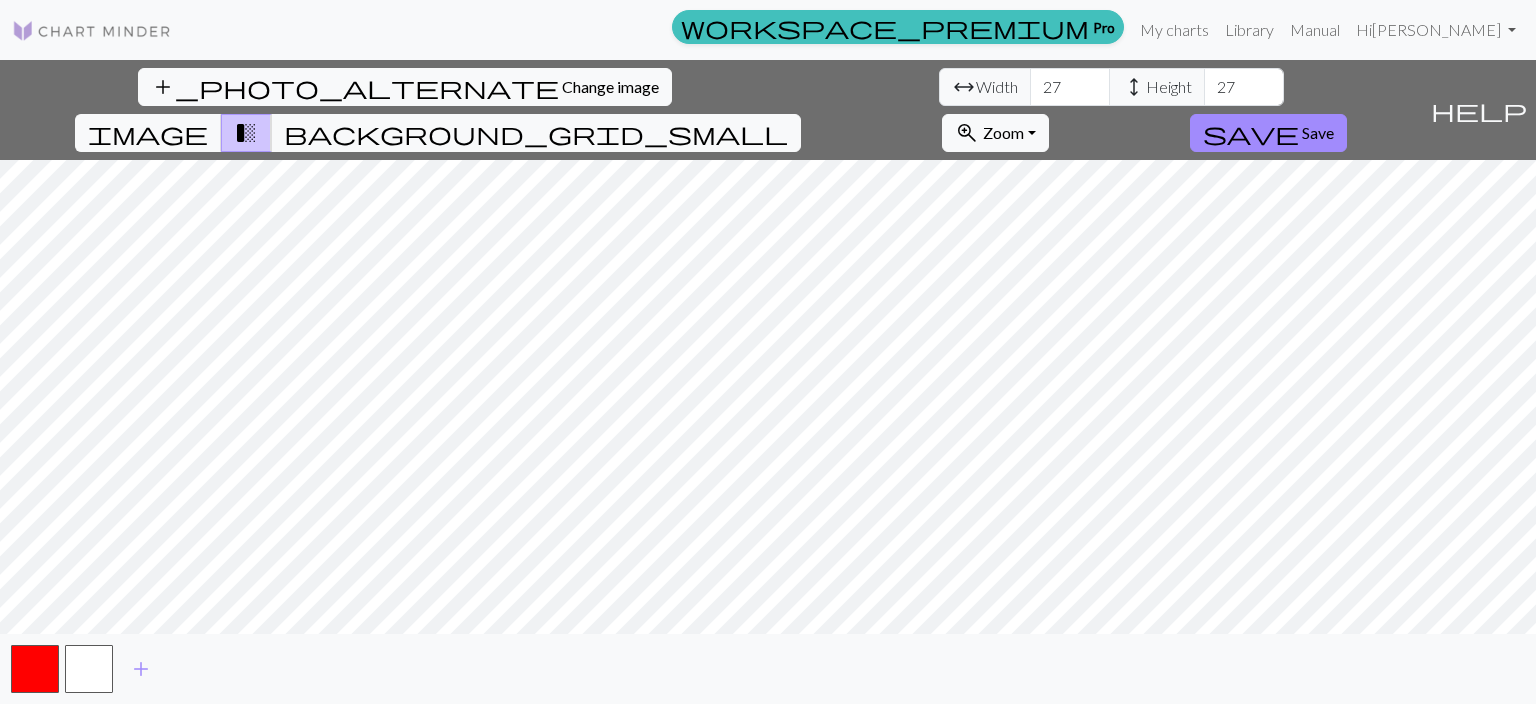 click on "27" at bounding box center (1070, 87) 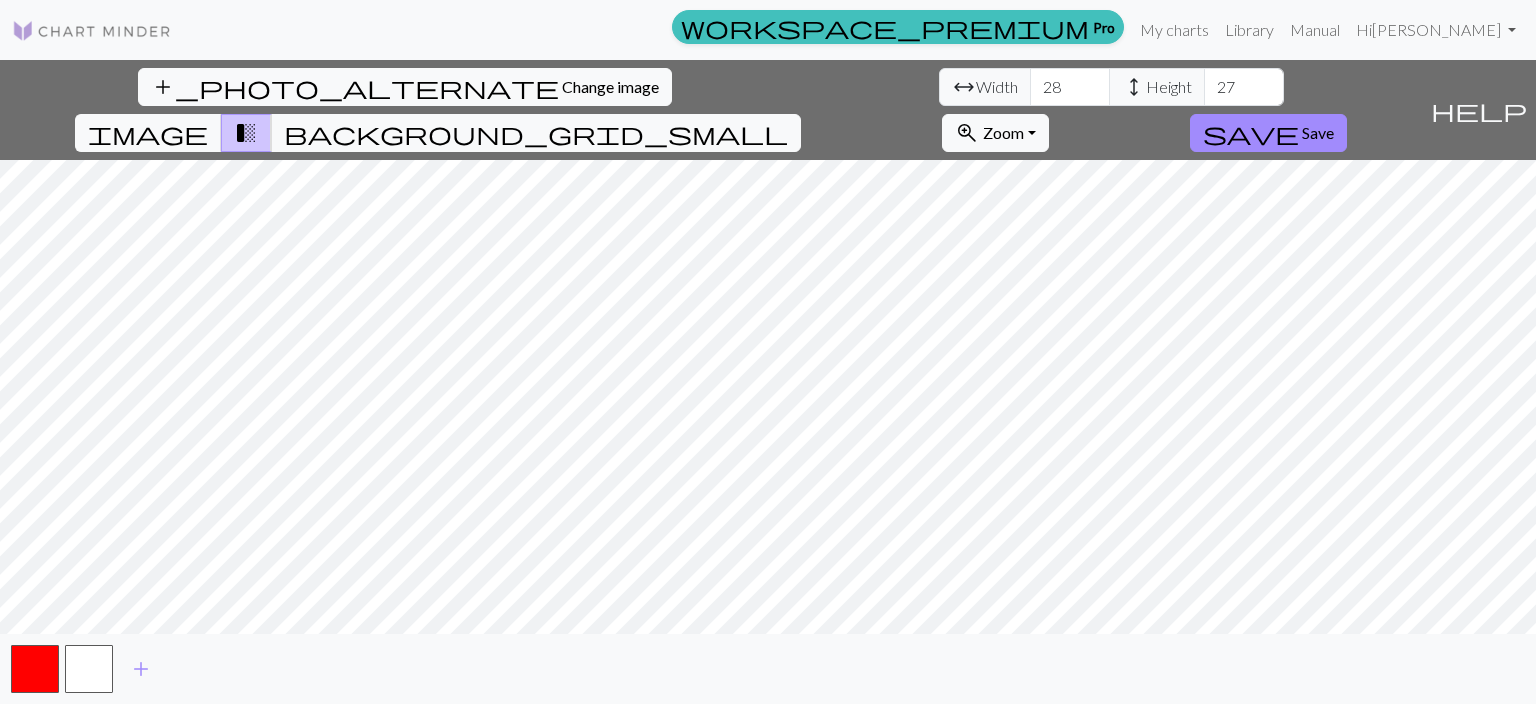 click on "28" at bounding box center [1070, 87] 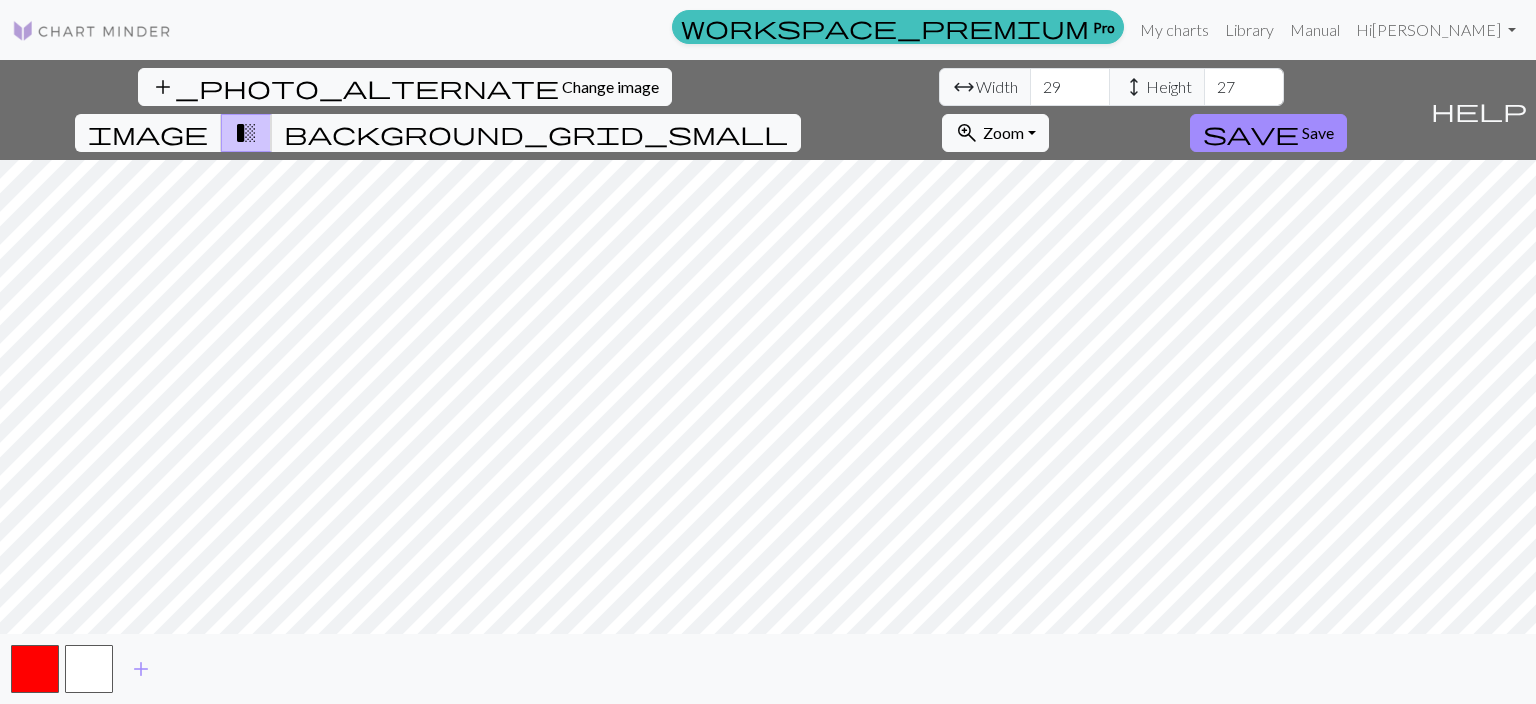 click on "29" at bounding box center (1070, 87) 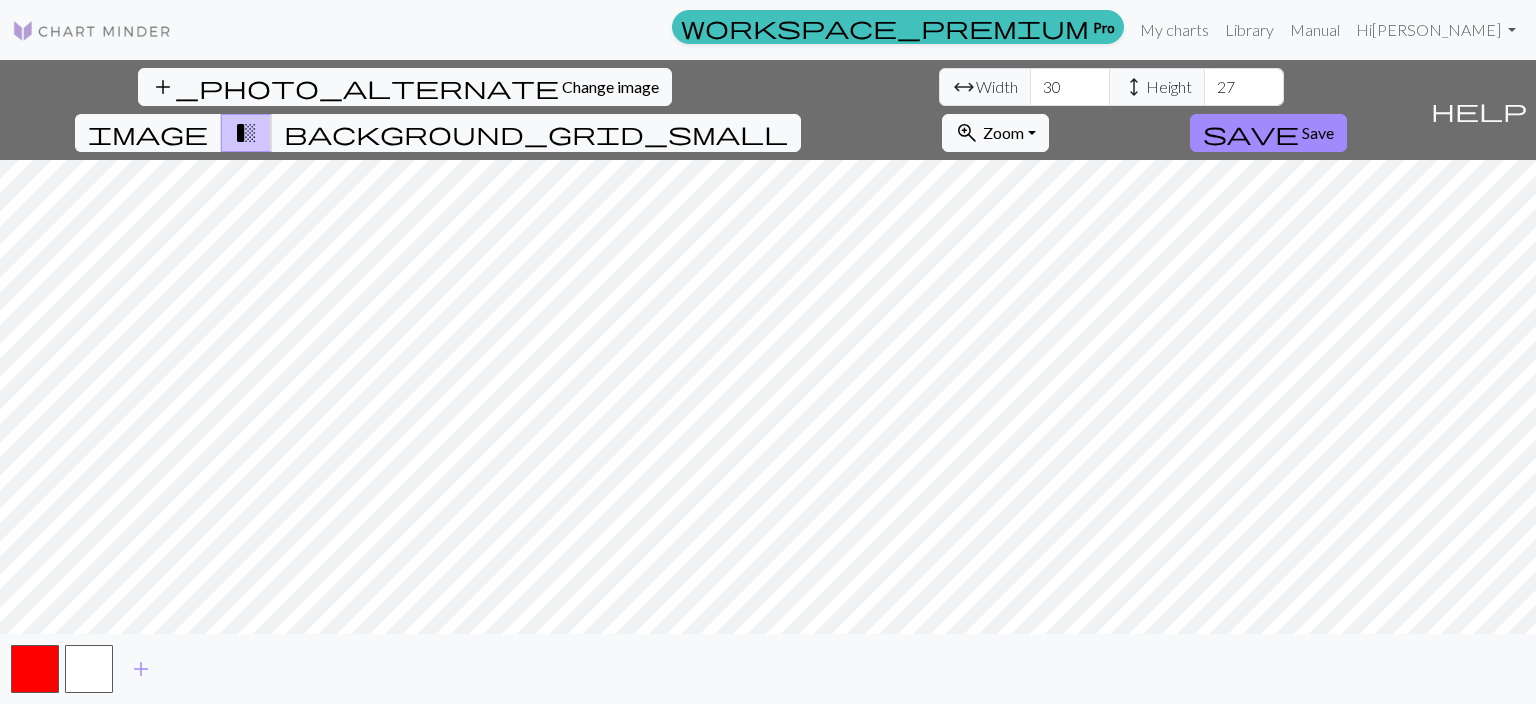 type on "30" 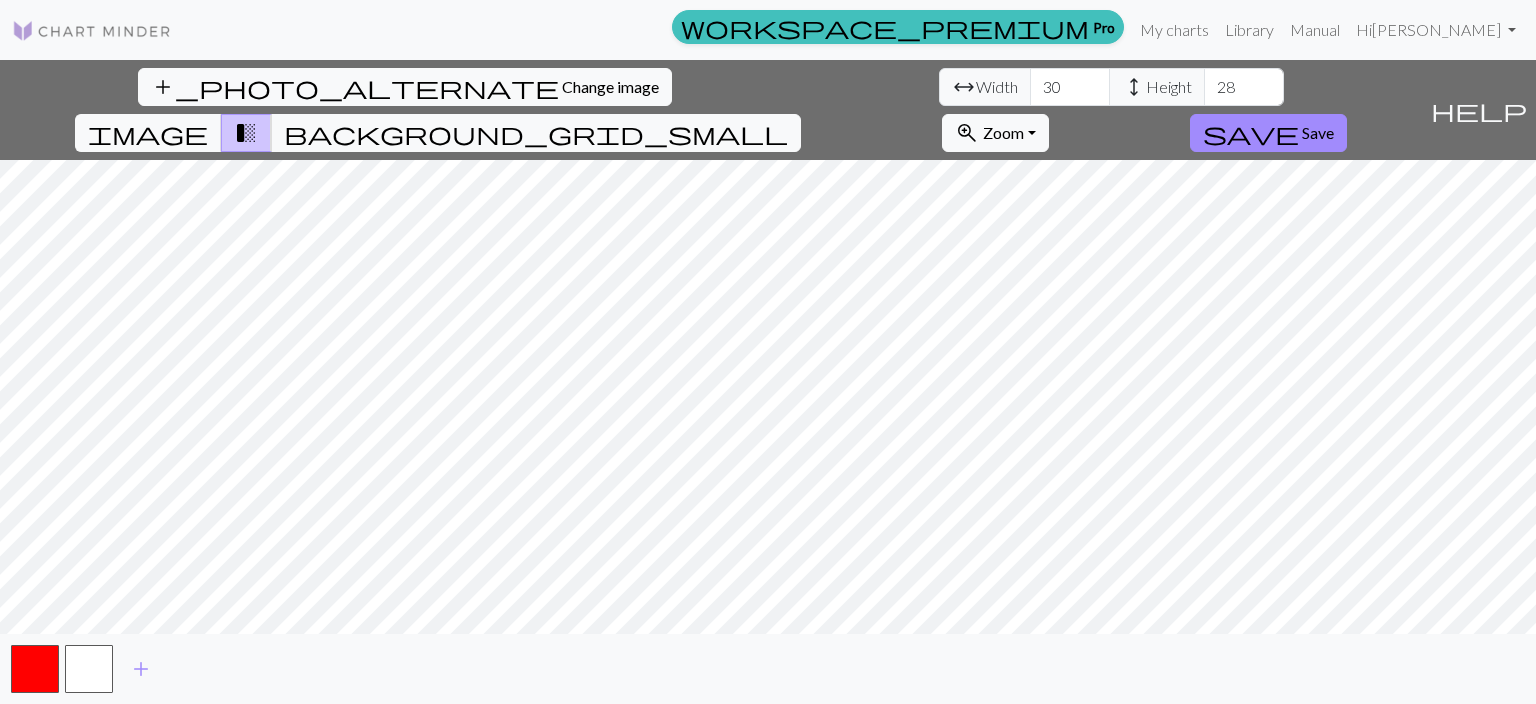 click on "28" at bounding box center (1244, 87) 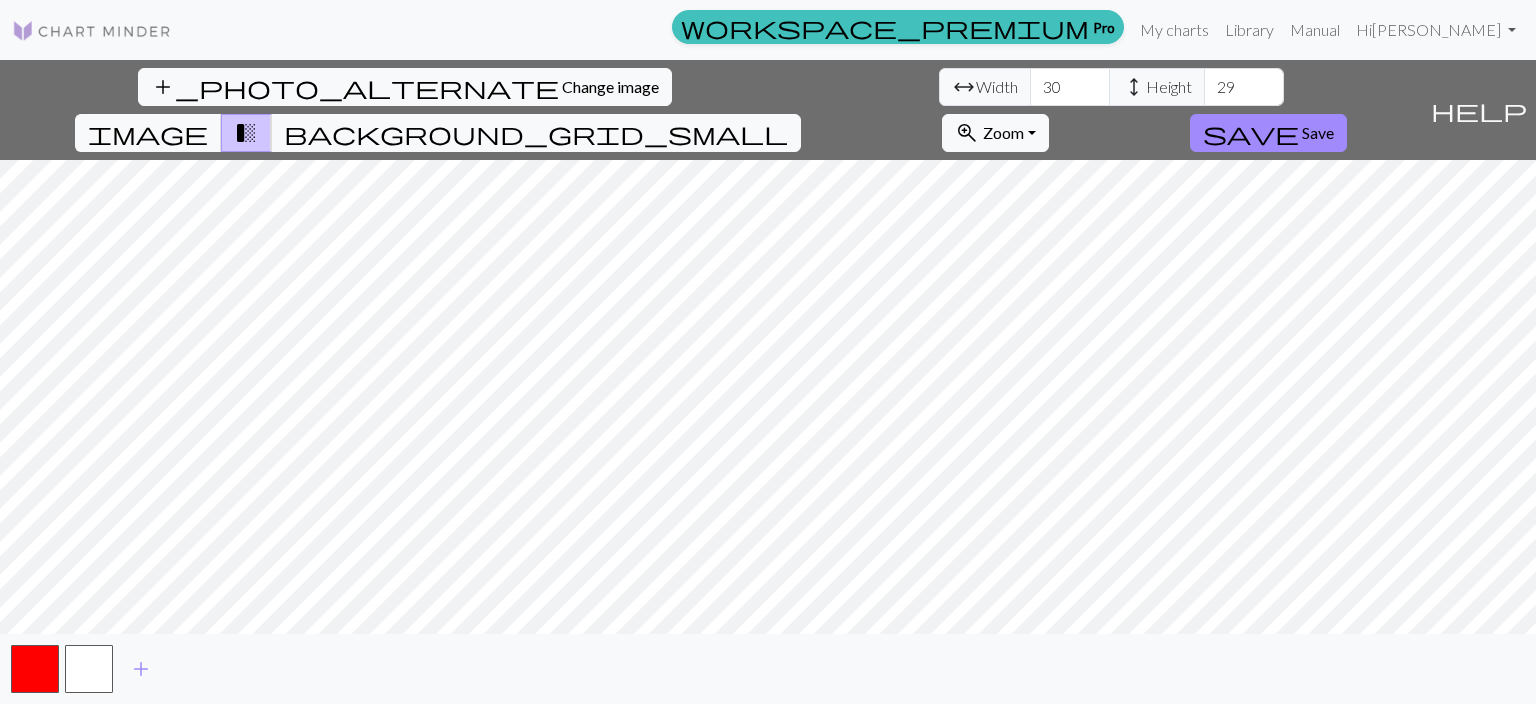 click on "29" at bounding box center (1244, 87) 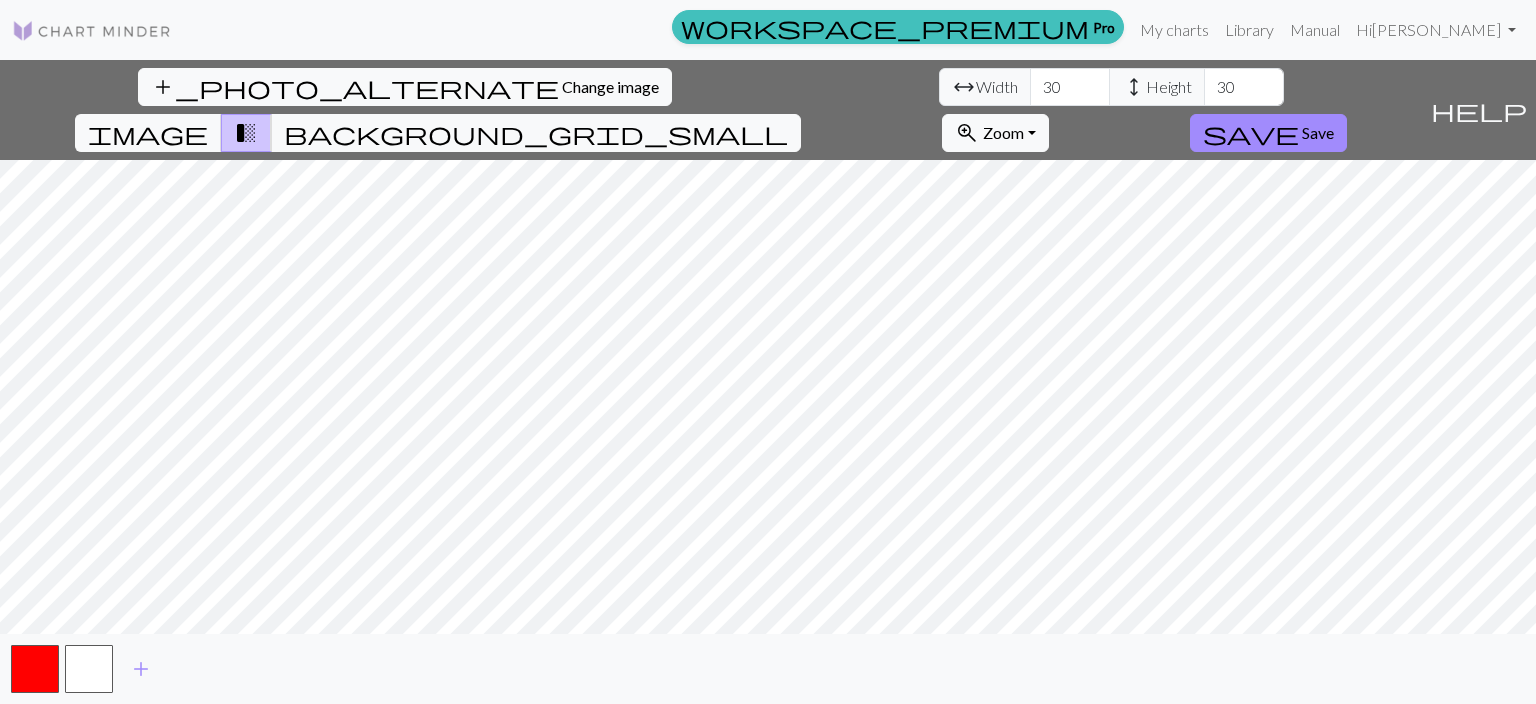 click on "30" at bounding box center (1244, 87) 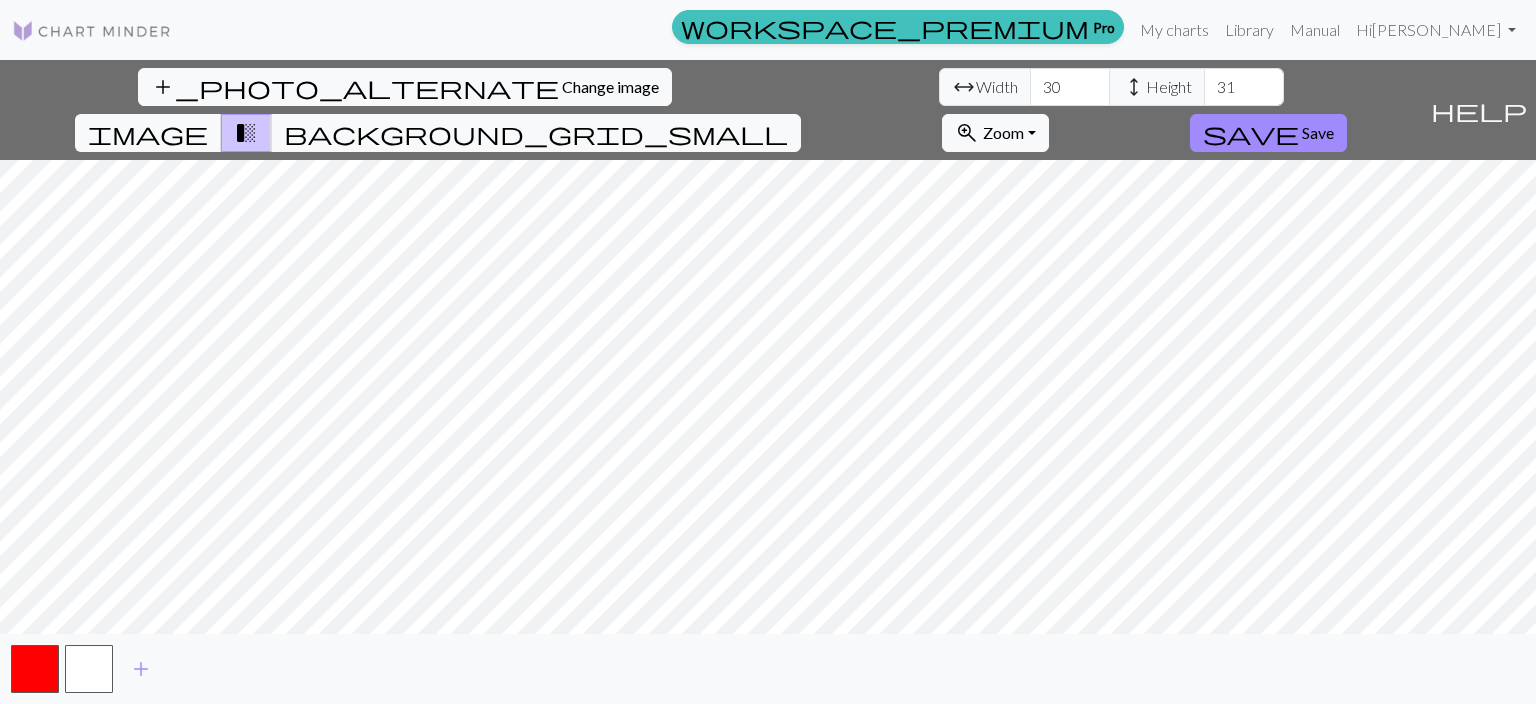 type on "31" 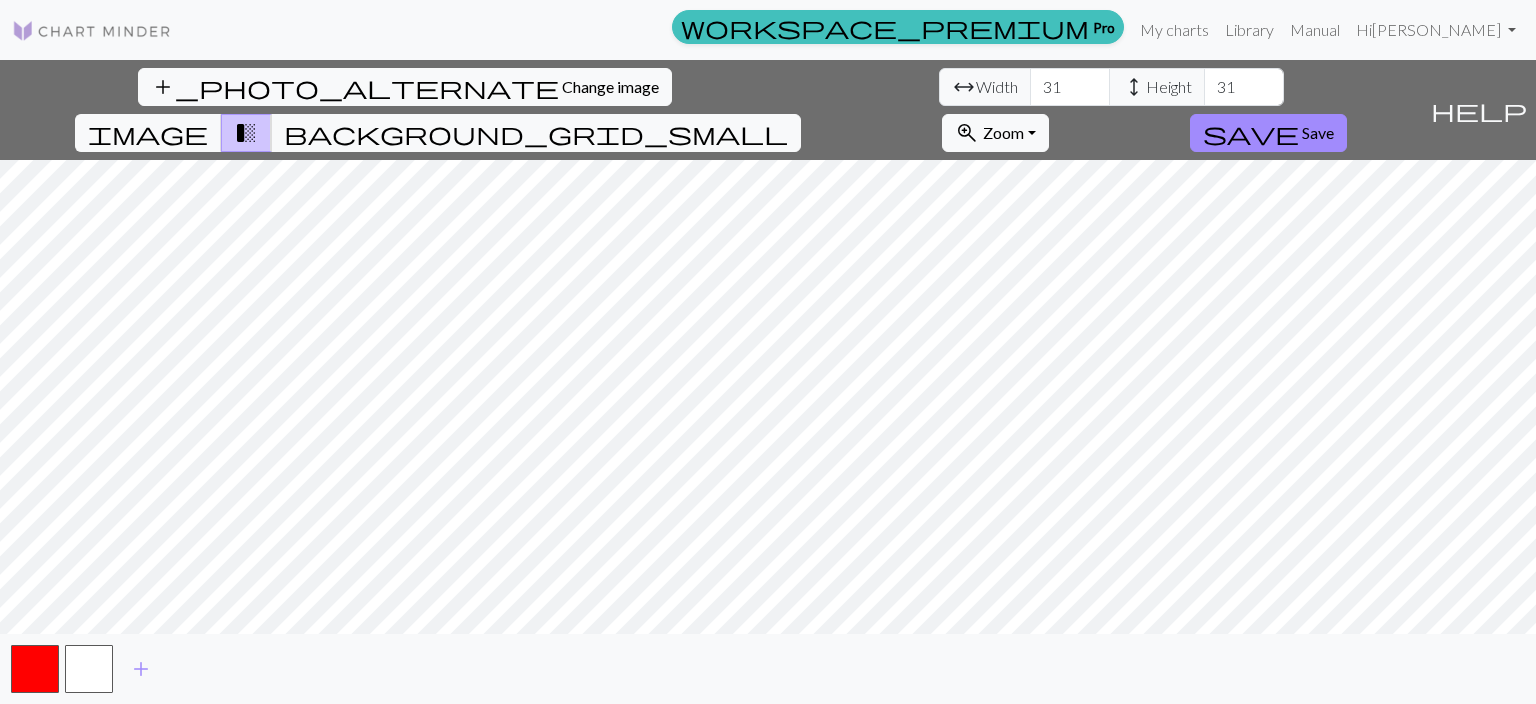 click on "31" at bounding box center (1070, 87) 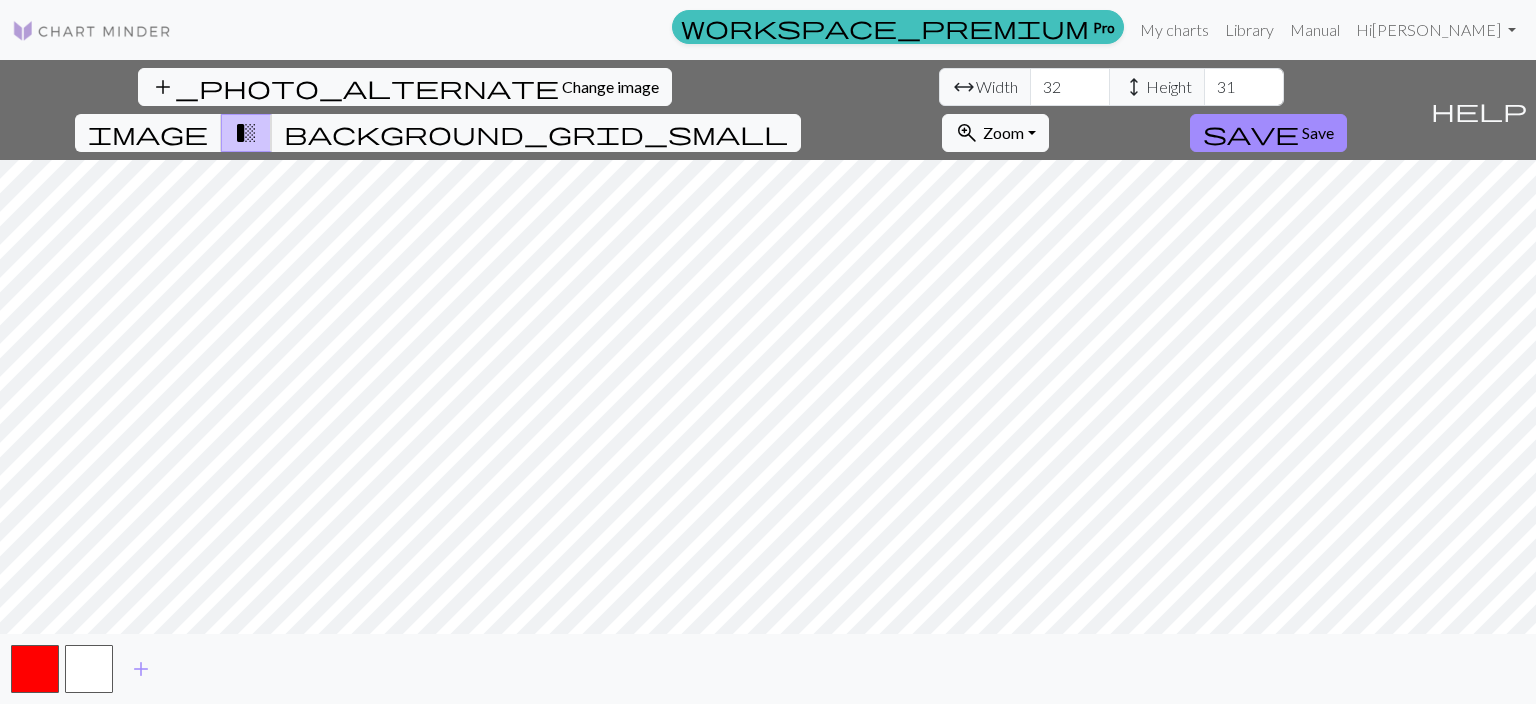click on "32" at bounding box center (1070, 87) 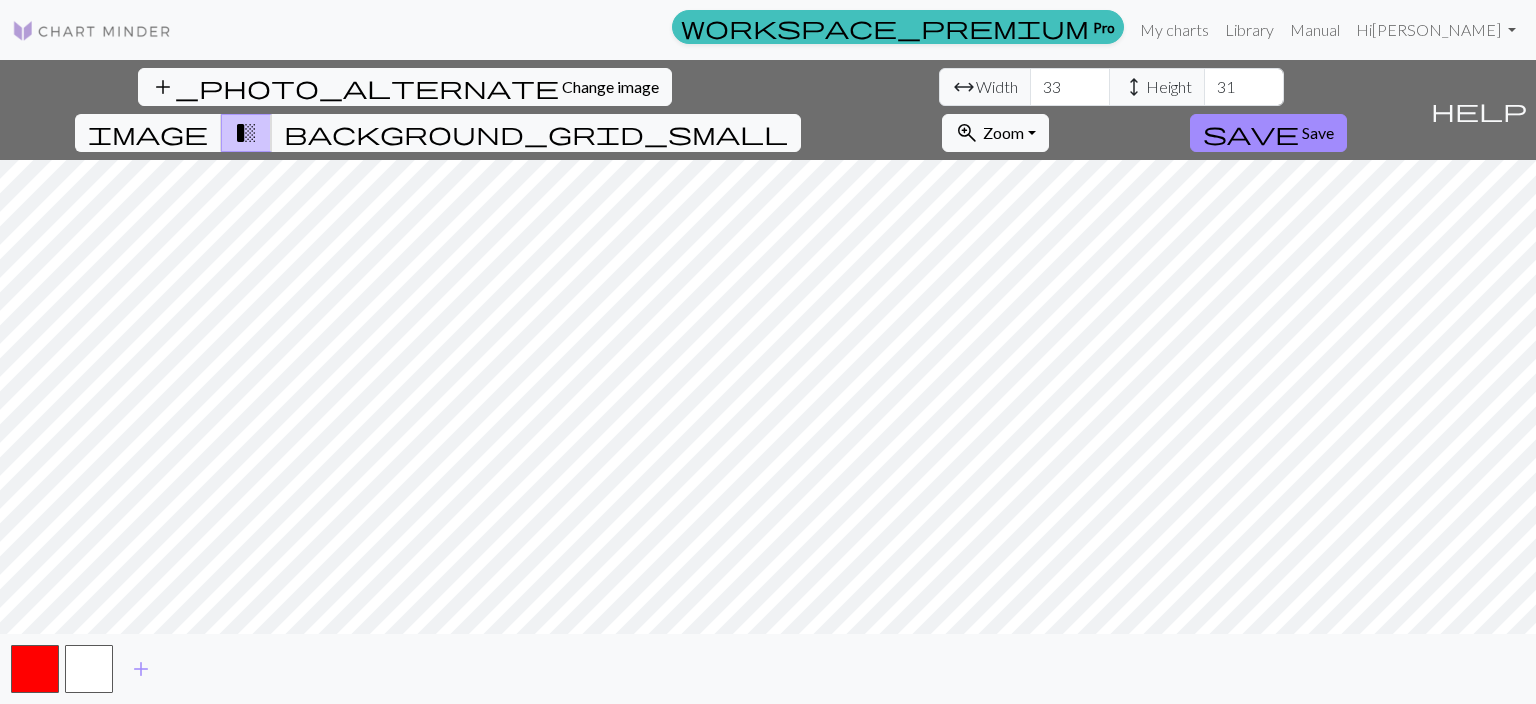 click on "33" at bounding box center (1070, 87) 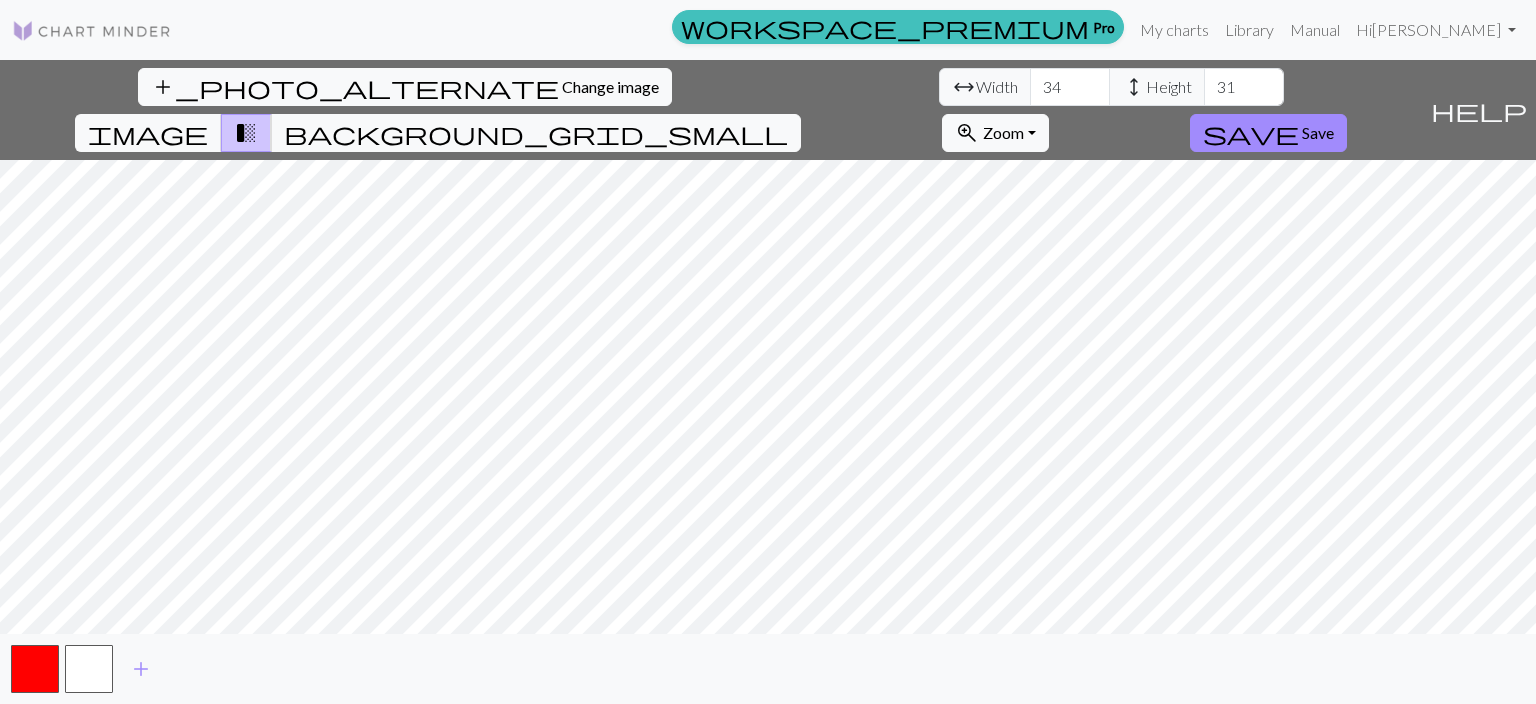 type on "34" 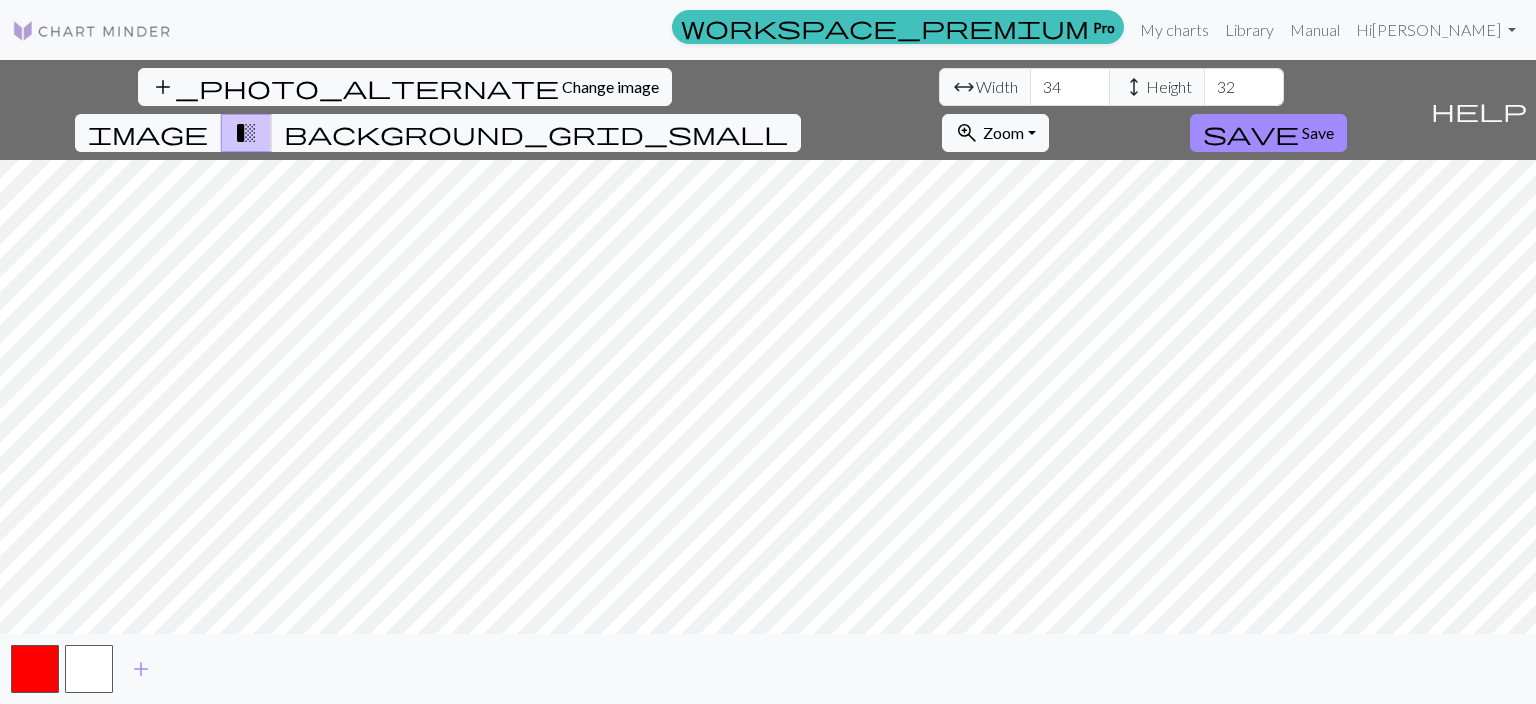 click on "32" at bounding box center (1244, 87) 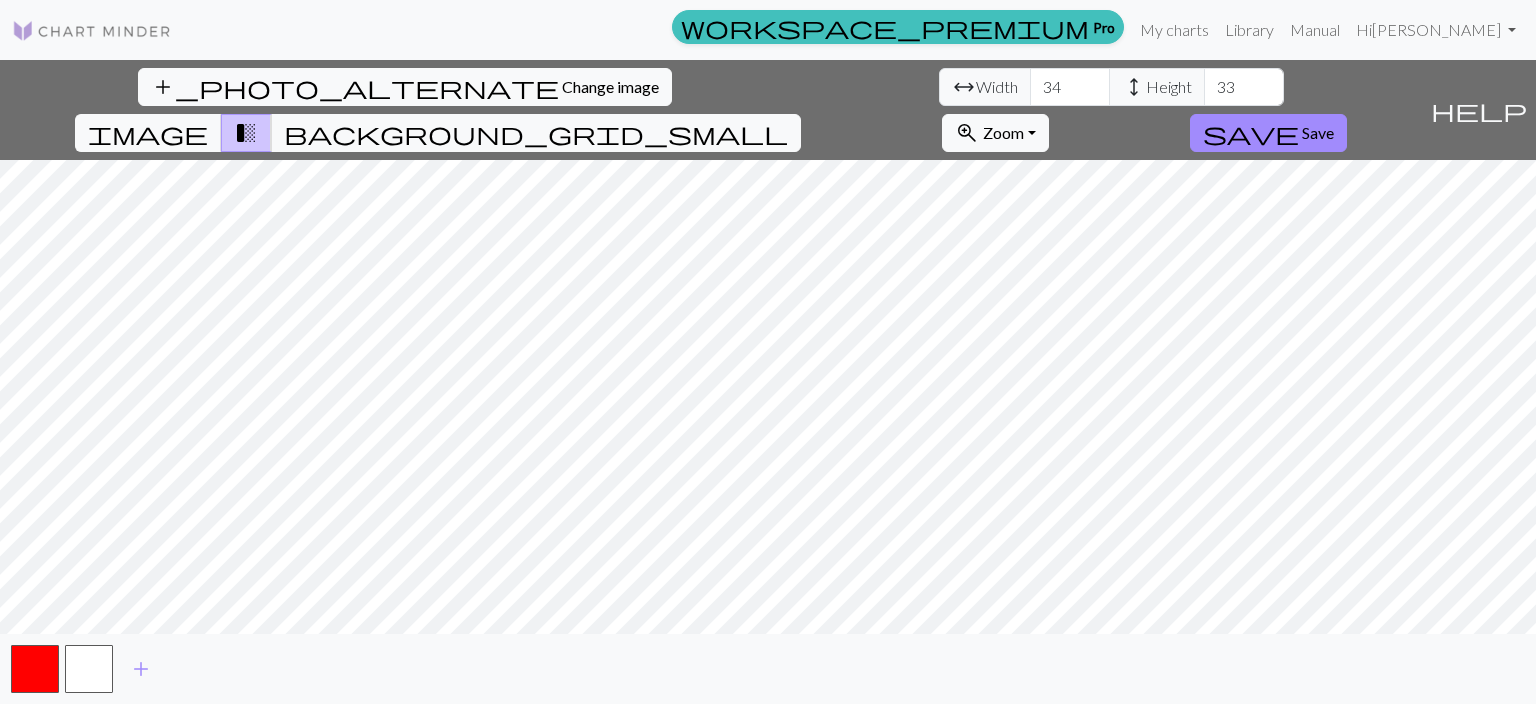 click on "33" at bounding box center [1244, 87] 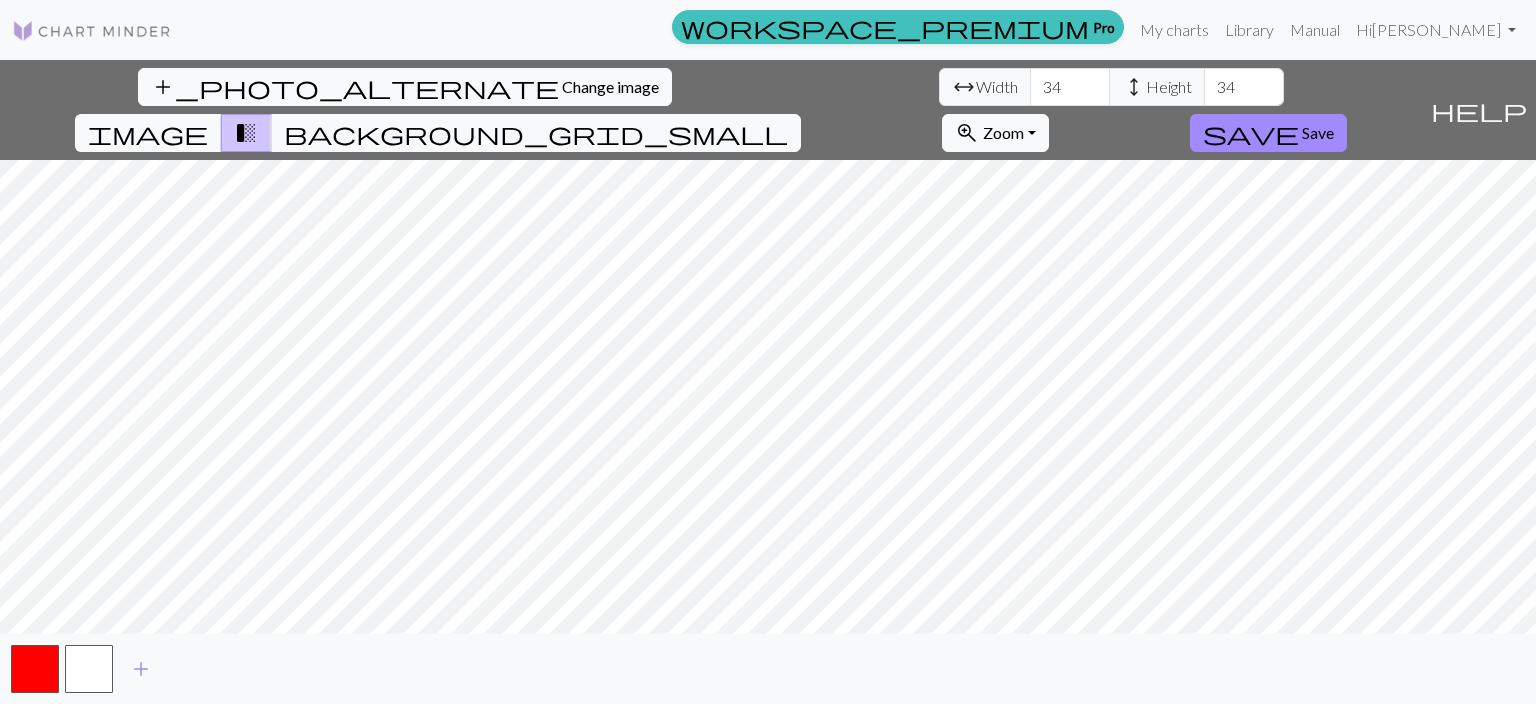 click on "34" at bounding box center (1244, 87) 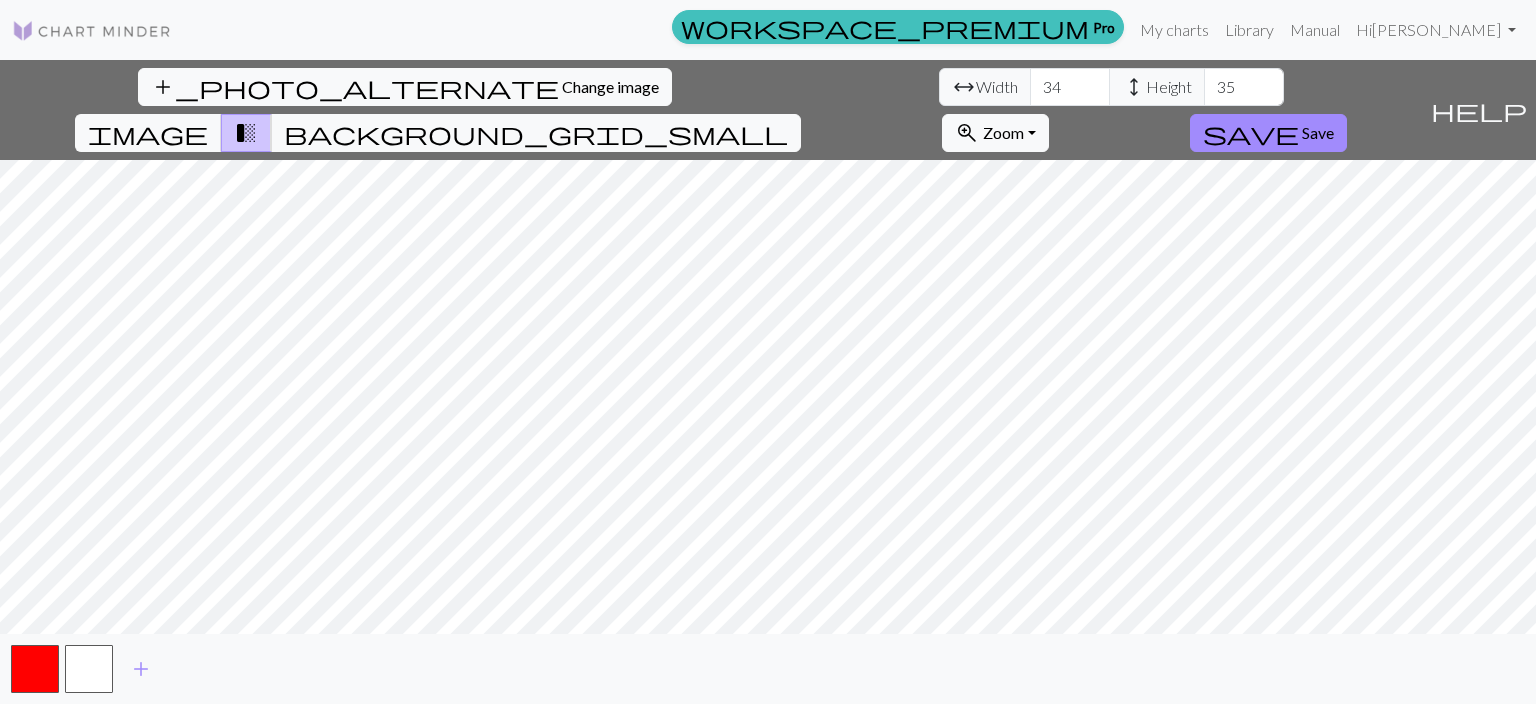 type on "35" 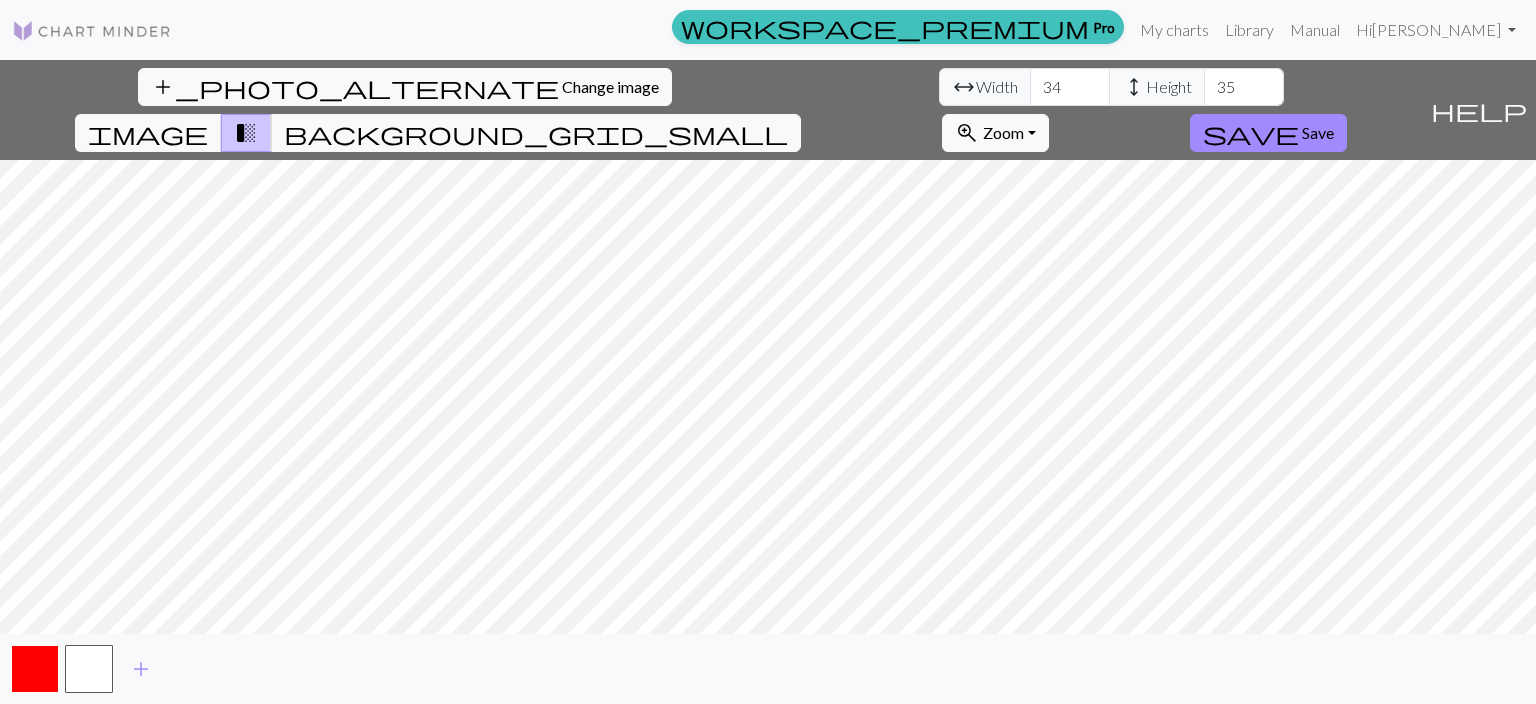 click at bounding box center [35, 669] 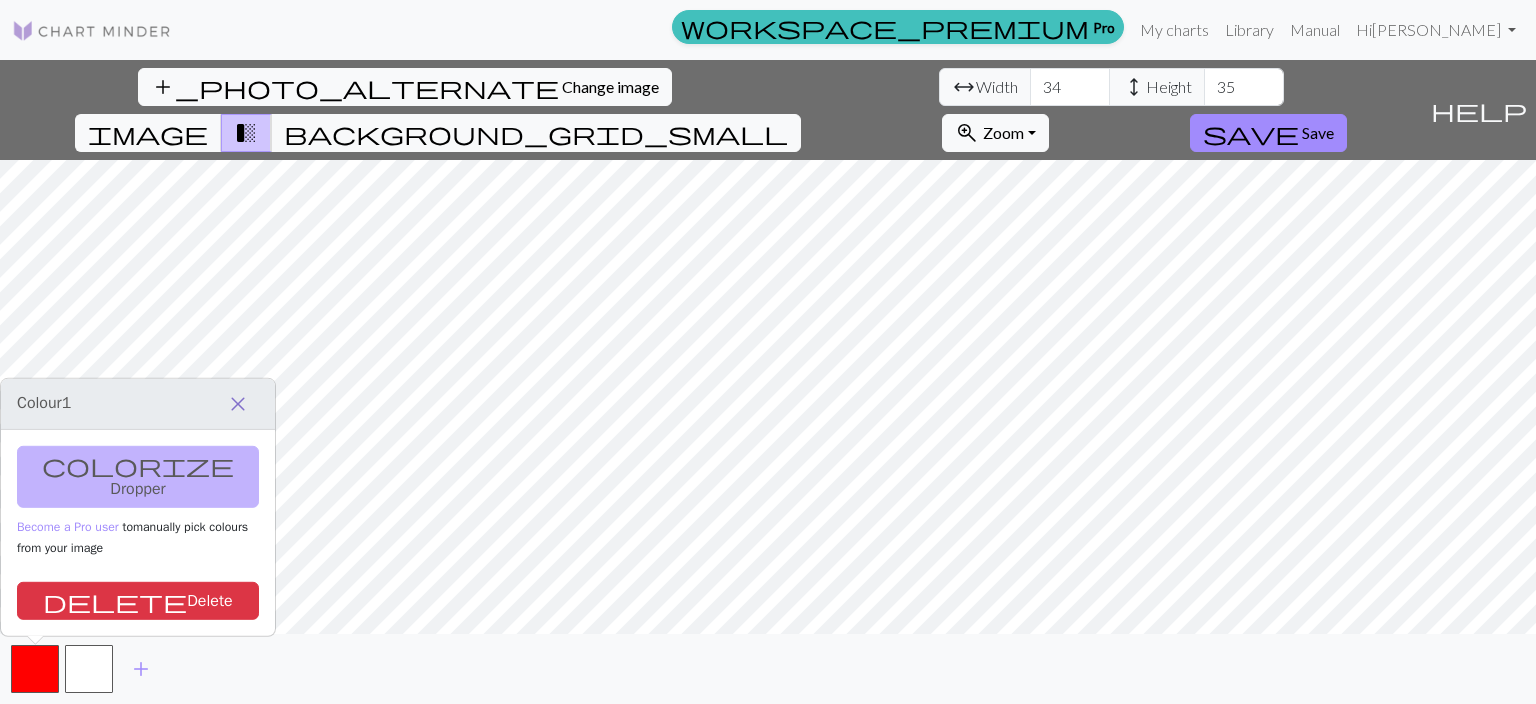 click on "close" at bounding box center (238, 404) 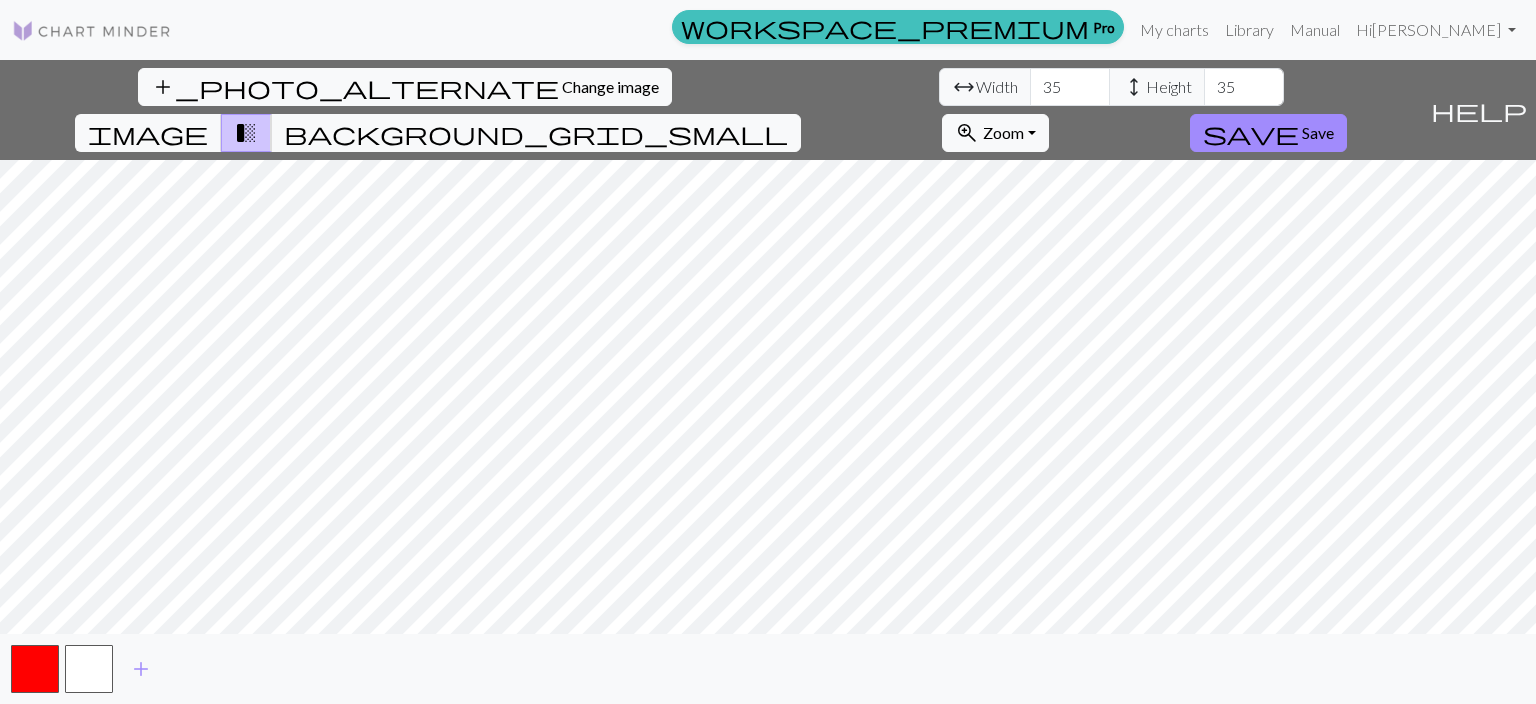 click on "35" at bounding box center (1070, 87) 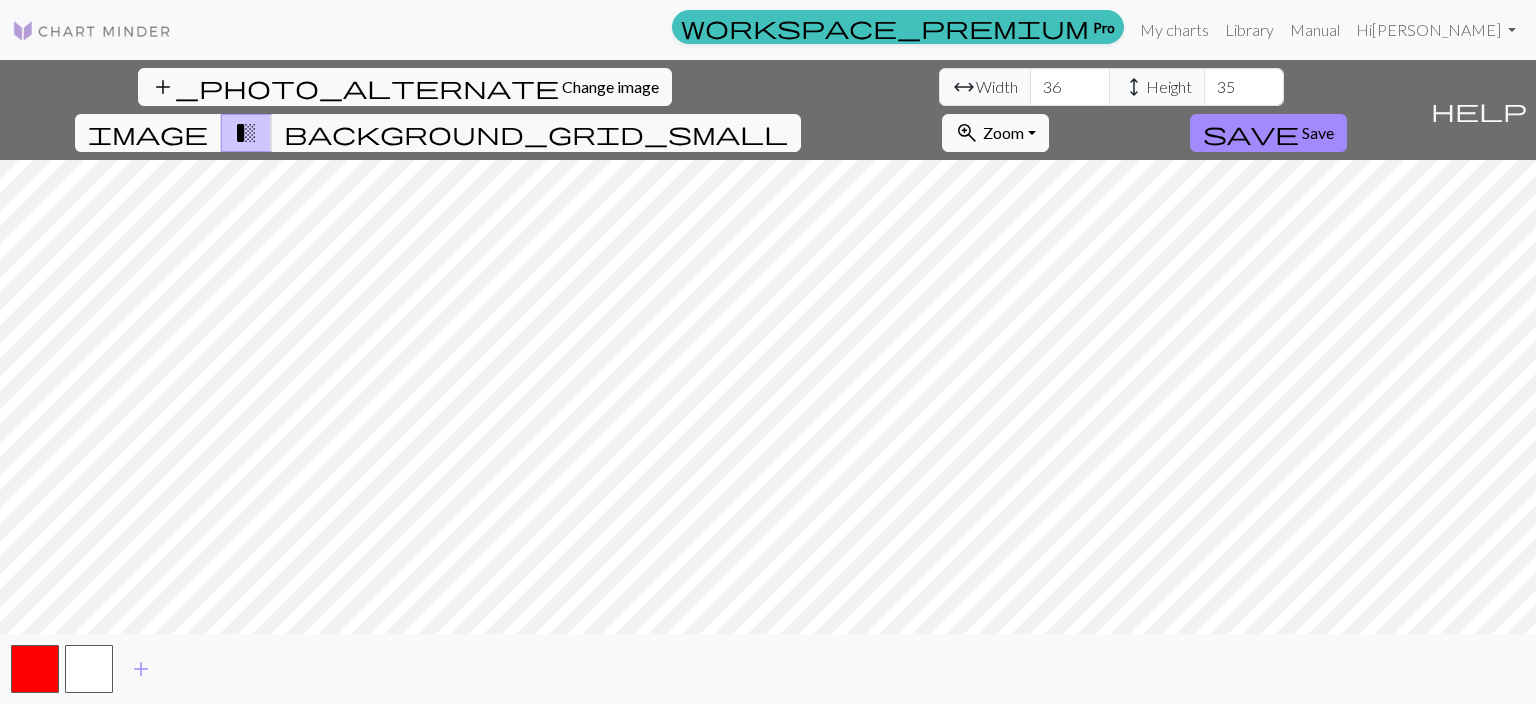 type on "36" 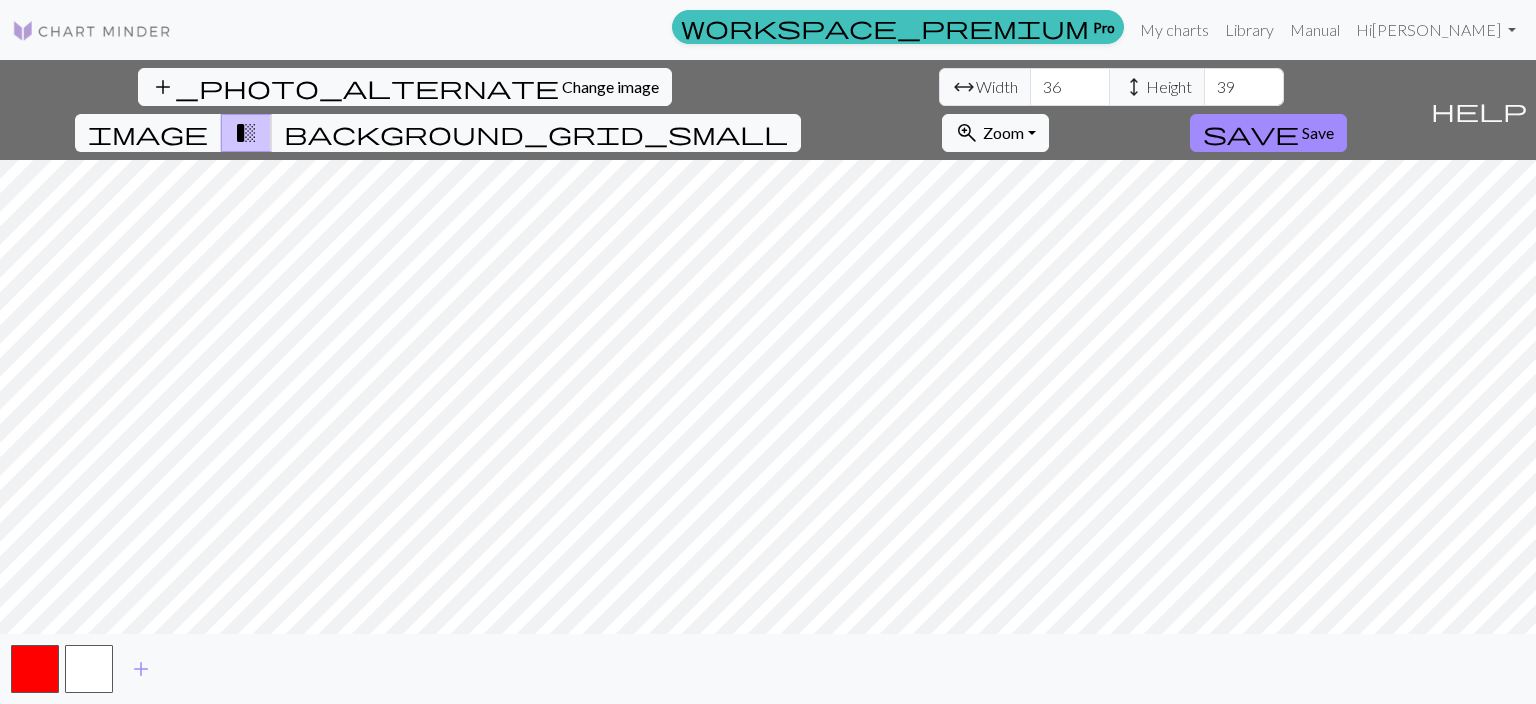 click on "39" at bounding box center (1244, 87) 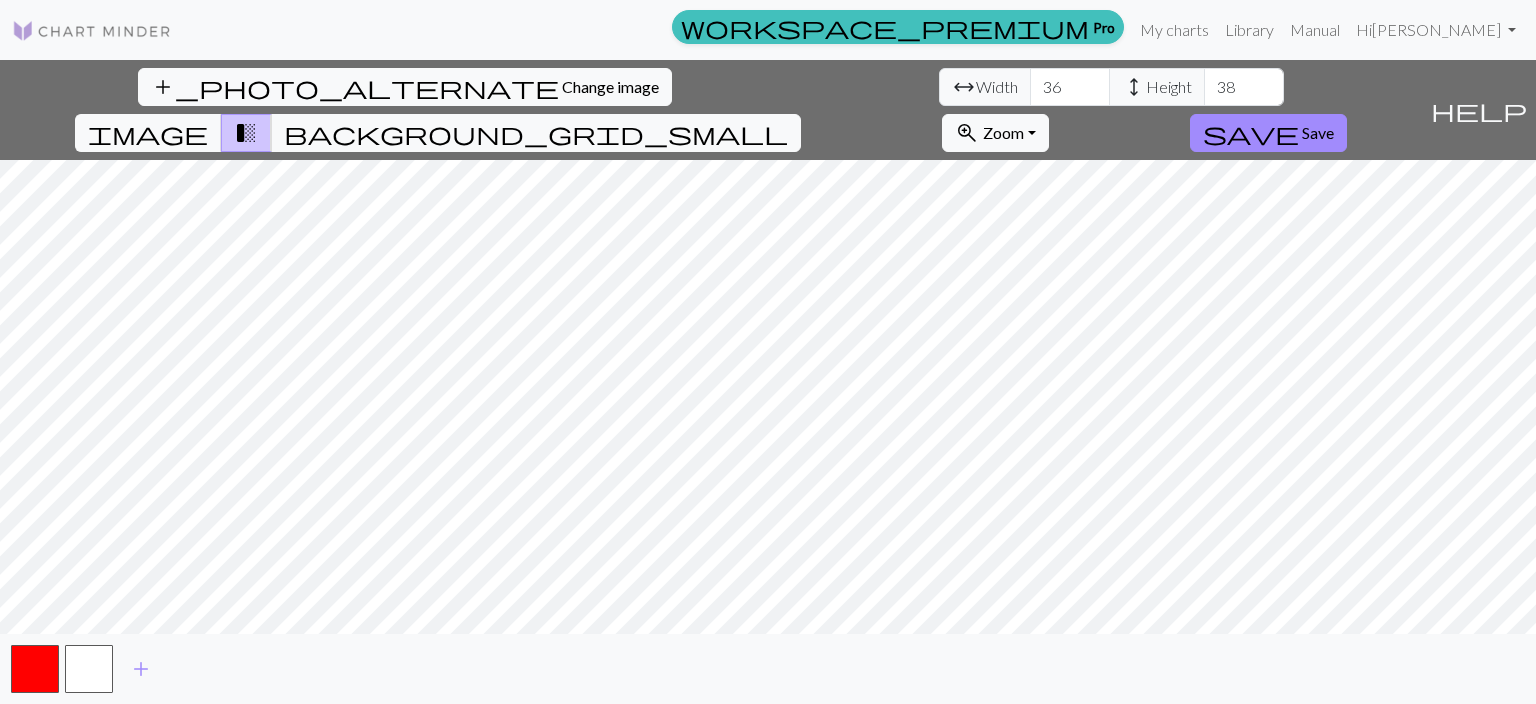 type on "38" 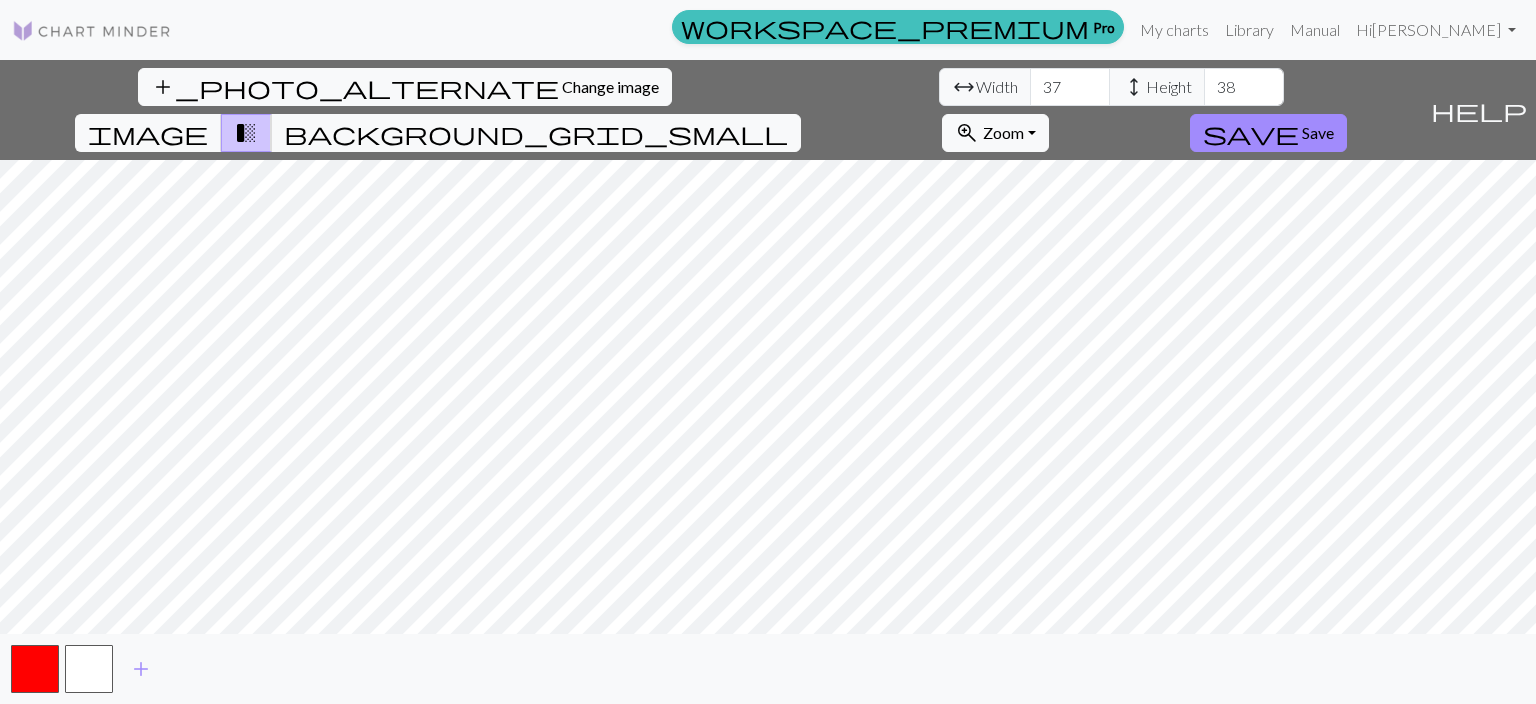 click on "37" at bounding box center (1070, 87) 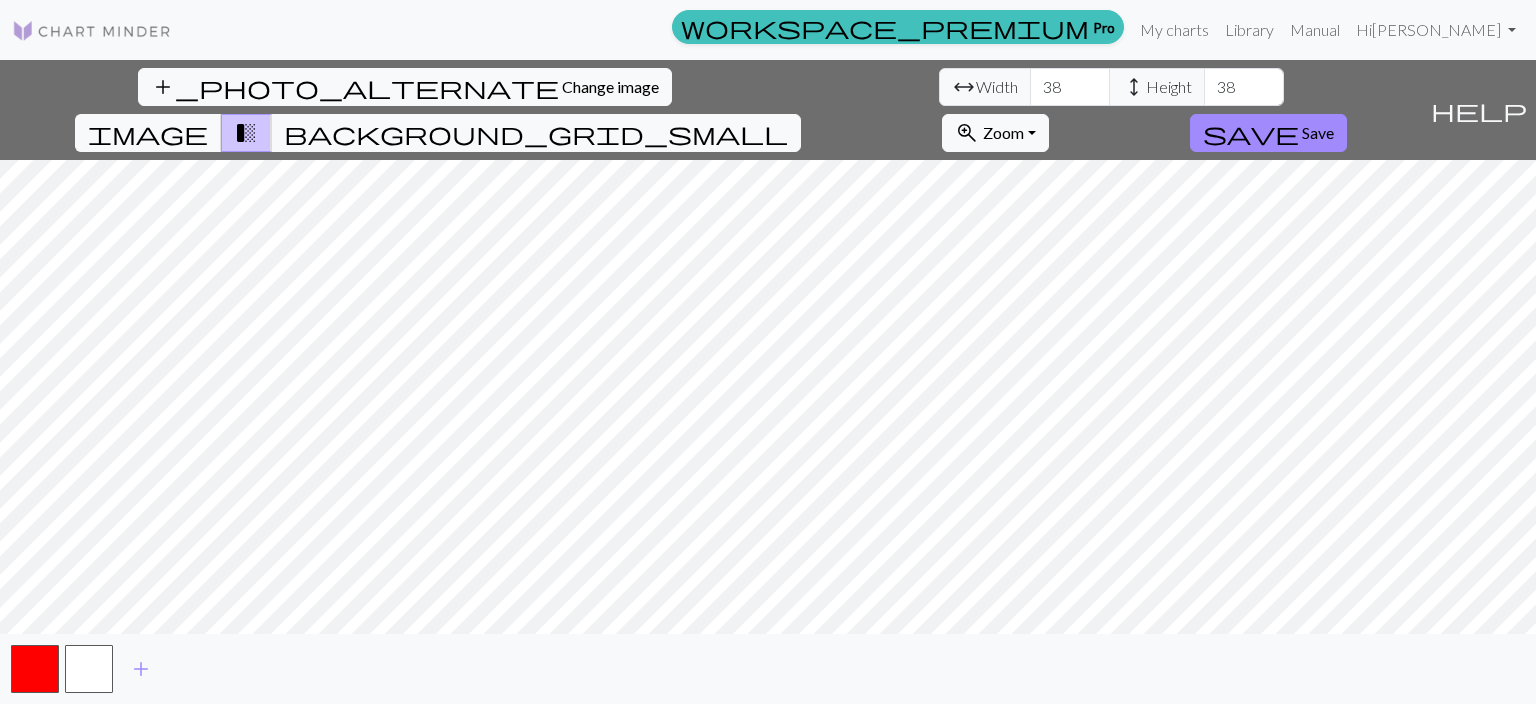 type on "38" 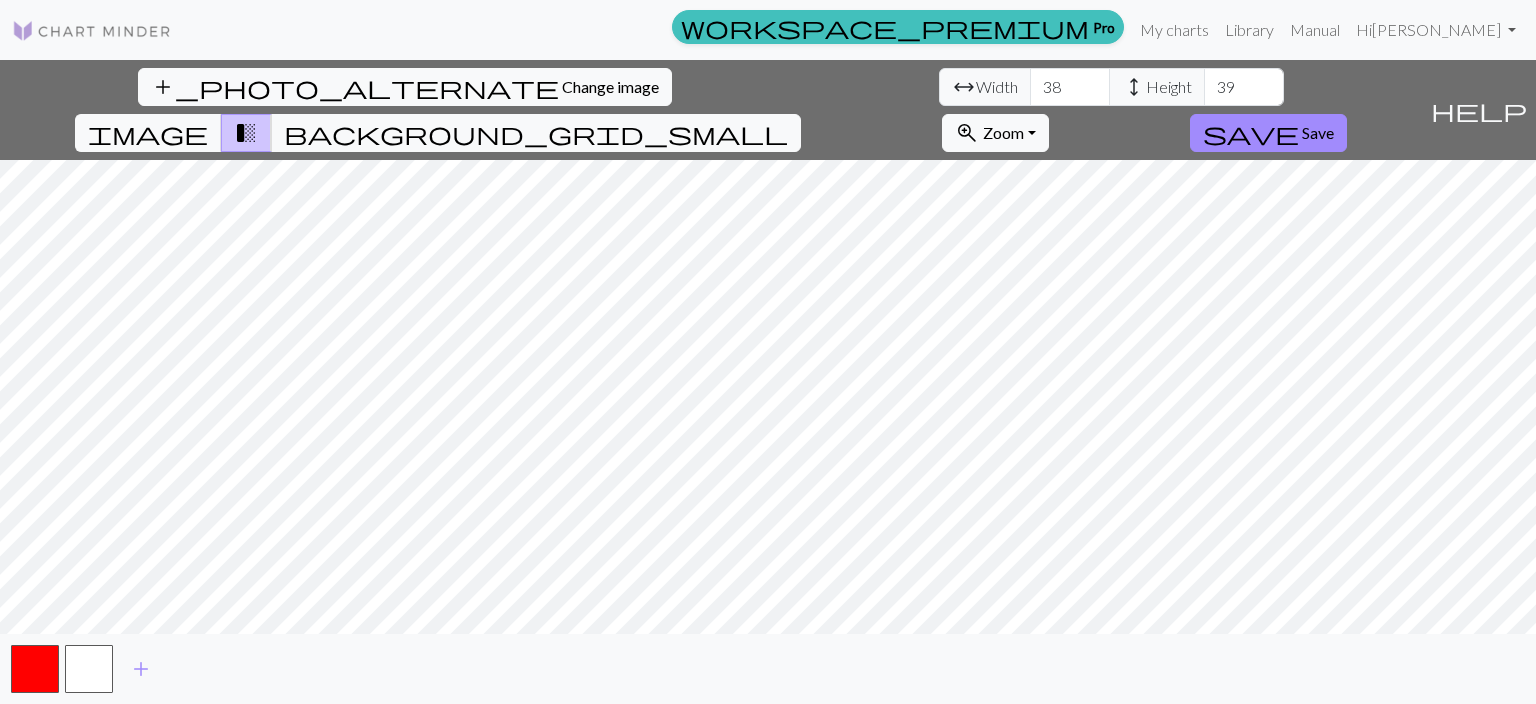 click on "39" at bounding box center [1244, 87] 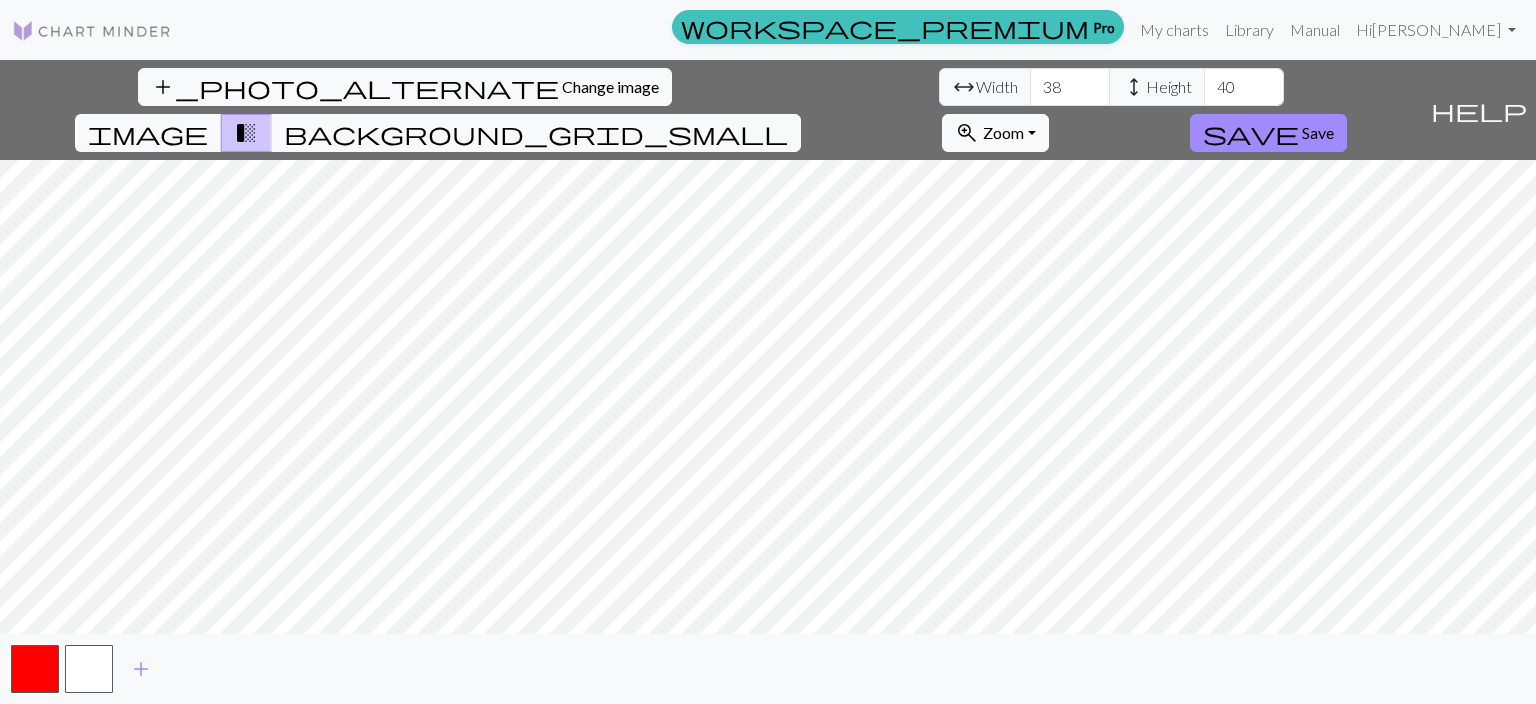 click on "40" at bounding box center [1244, 87] 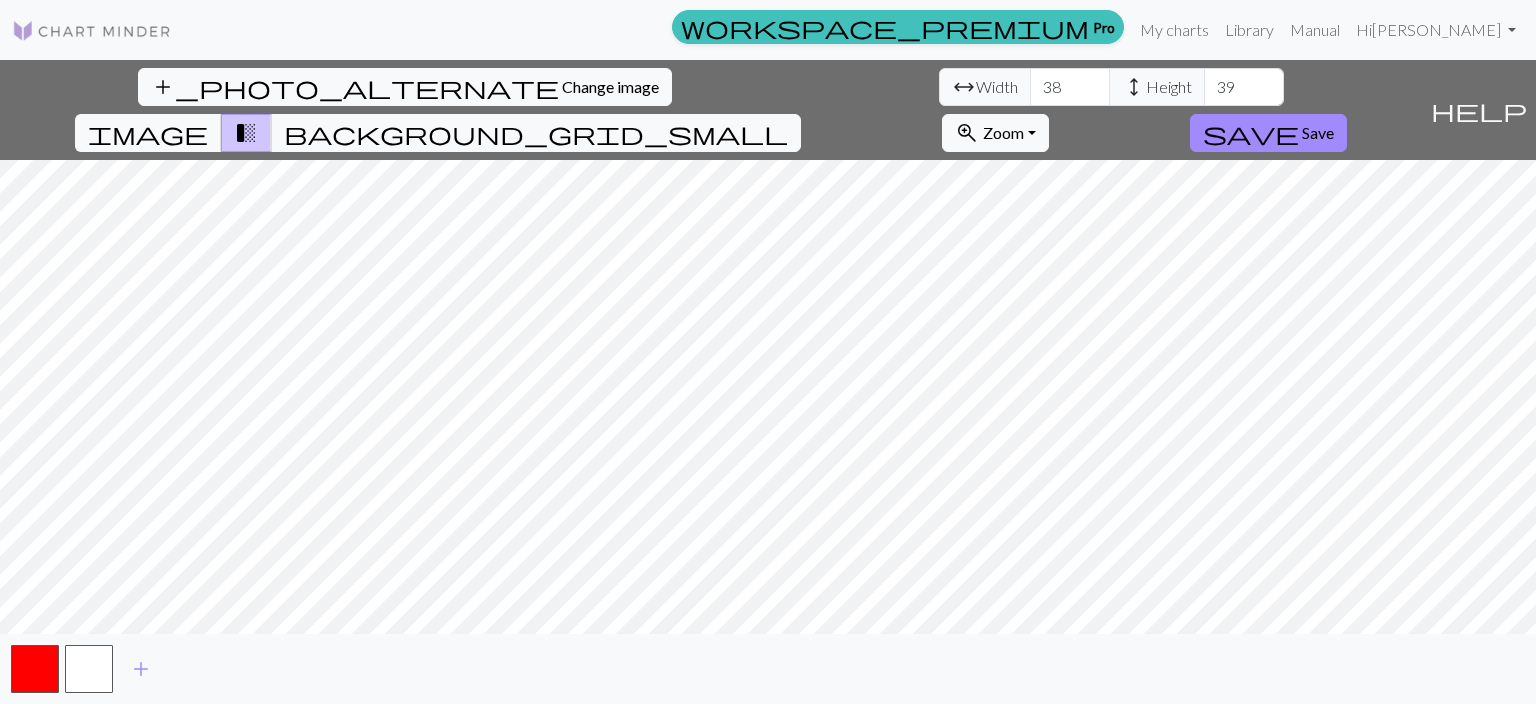 click on "39" at bounding box center [1244, 87] 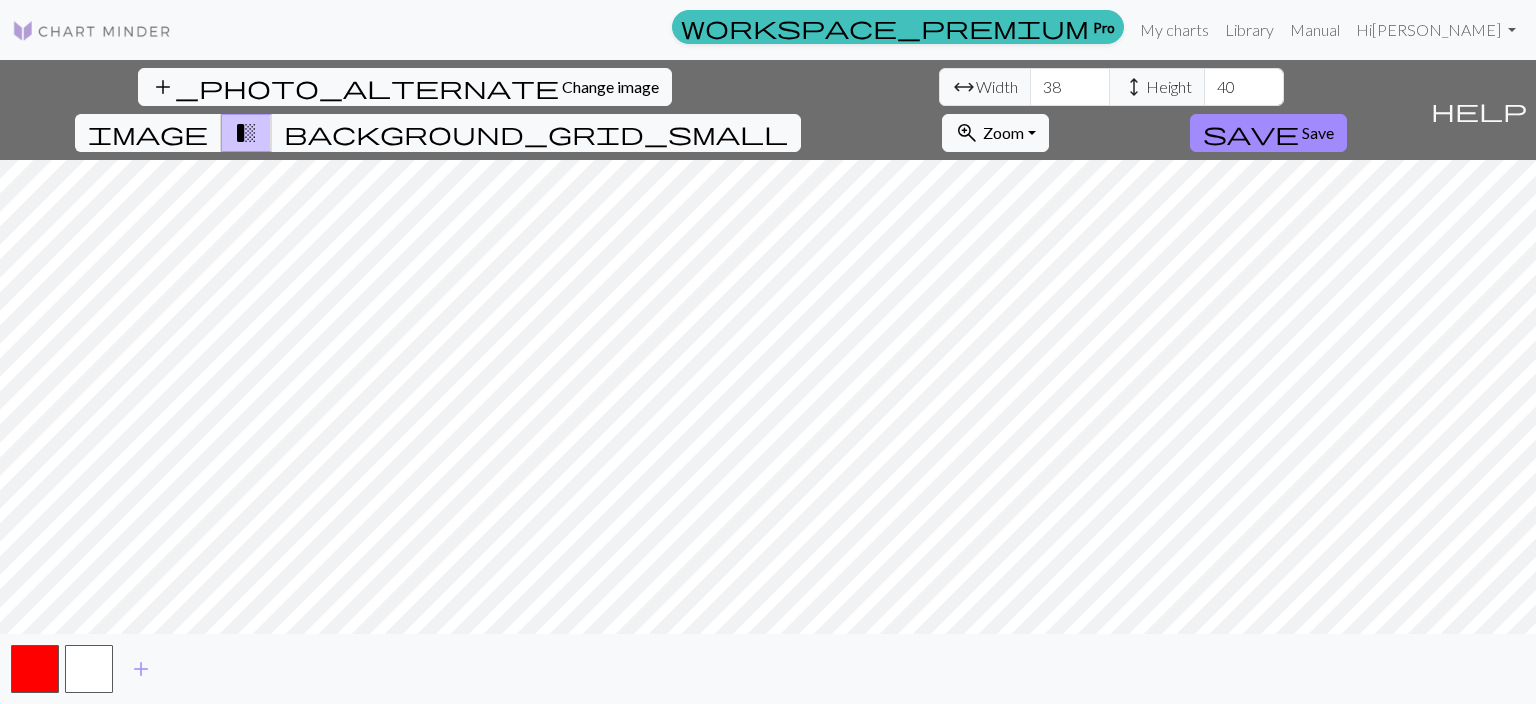 type on "40" 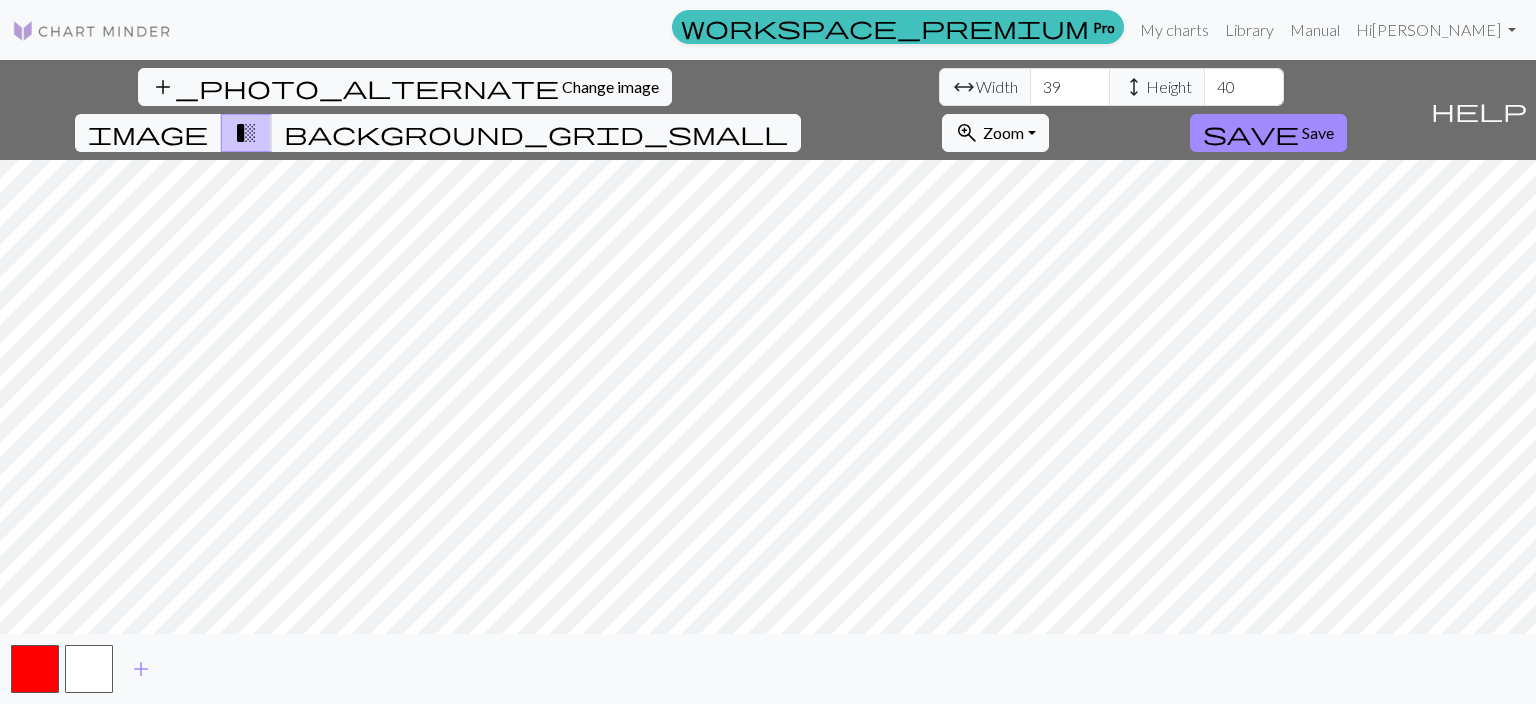 click on "39" at bounding box center [1070, 87] 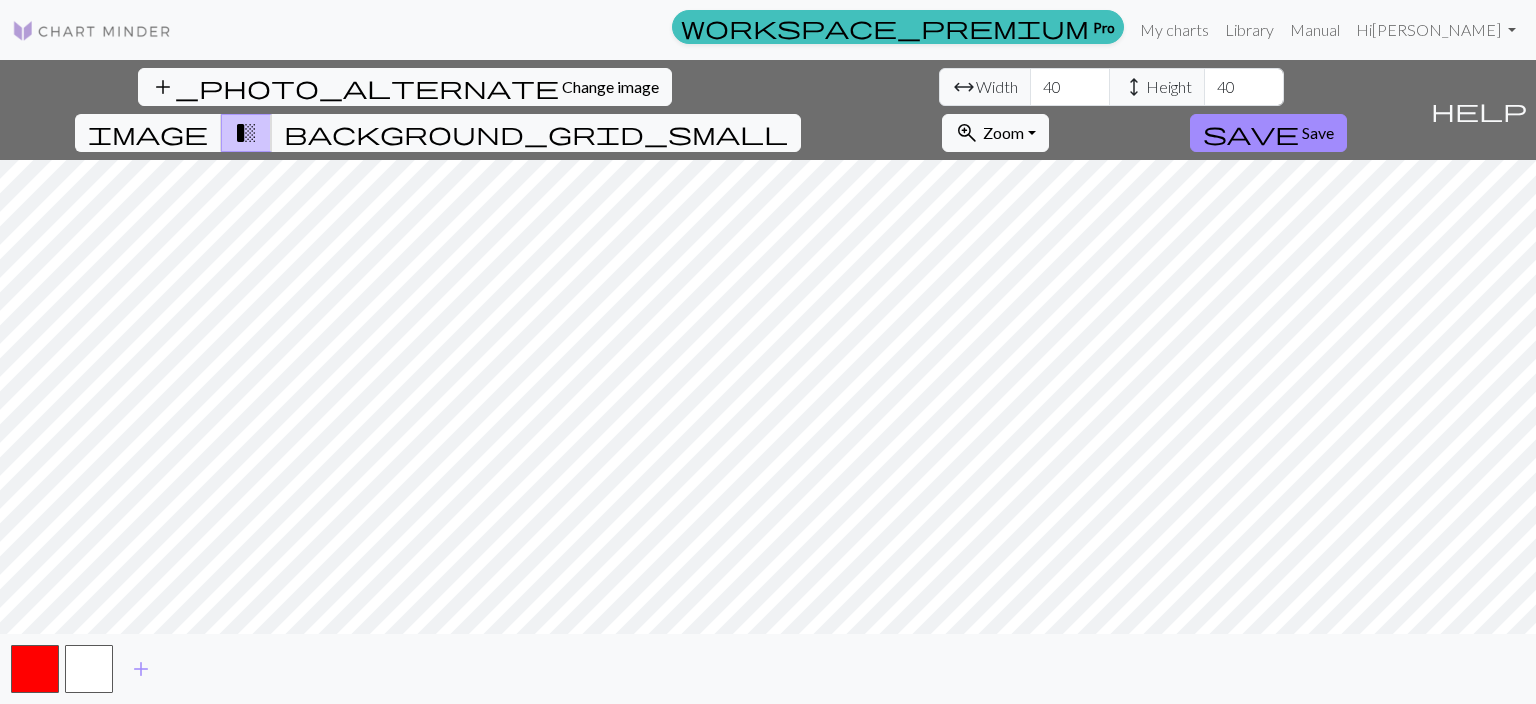 click on "40" at bounding box center [1070, 87] 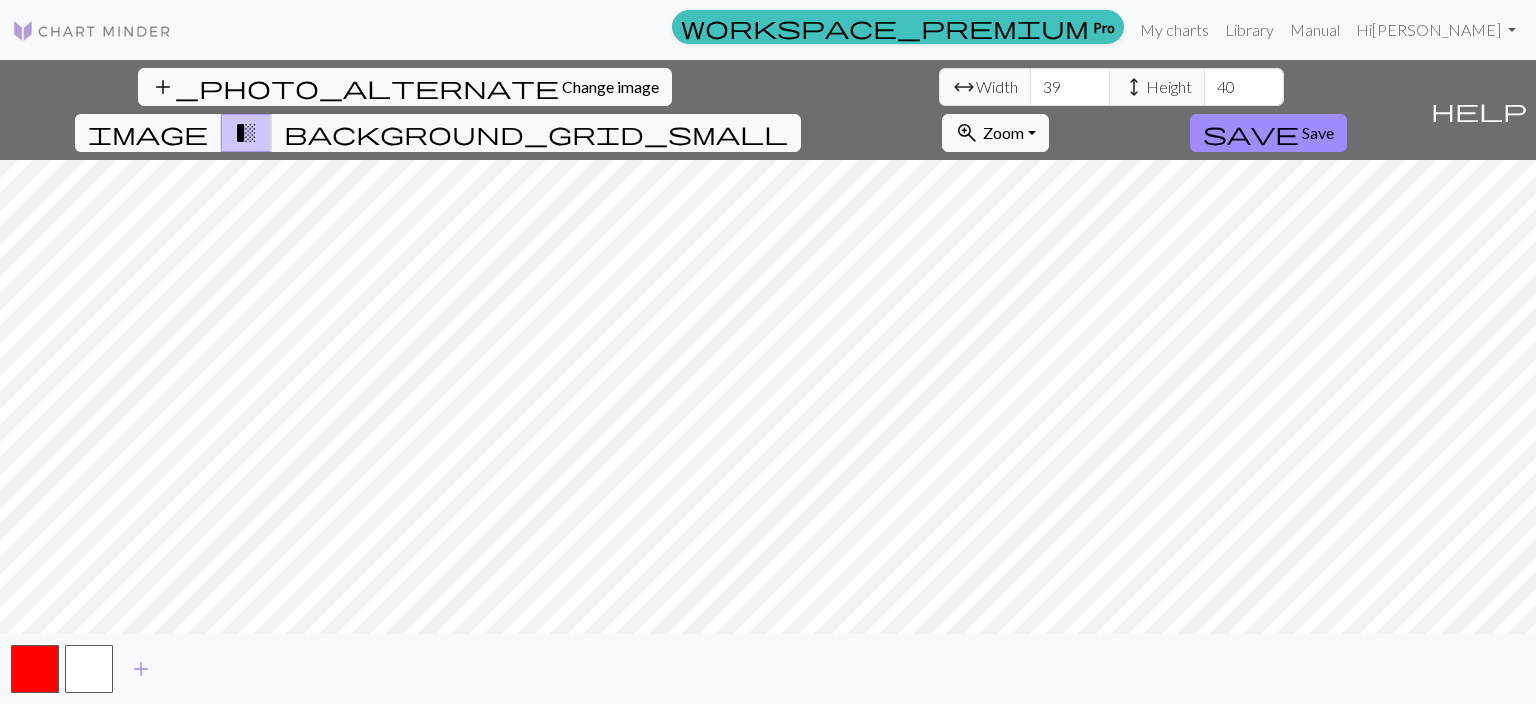 click on "39" at bounding box center (1070, 87) 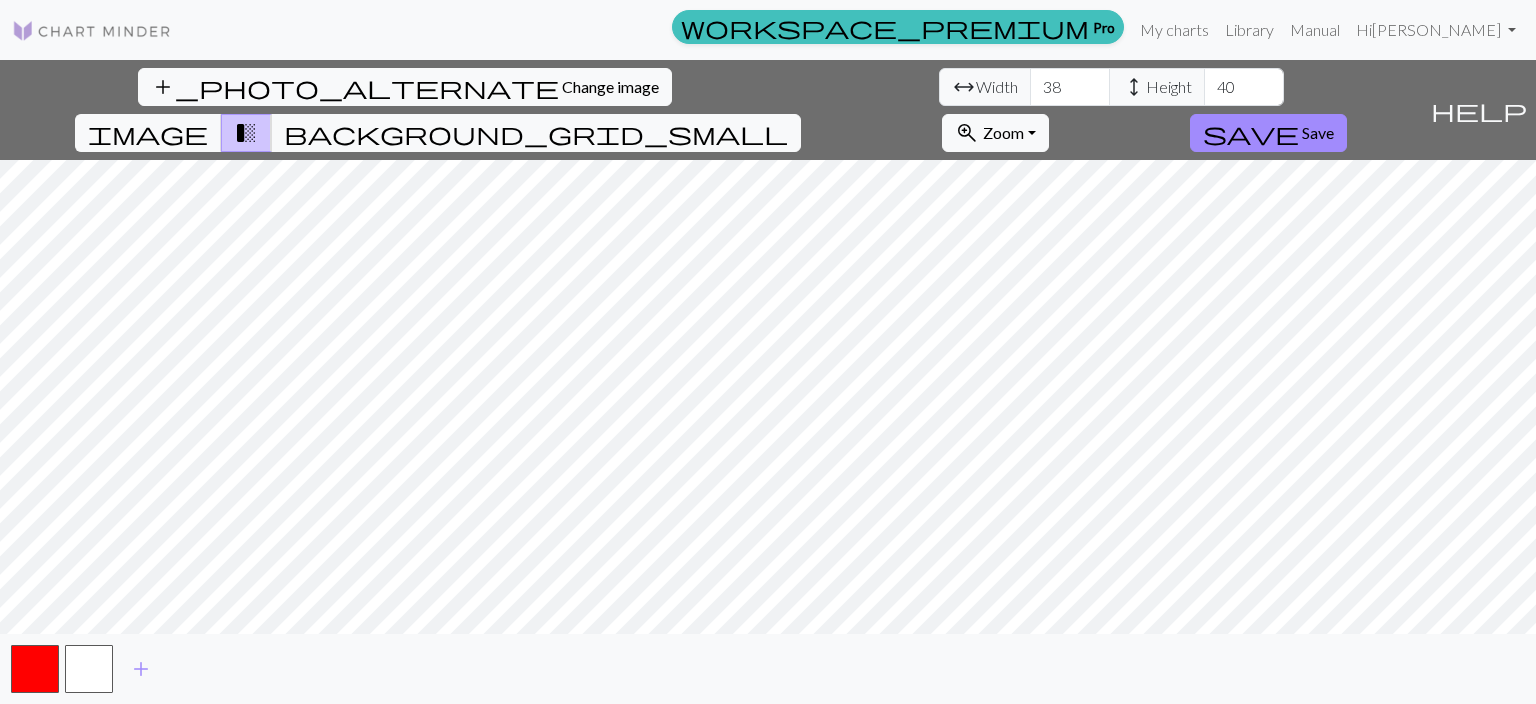 click on "38" at bounding box center (1070, 87) 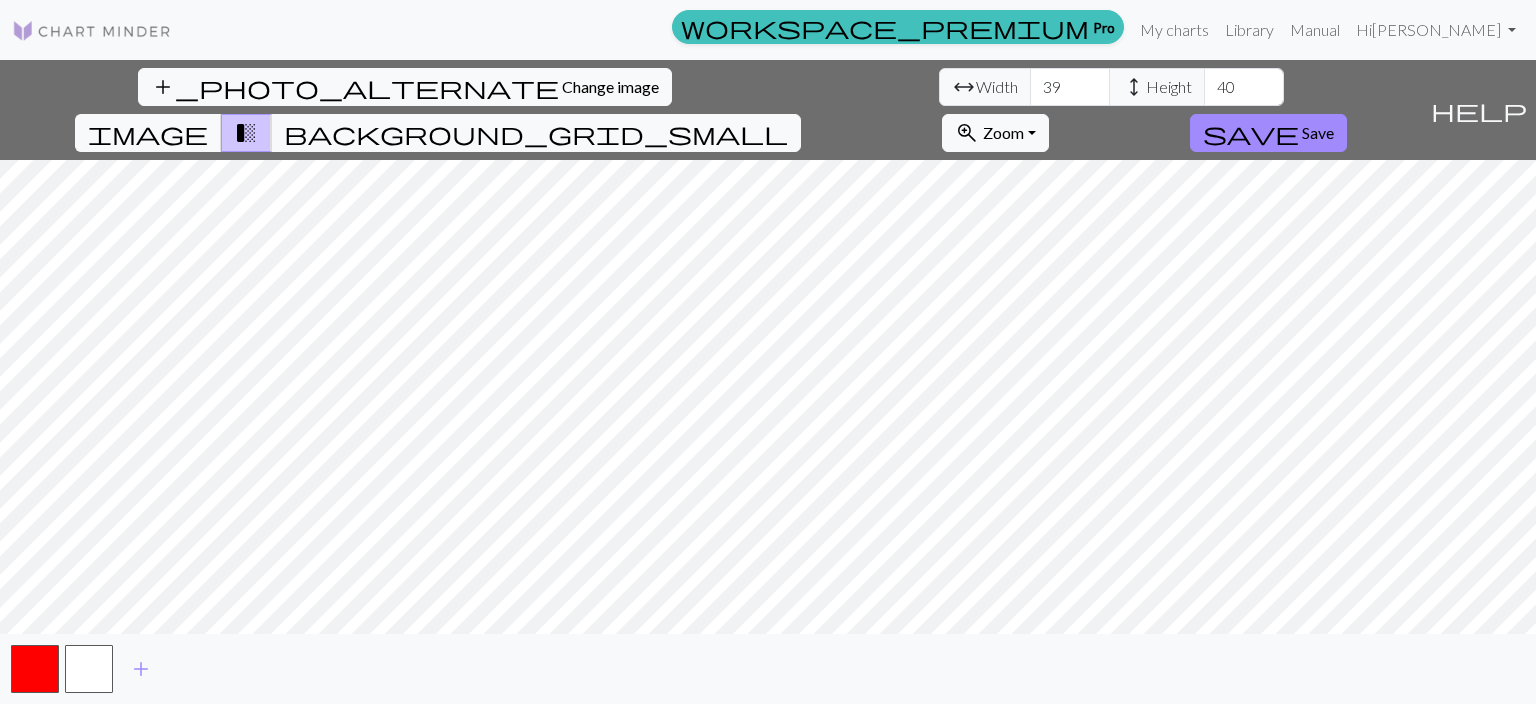 click on "39" at bounding box center [1070, 87] 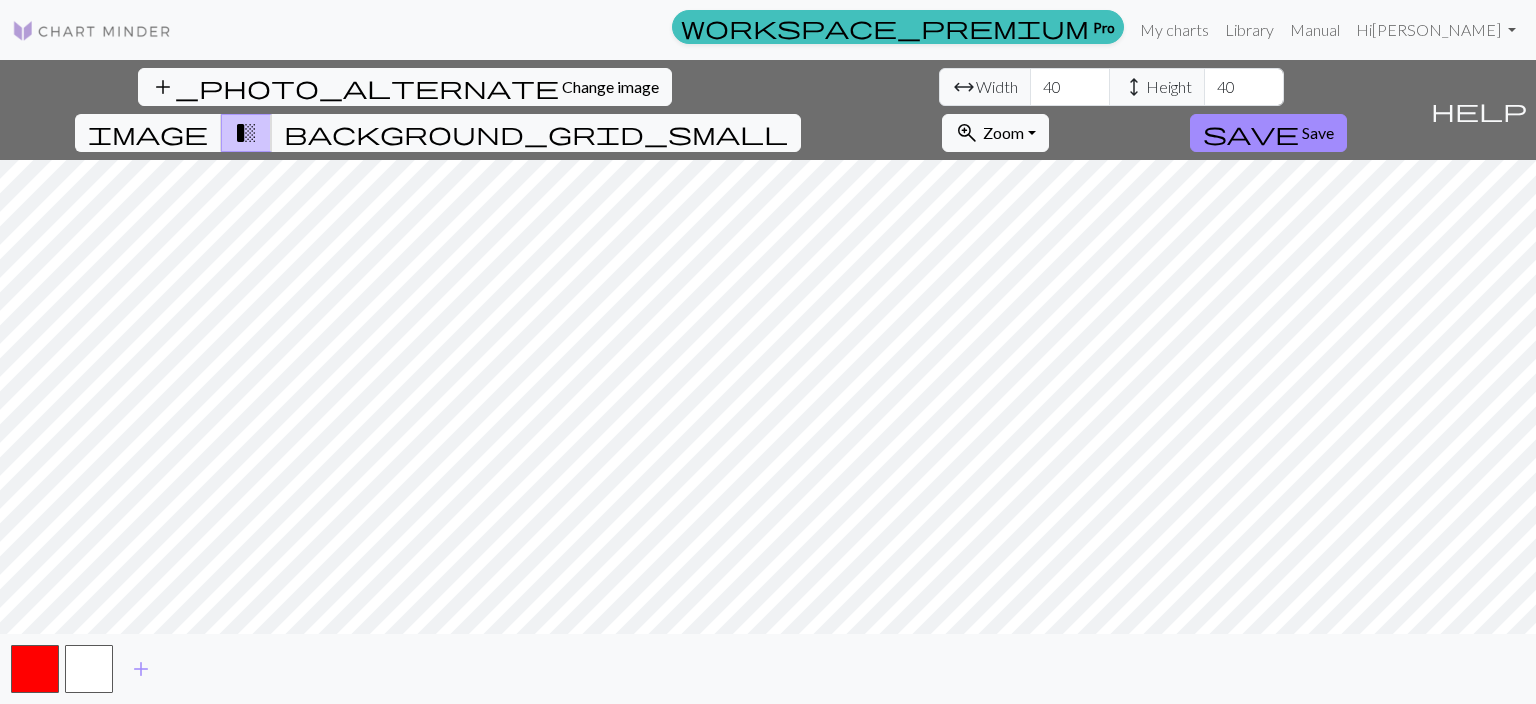type on "40" 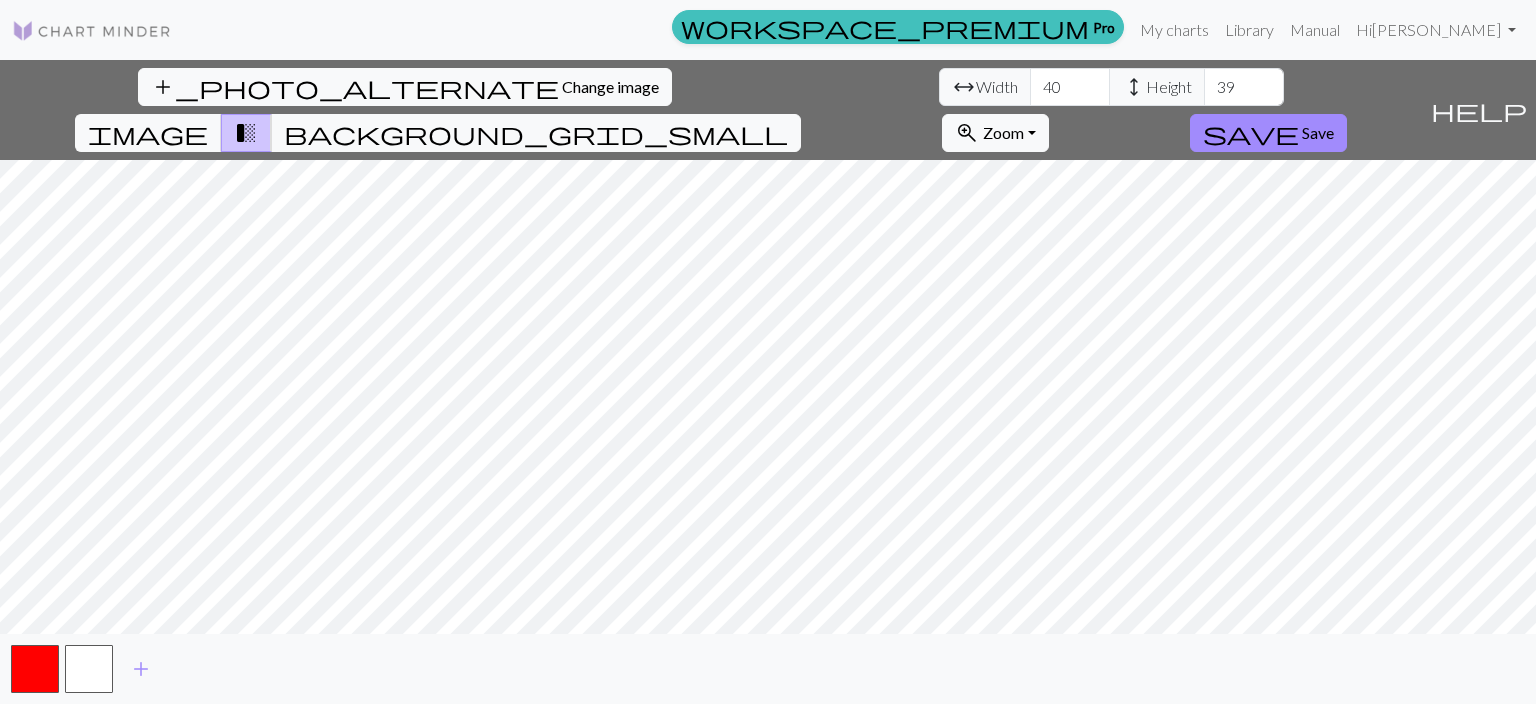 type on "39" 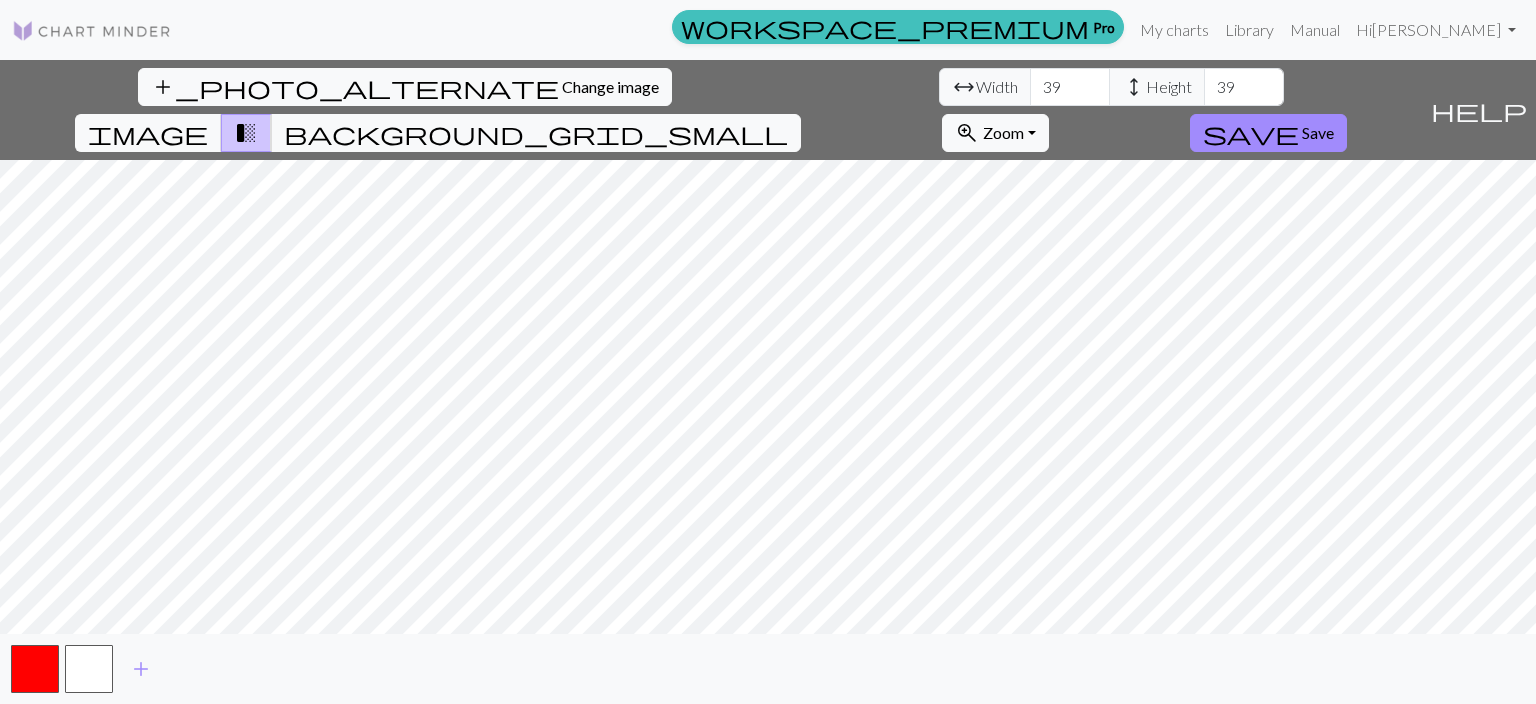 click on "39" at bounding box center [1070, 87] 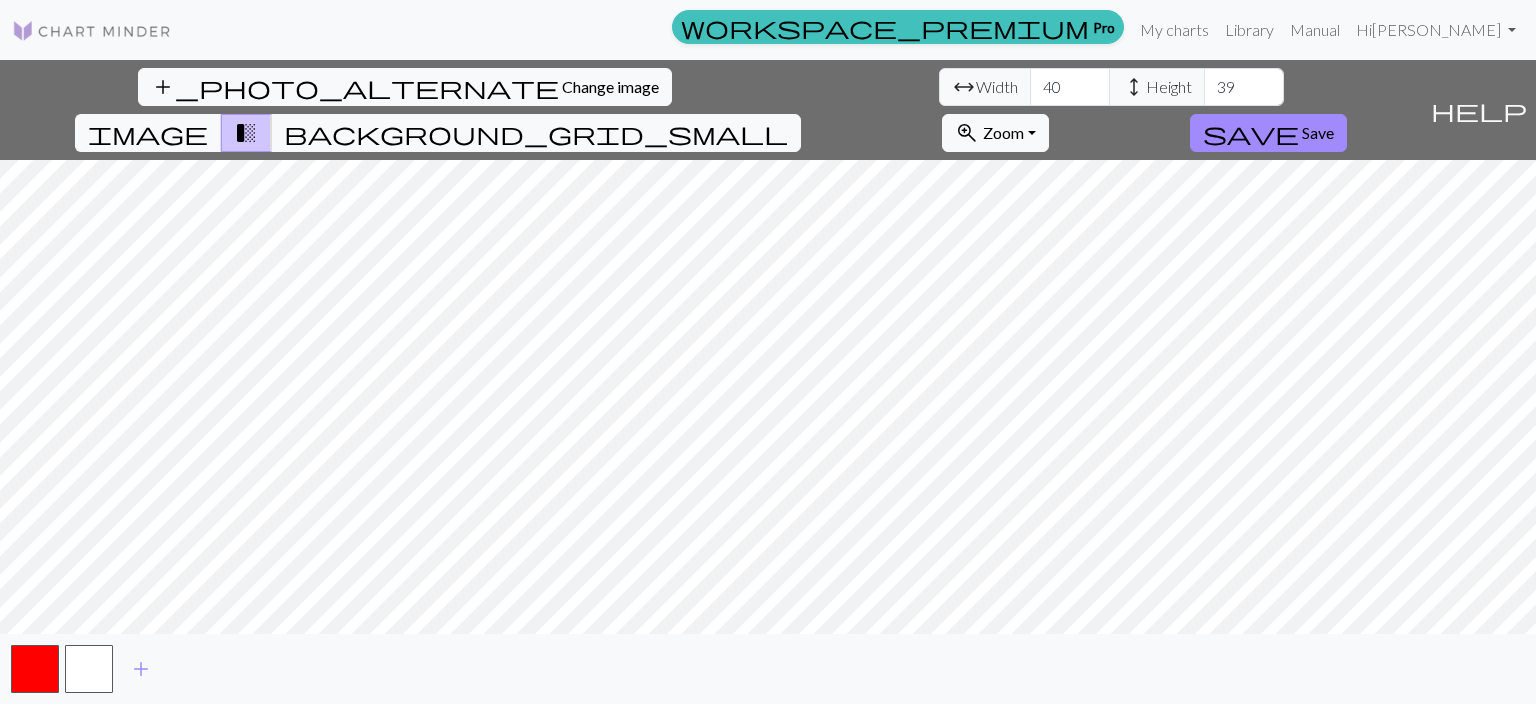 click on "40" at bounding box center [1070, 87] 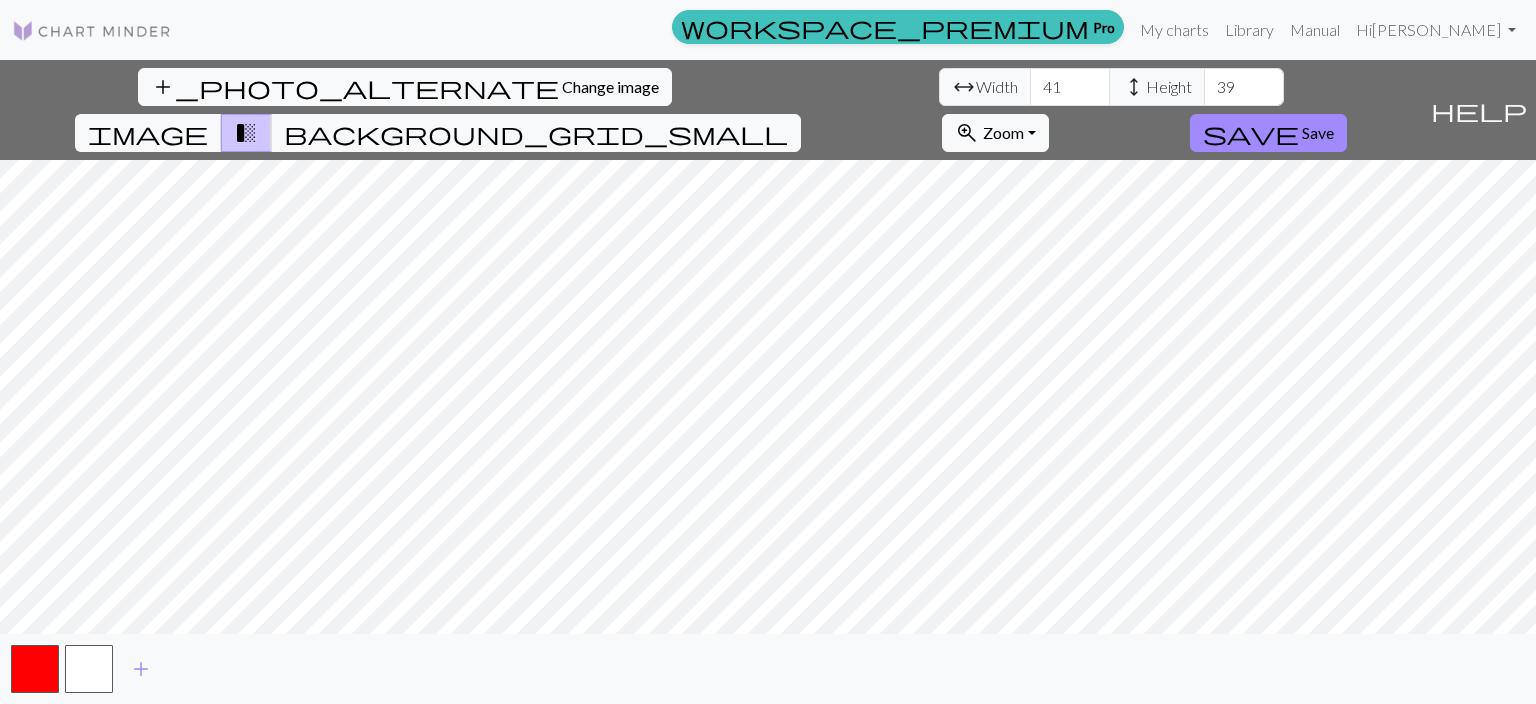 type on "41" 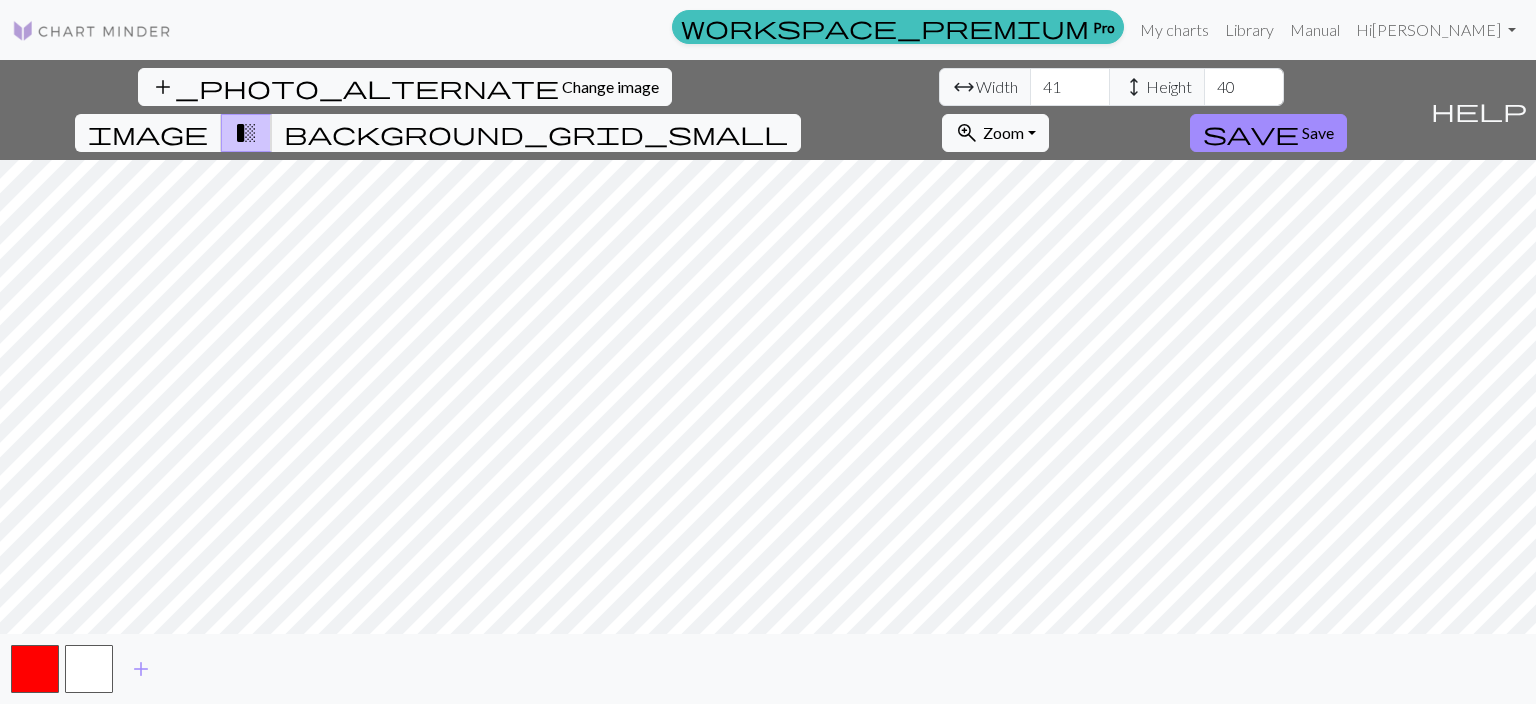 click on "40" at bounding box center (1244, 87) 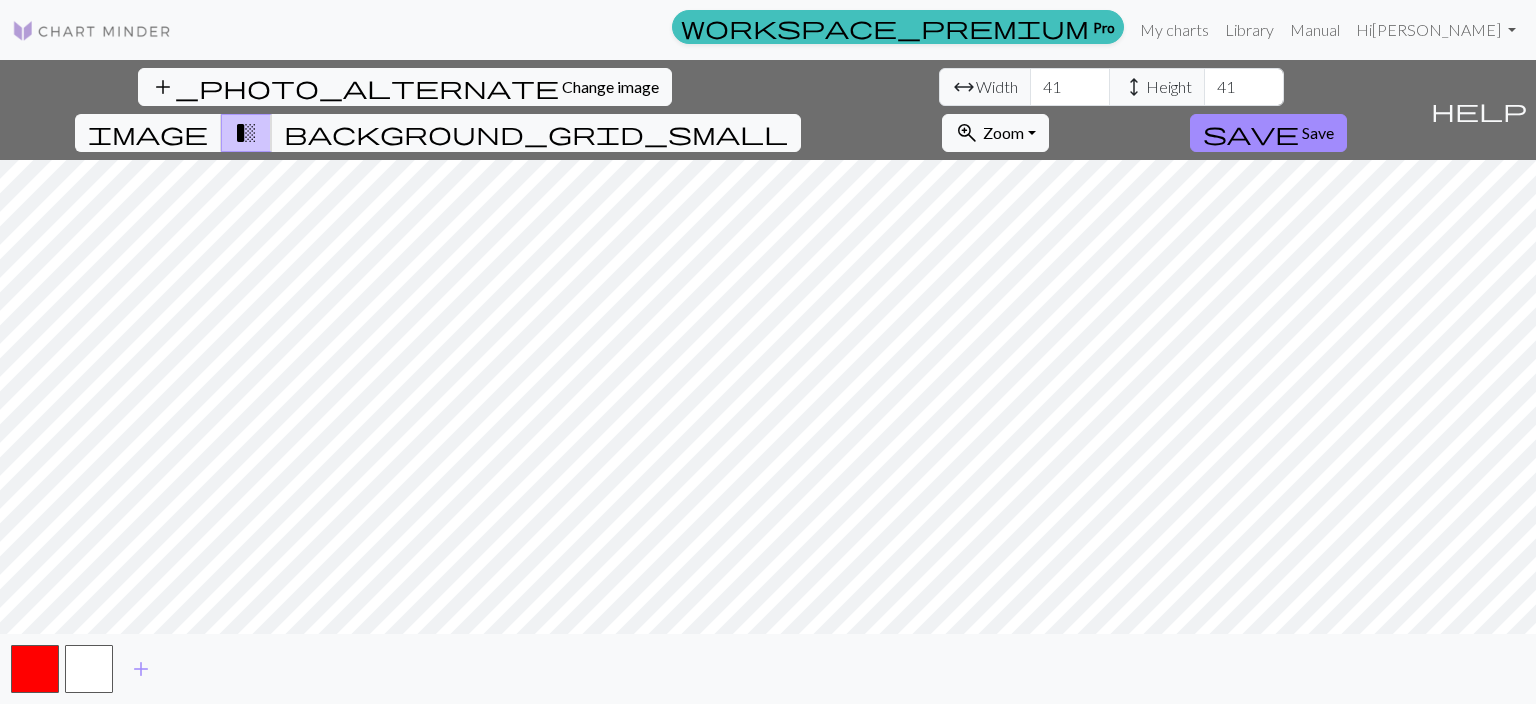 type on "41" 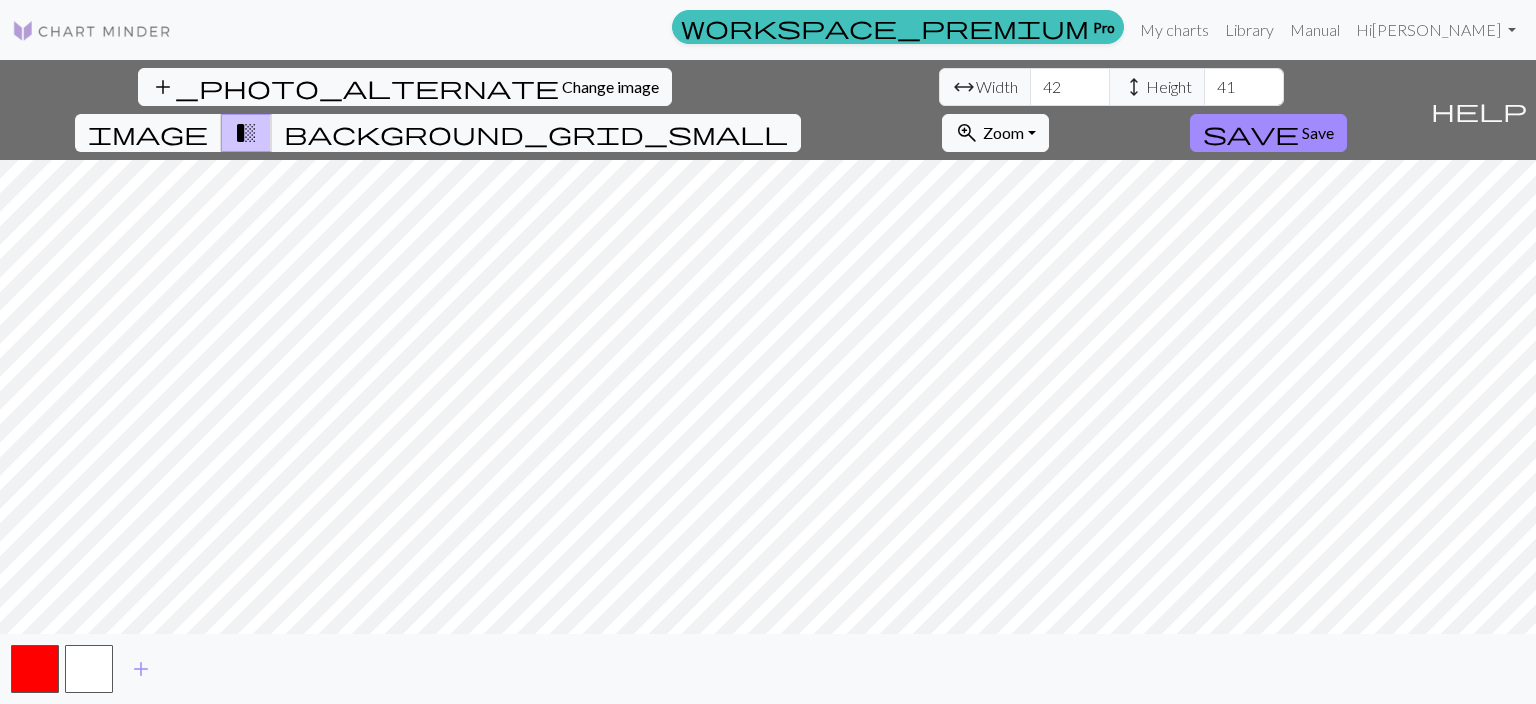 click on "42" at bounding box center (1070, 87) 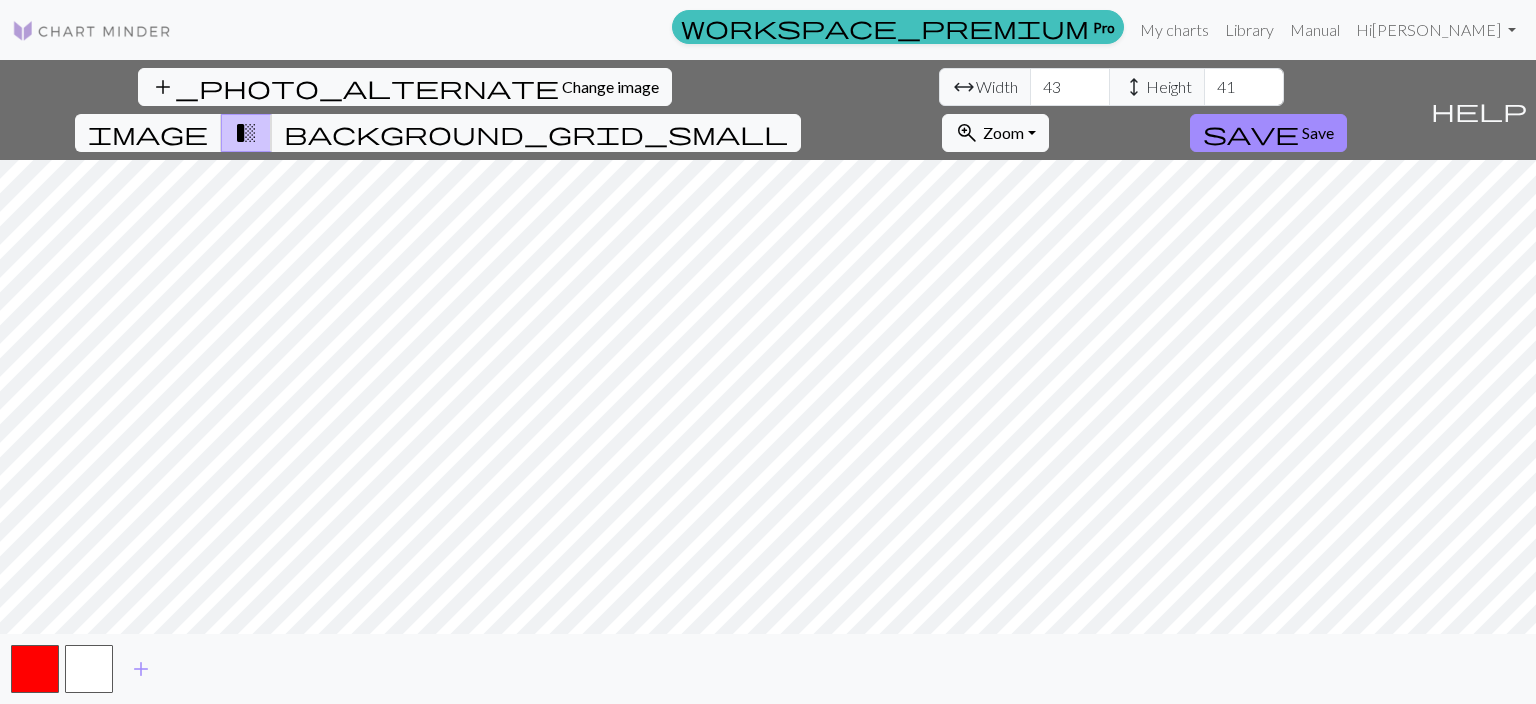 type on "43" 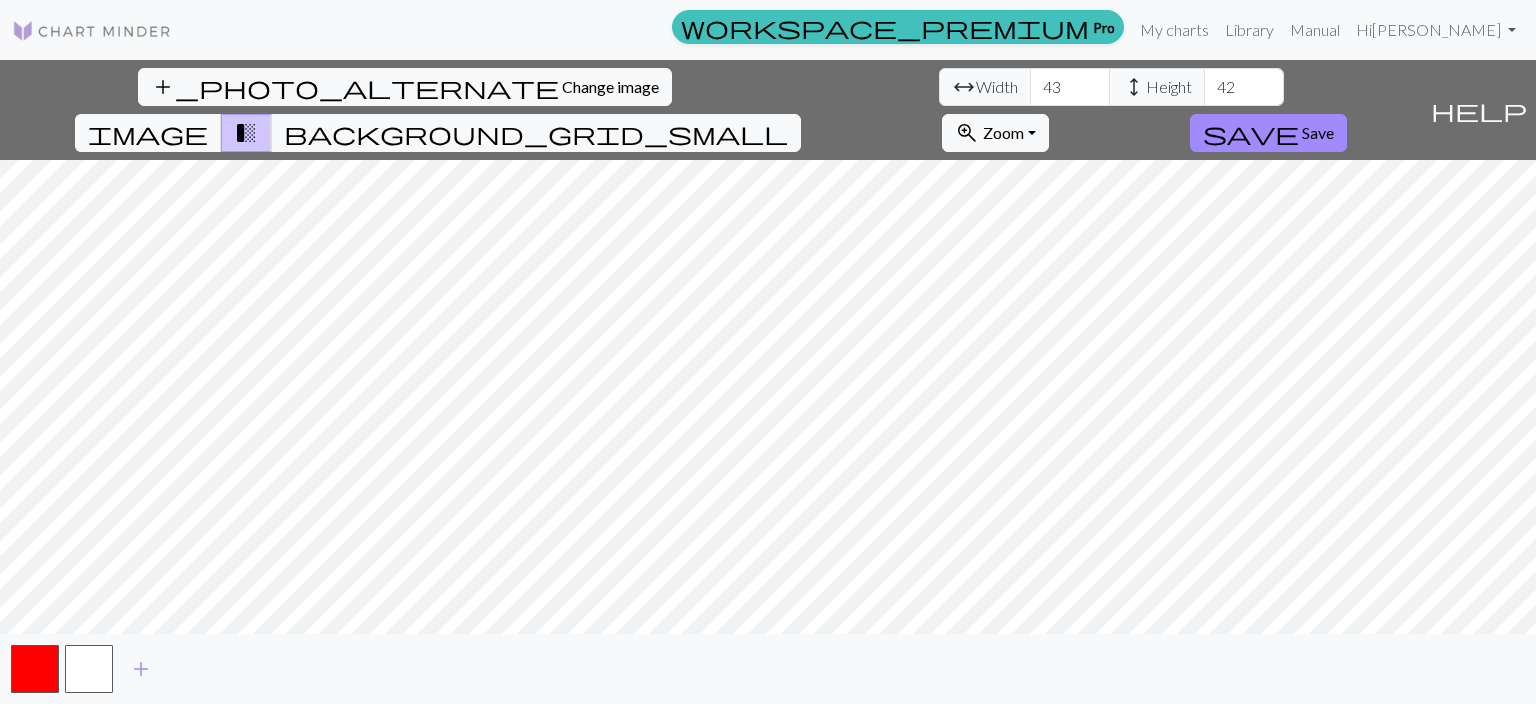 click on "42" at bounding box center [1244, 87] 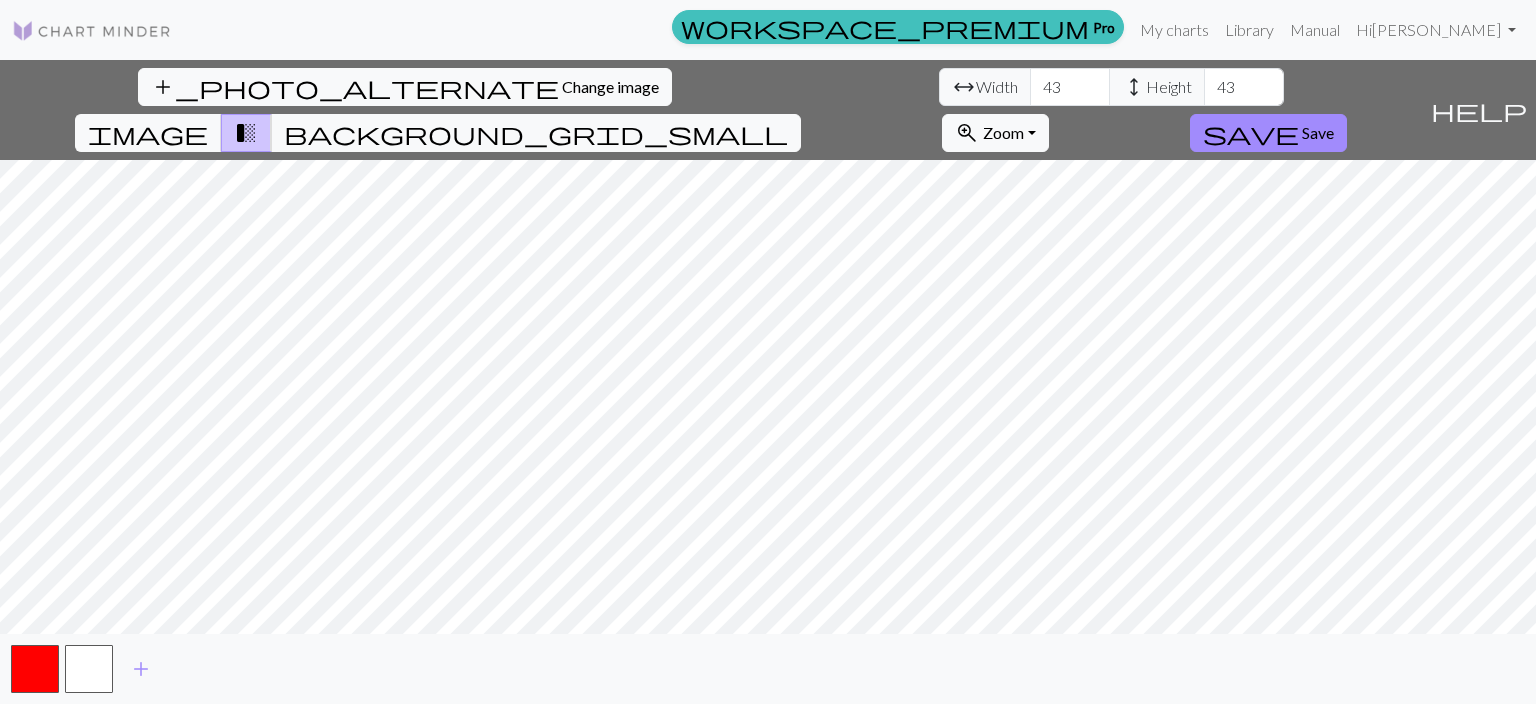 type on "43" 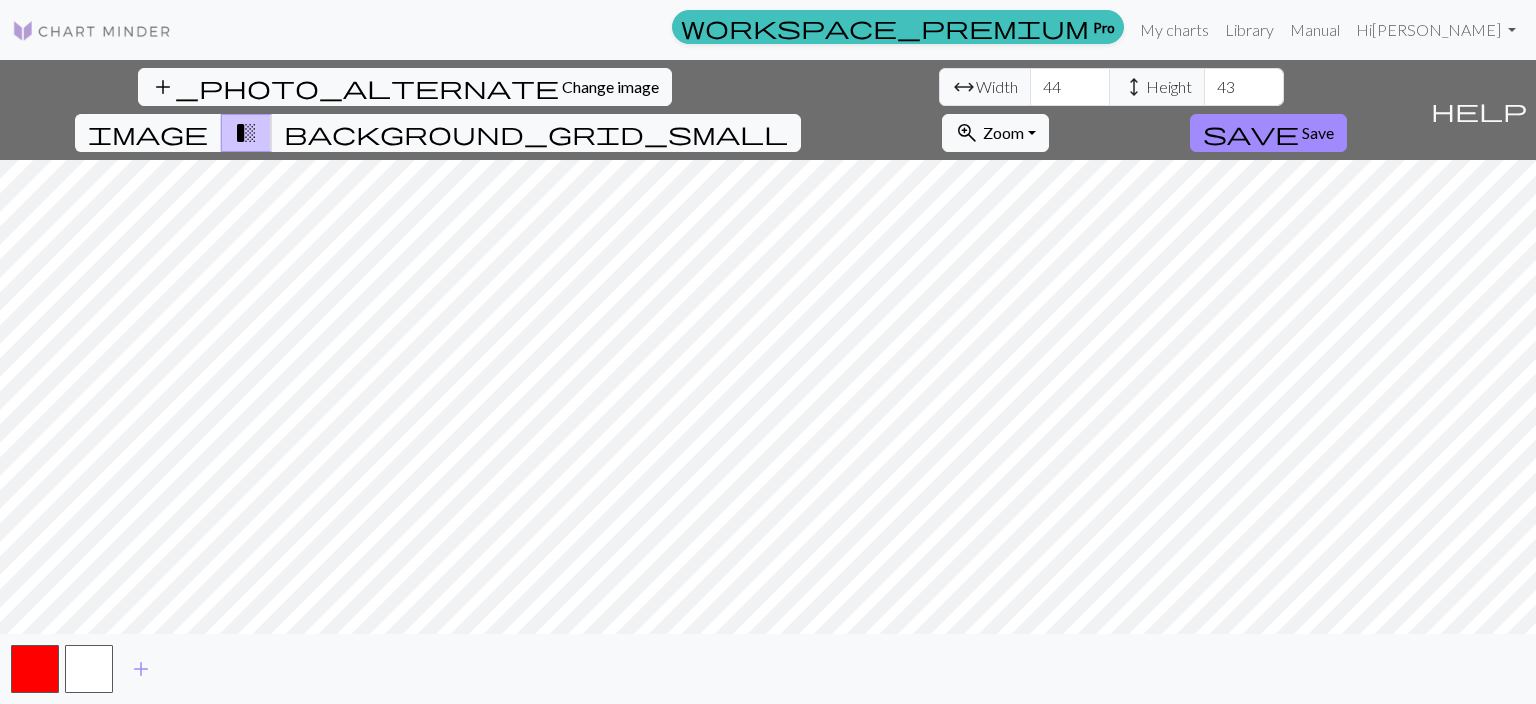 click on "44" at bounding box center (1070, 87) 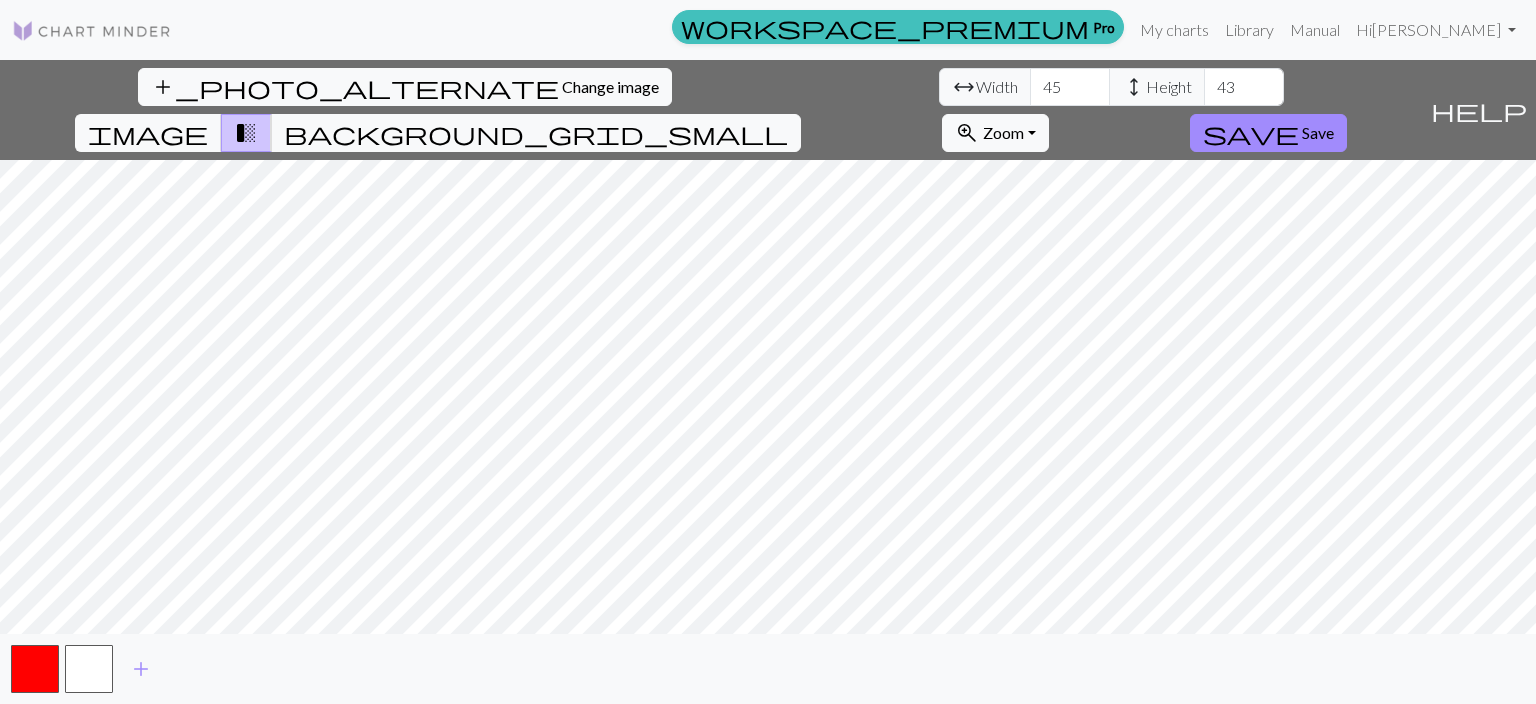 type on "45" 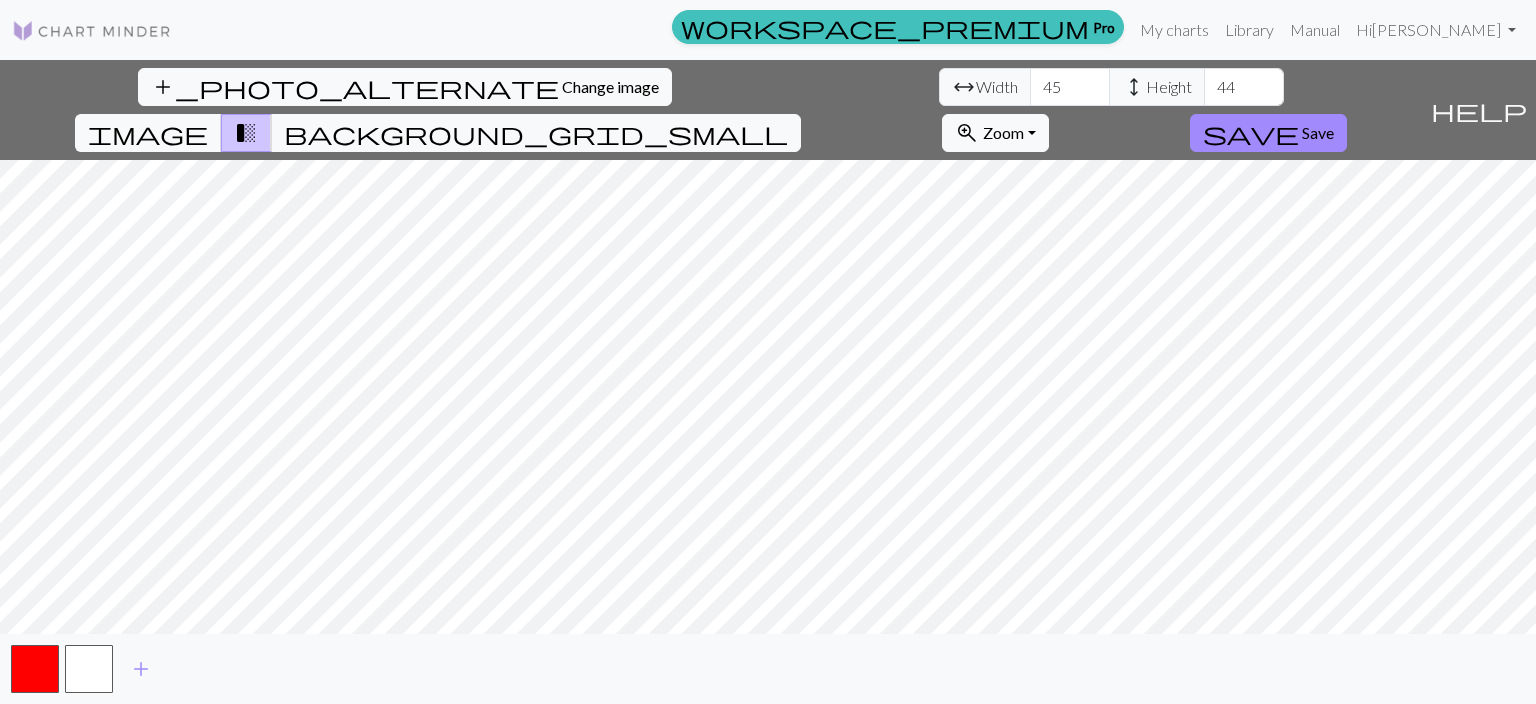 click on "44" at bounding box center (1244, 87) 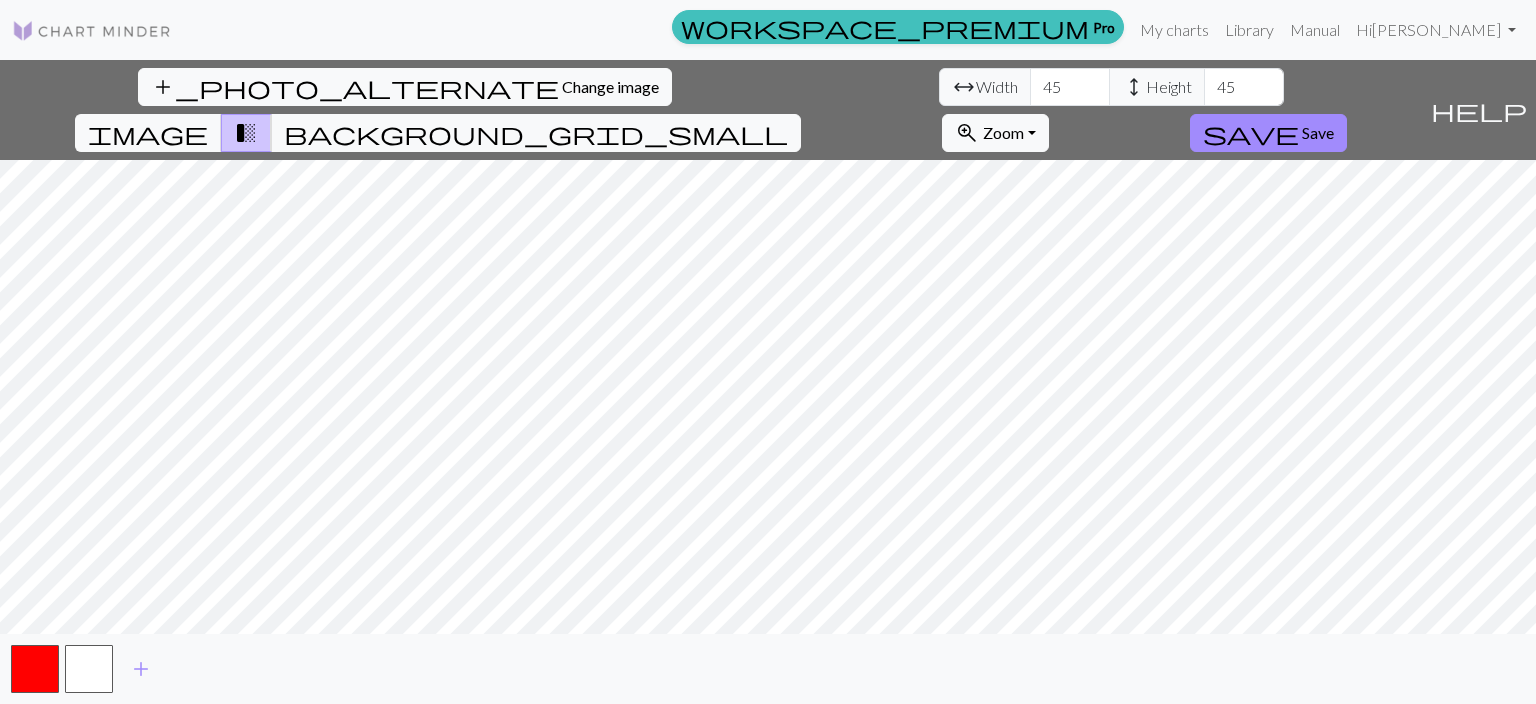 click on "45" at bounding box center [1244, 87] 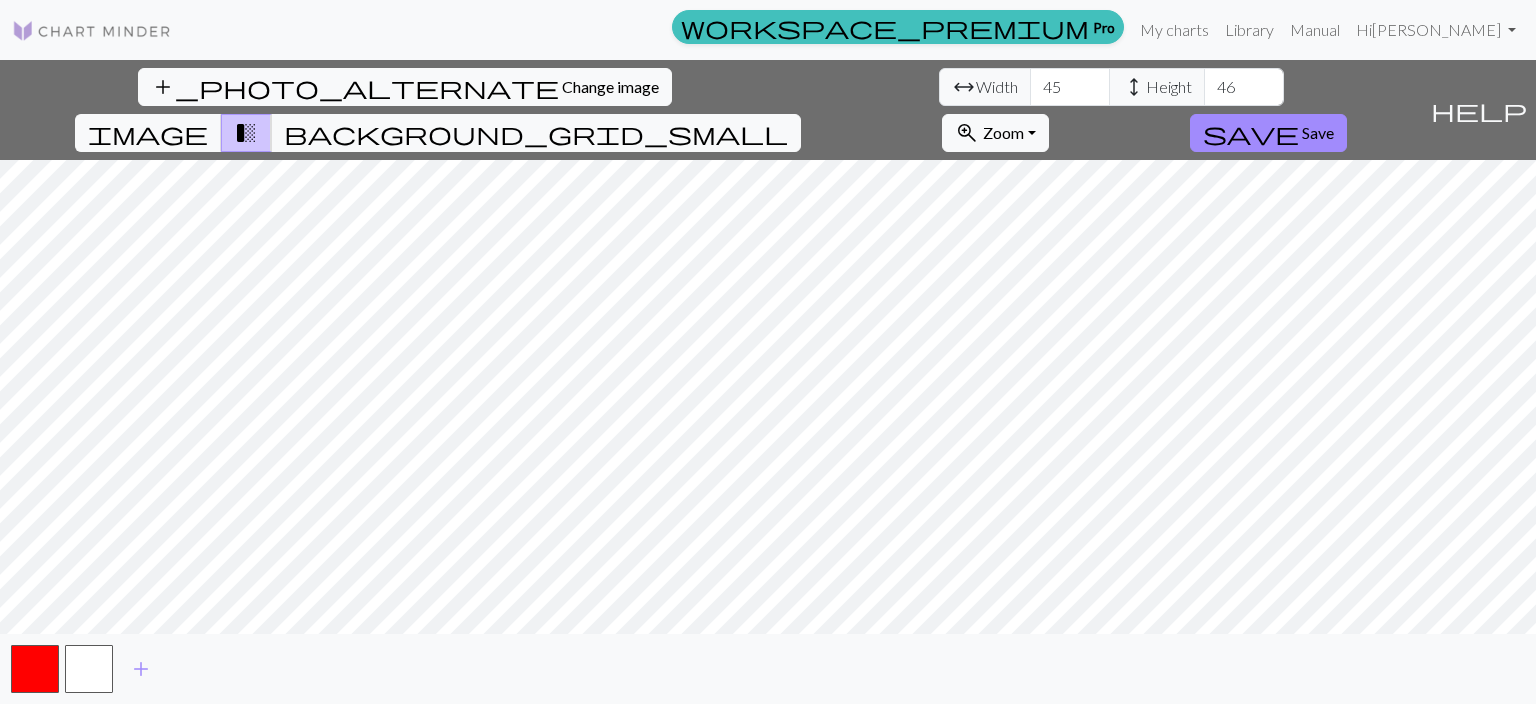 type on "46" 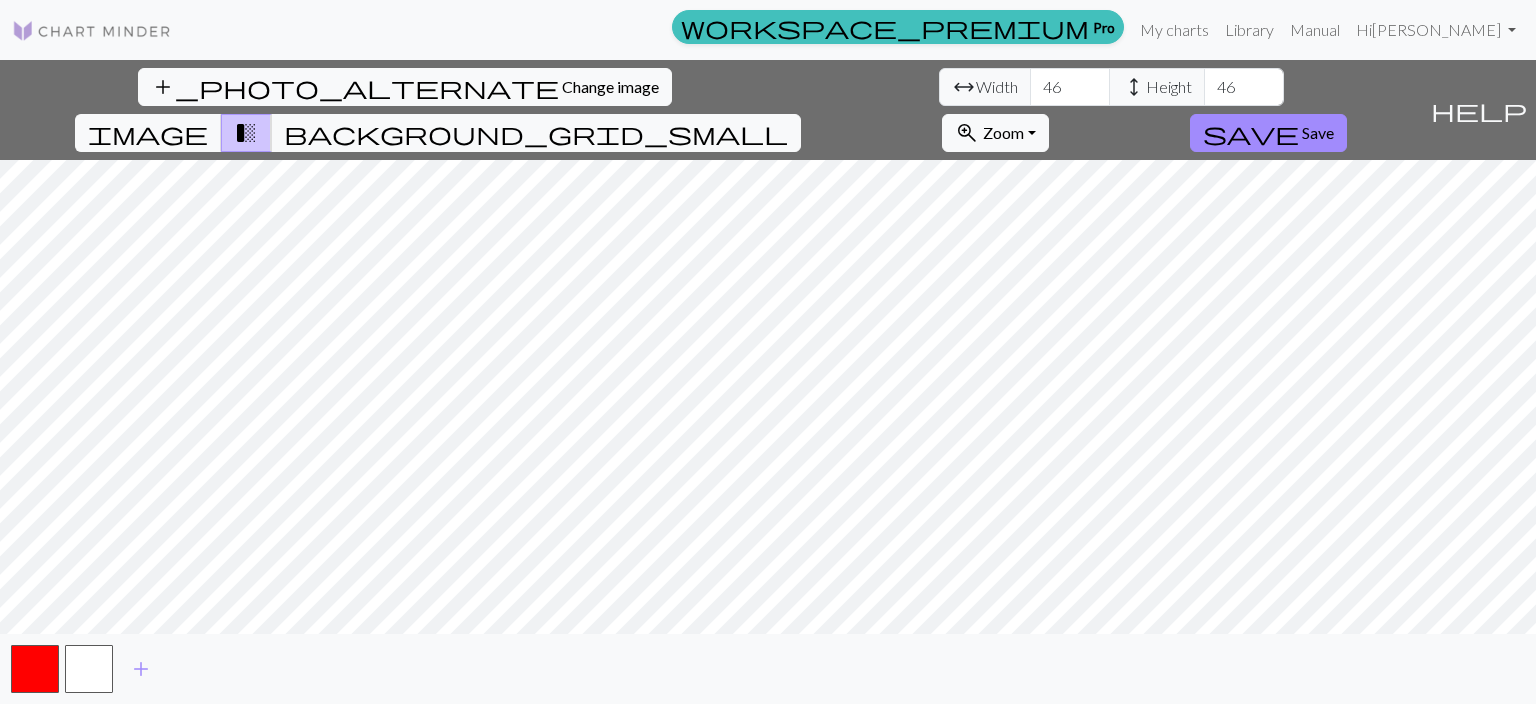 type on "46" 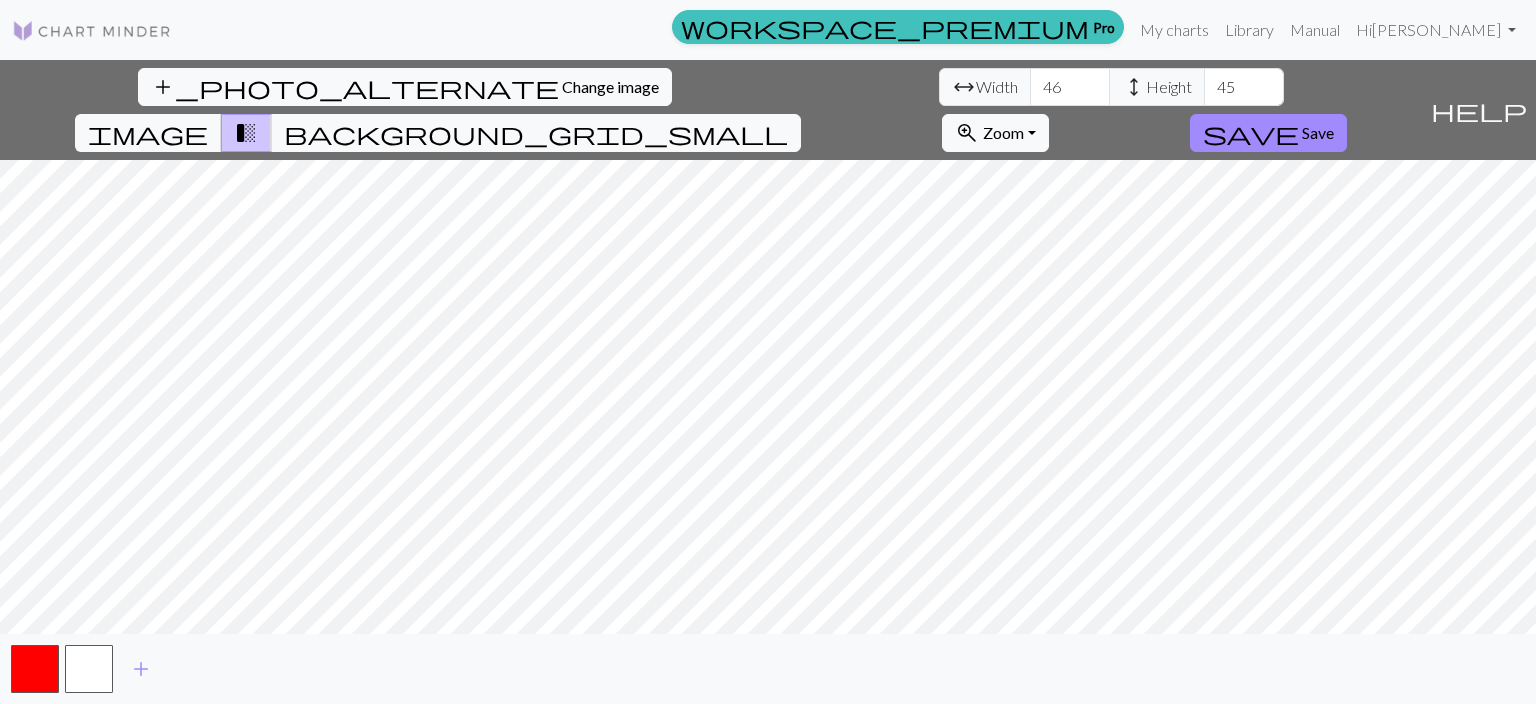 type on "45" 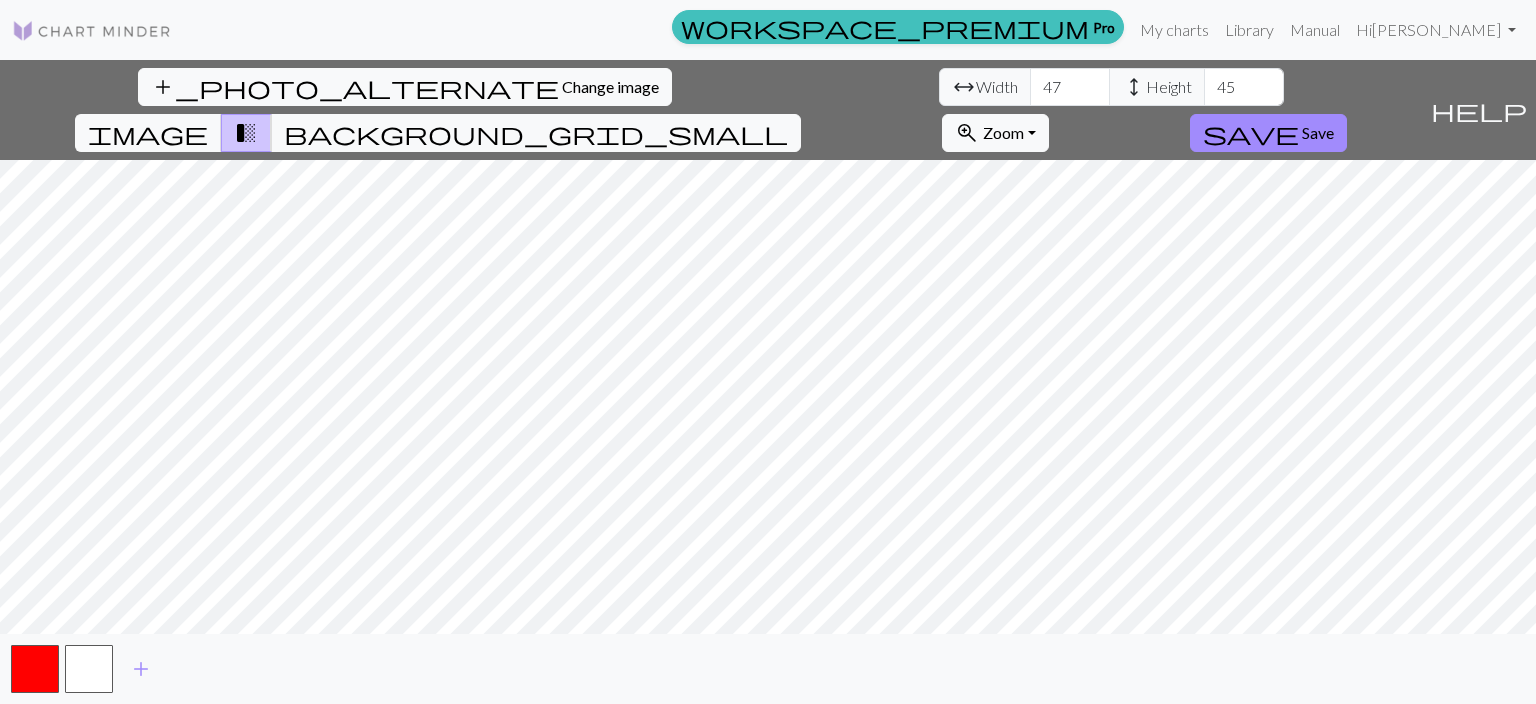 click on "47" at bounding box center [1070, 87] 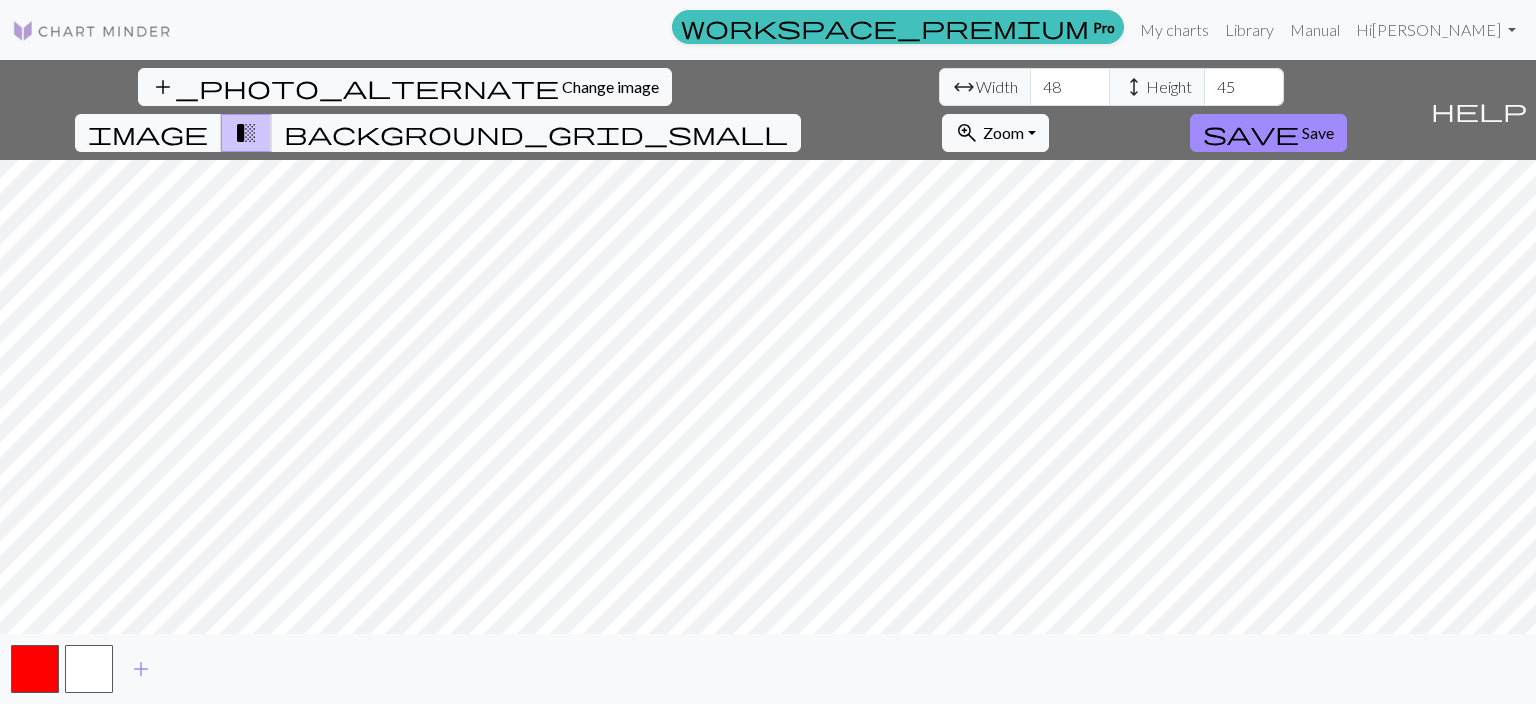 type on "48" 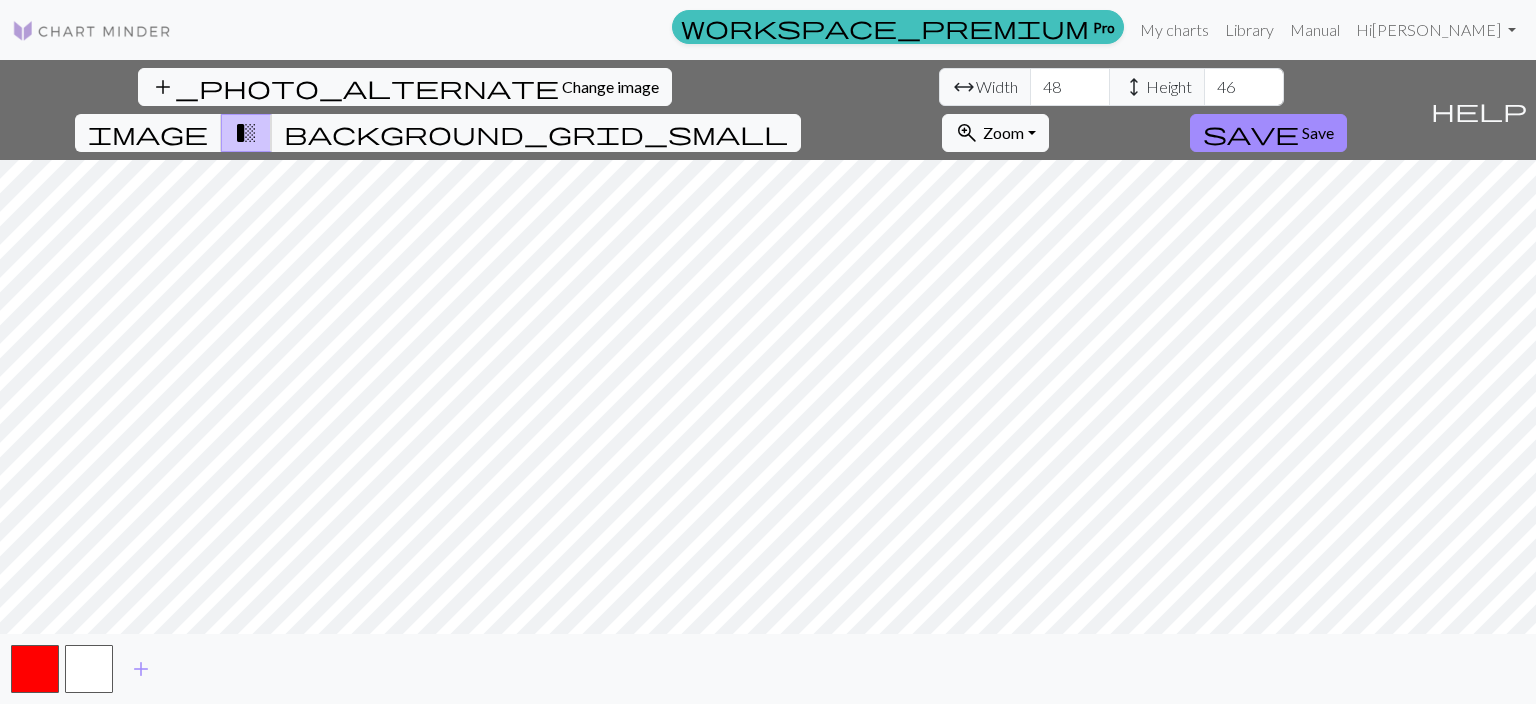 click on "46" at bounding box center [1244, 87] 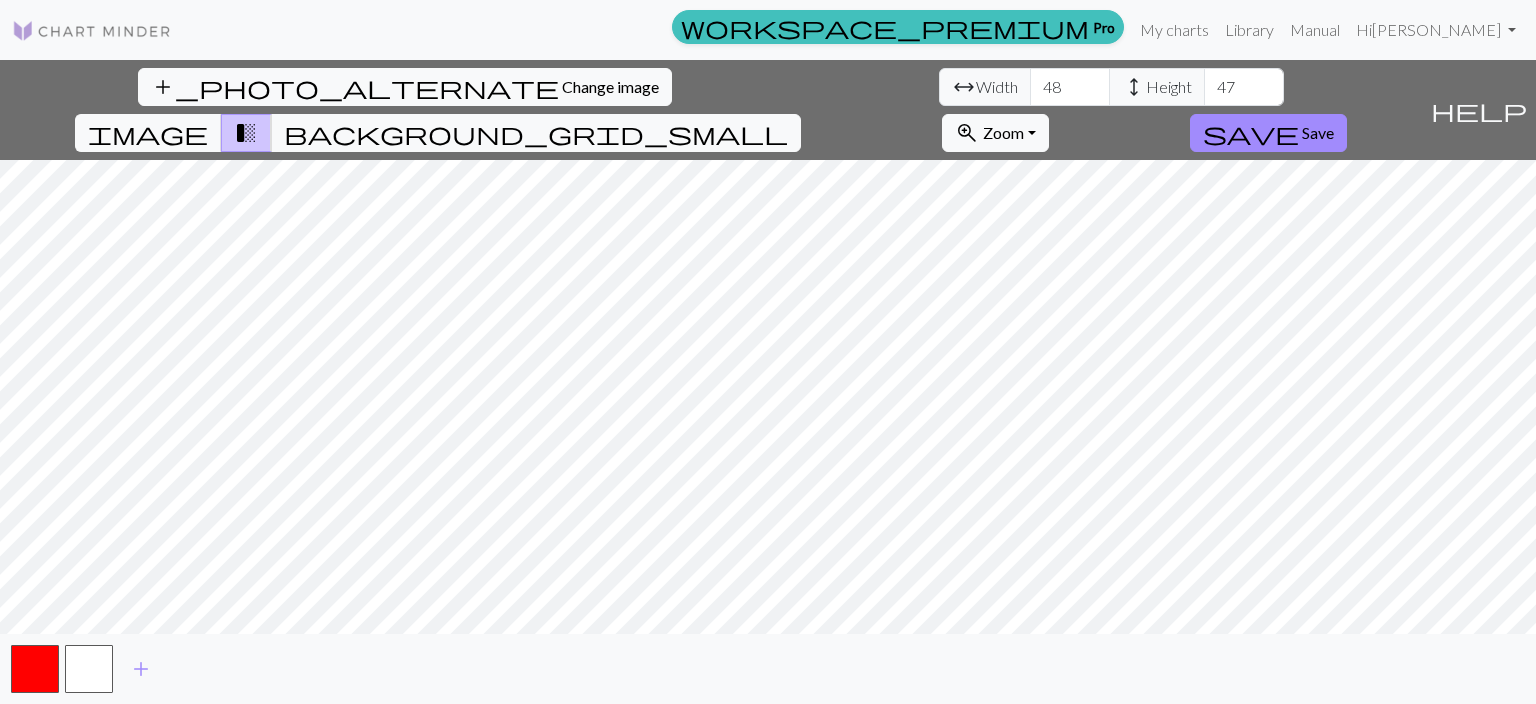 click on "47" at bounding box center [1244, 87] 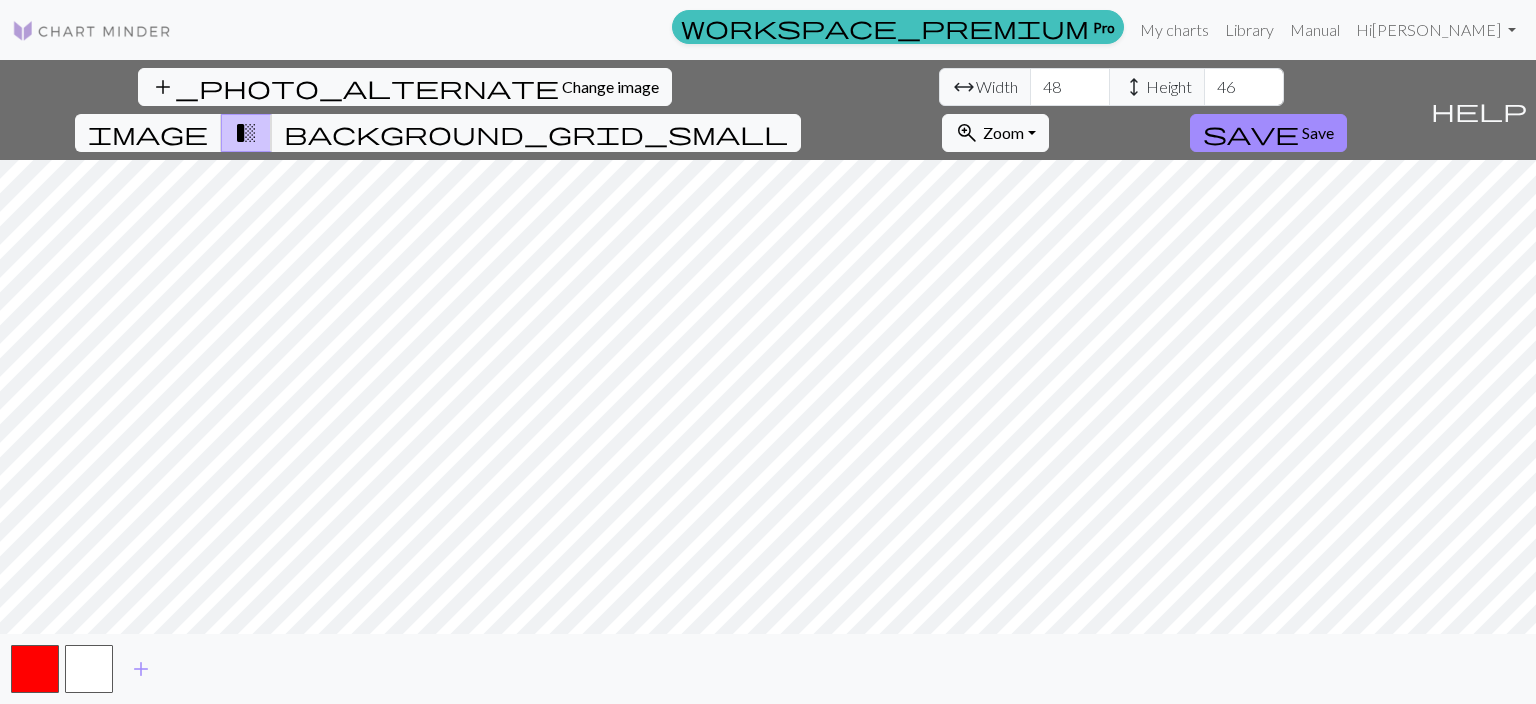 click on "46" at bounding box center (1244, 87) 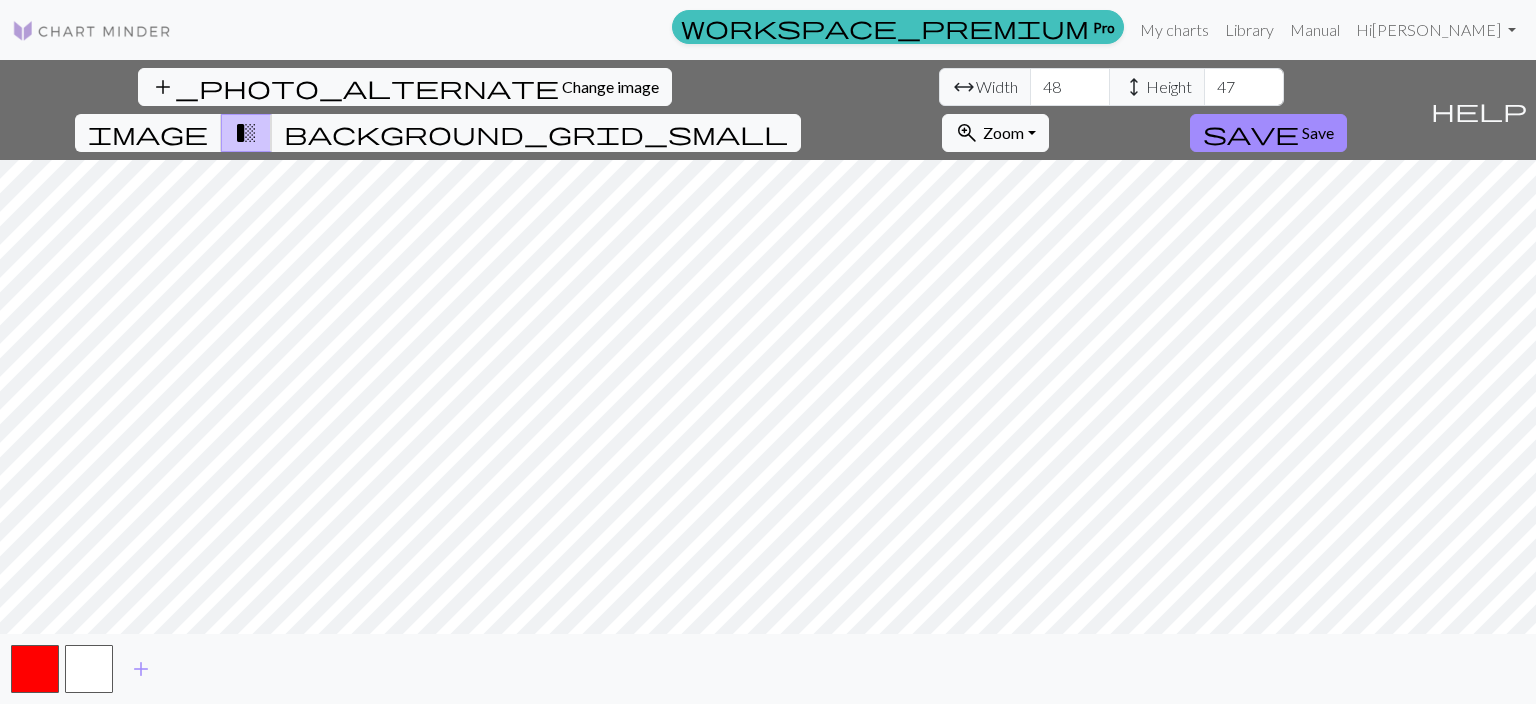 type on "47" 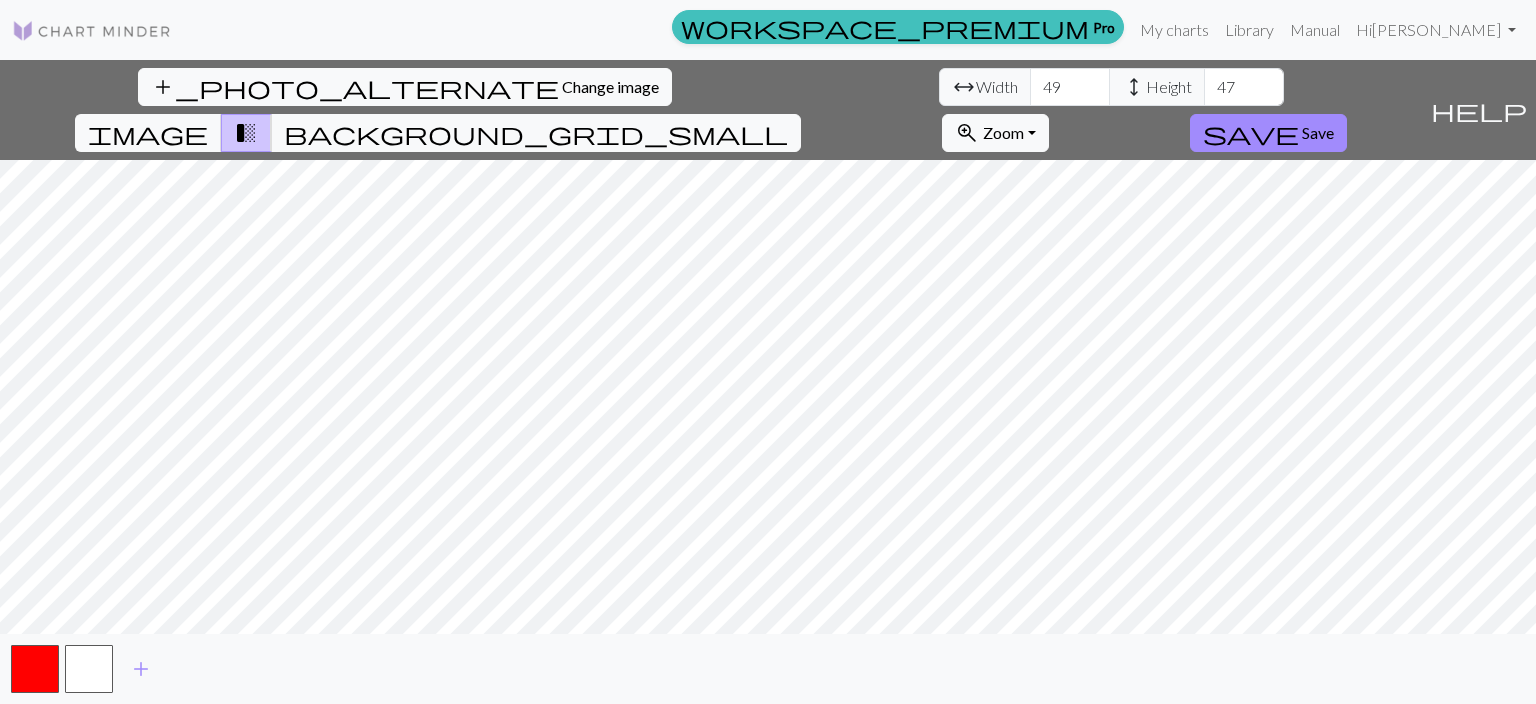 type on "49" 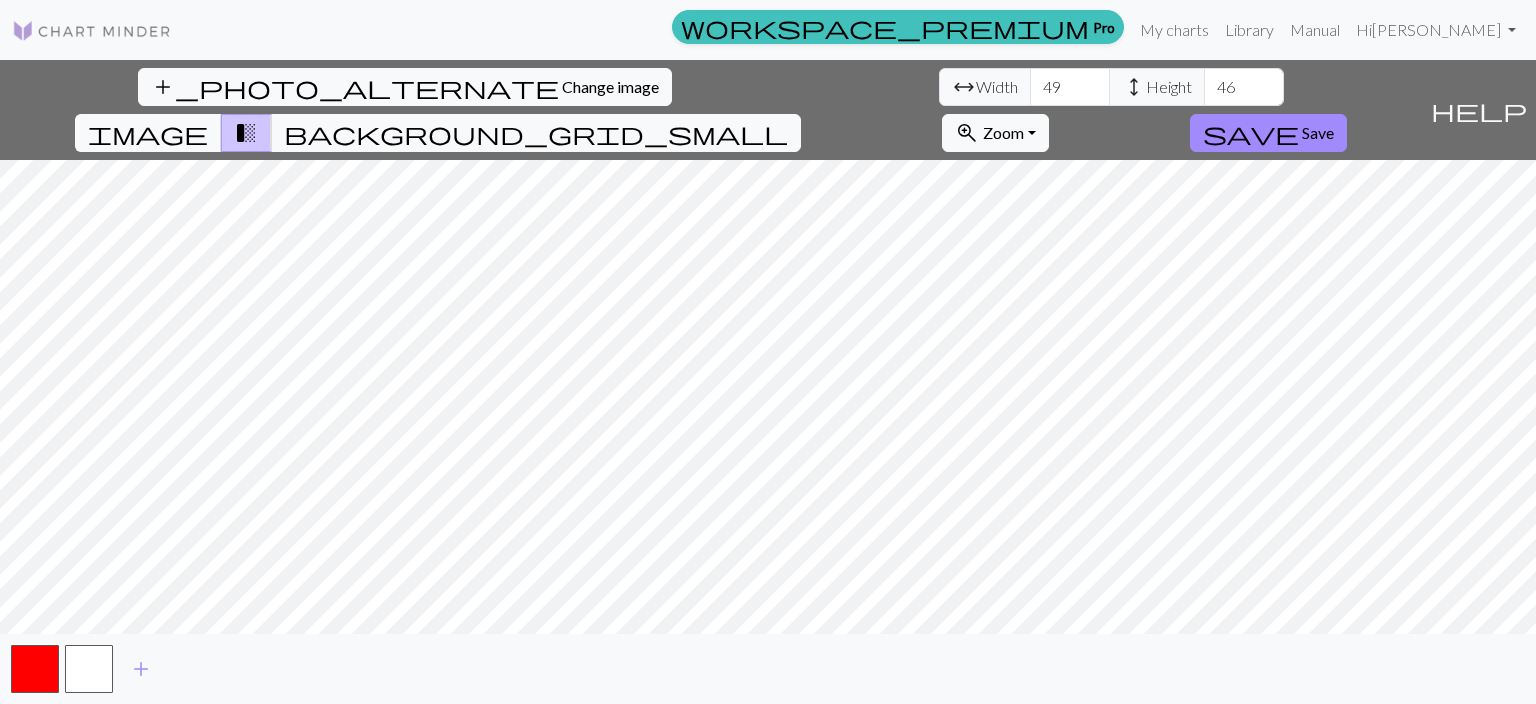 click on "46" at bounding box center (1244, 87) 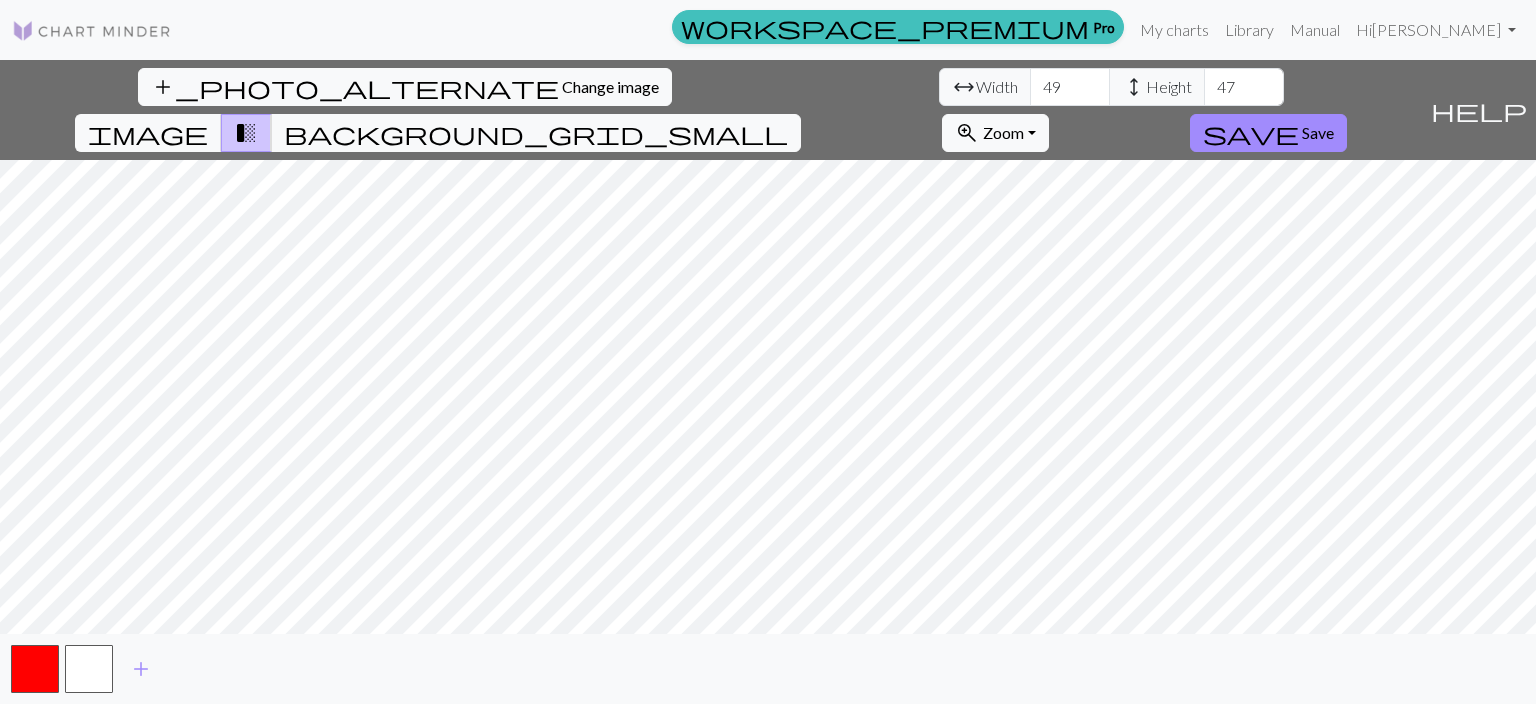 click on "47" at bounding box center [1244, 87] 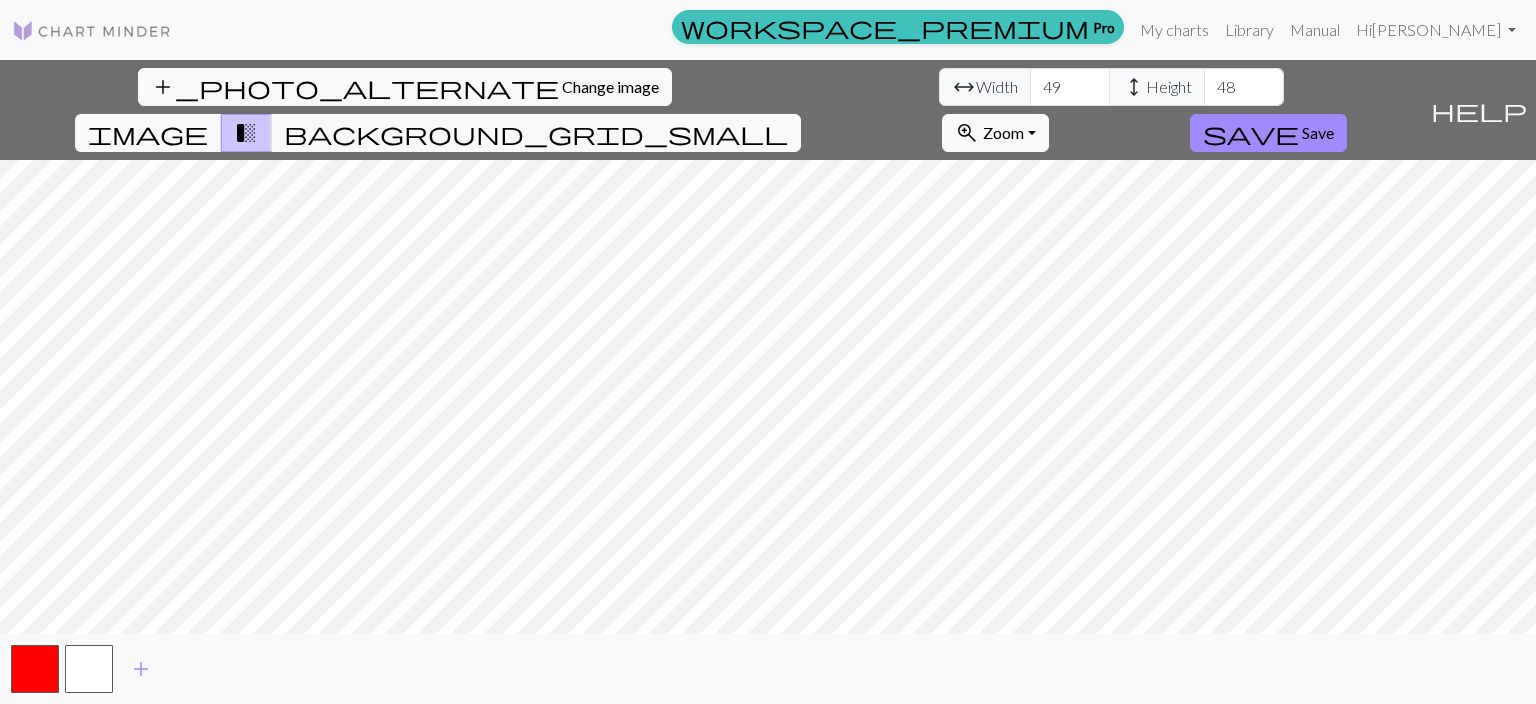 type on "48" 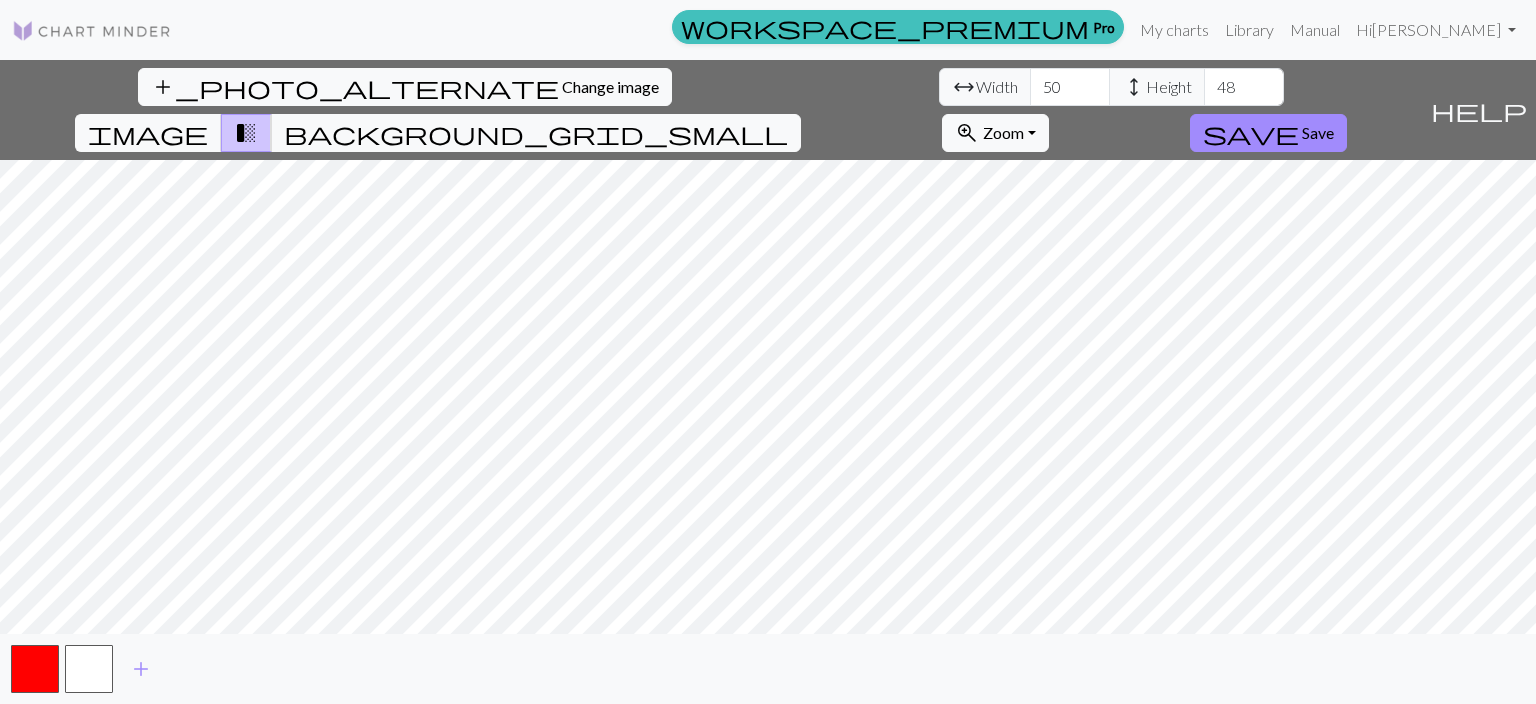 type on "50" 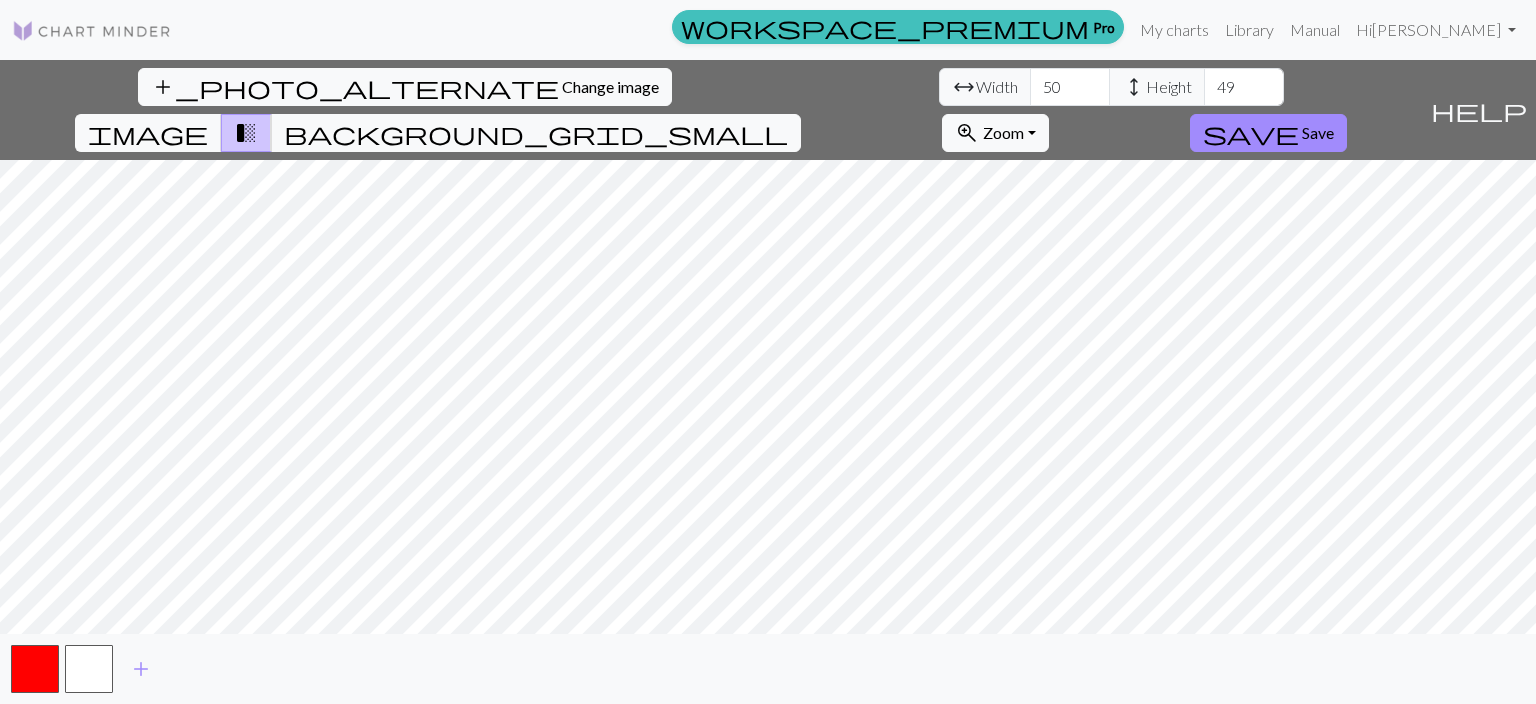 type on "49" 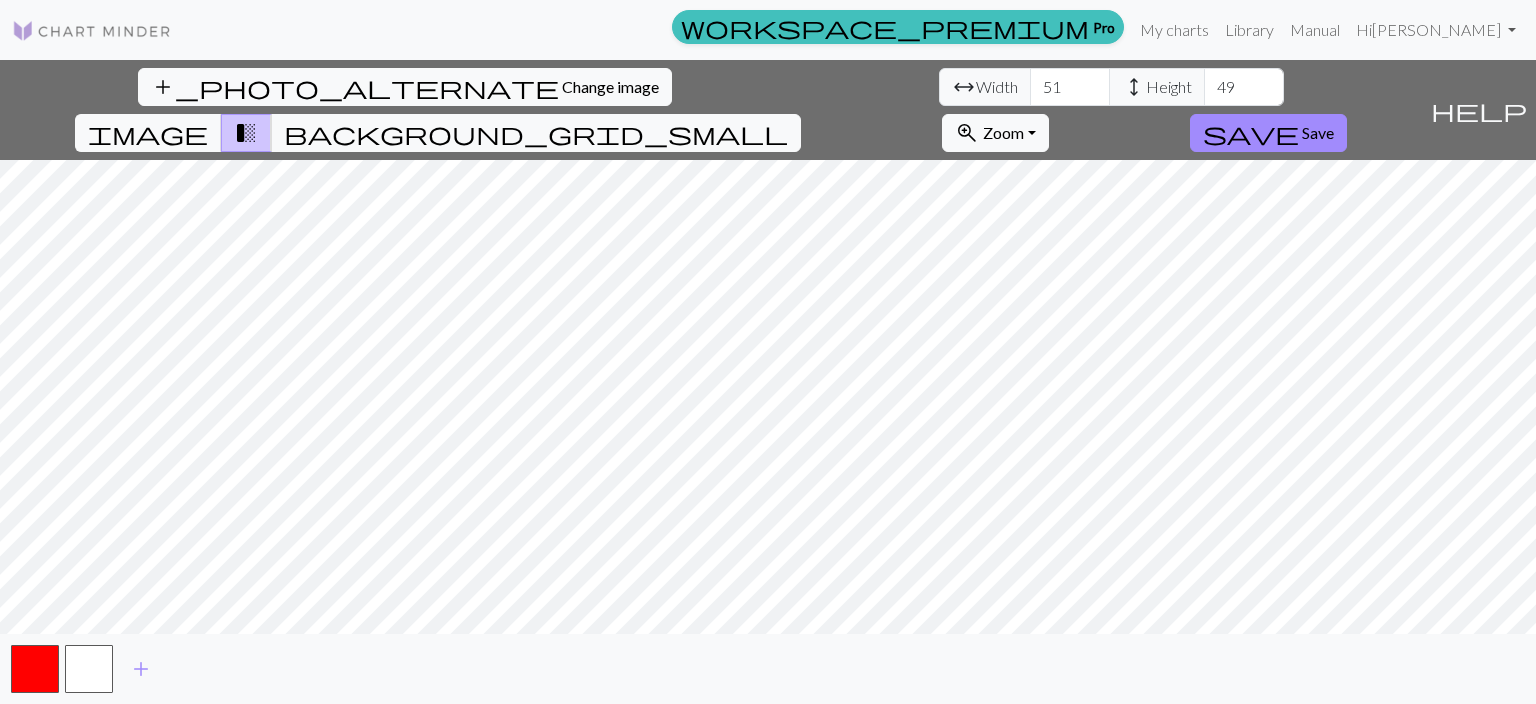 type on "51" 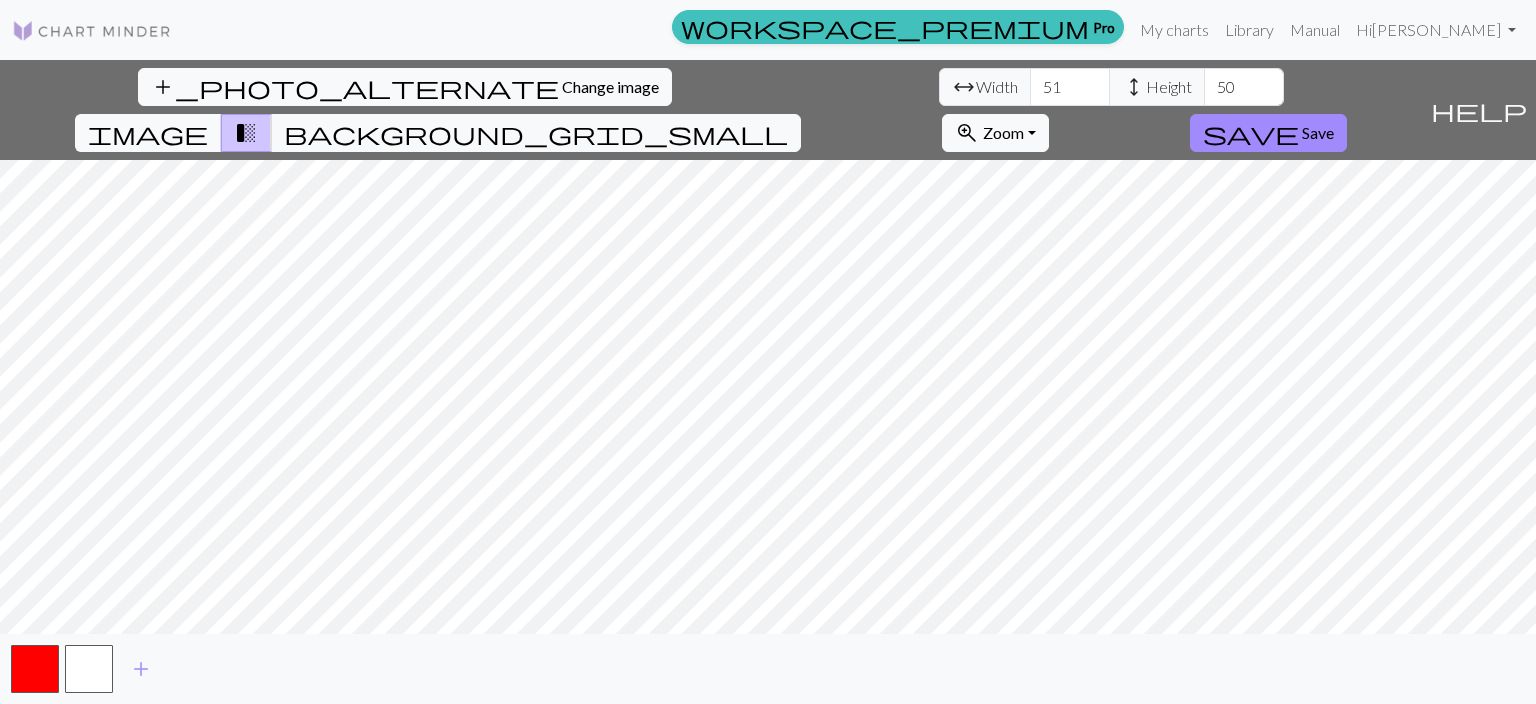 type on "50" 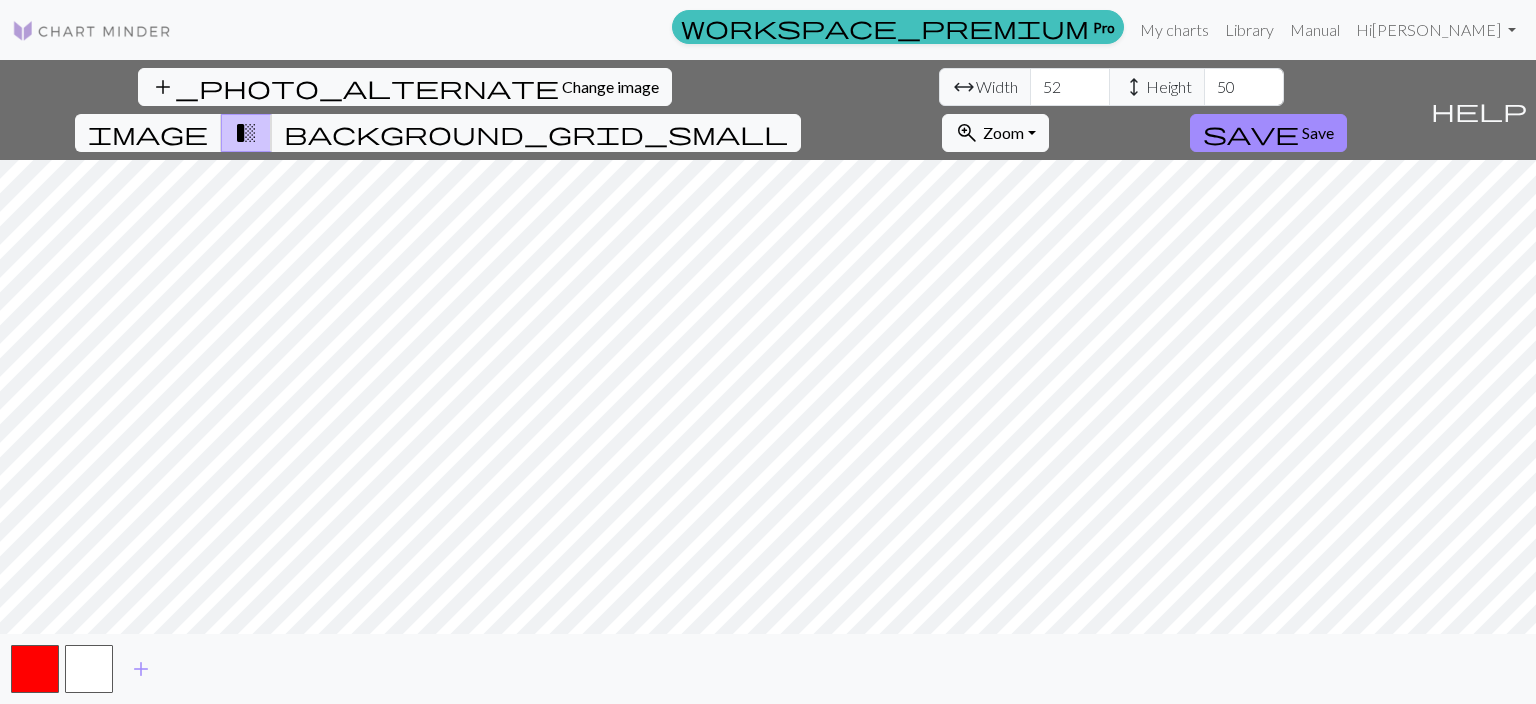 type on "52" 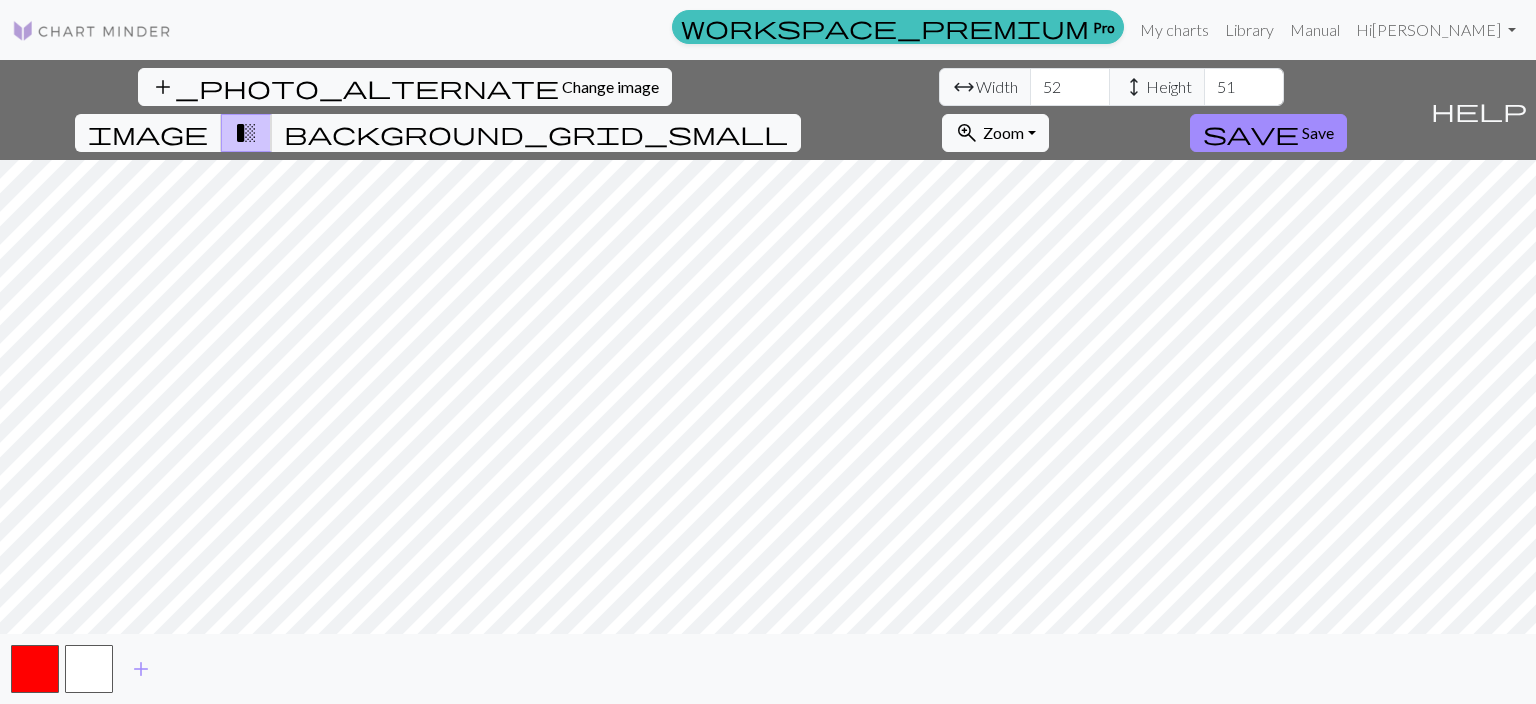 click on "51" at bounding box center (1244, 87) 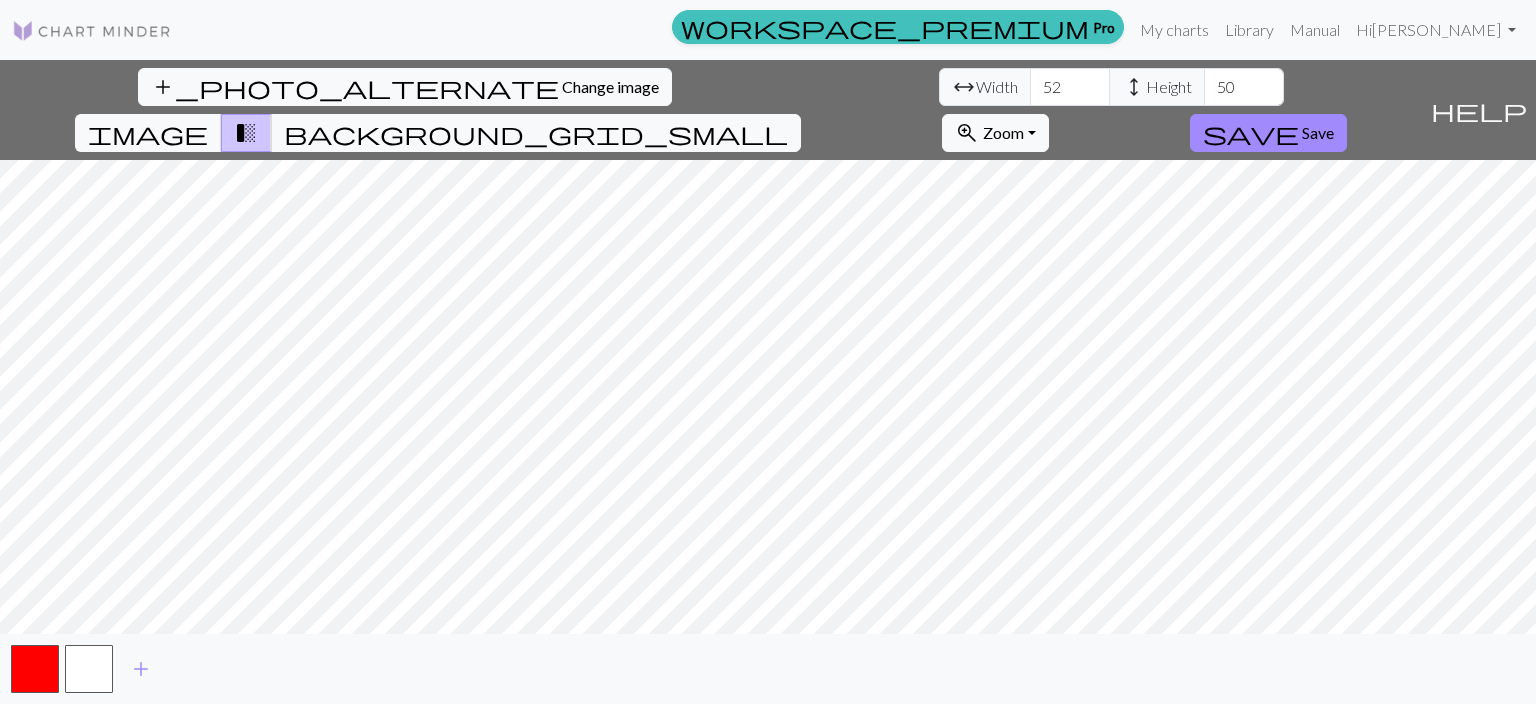 type on "50" 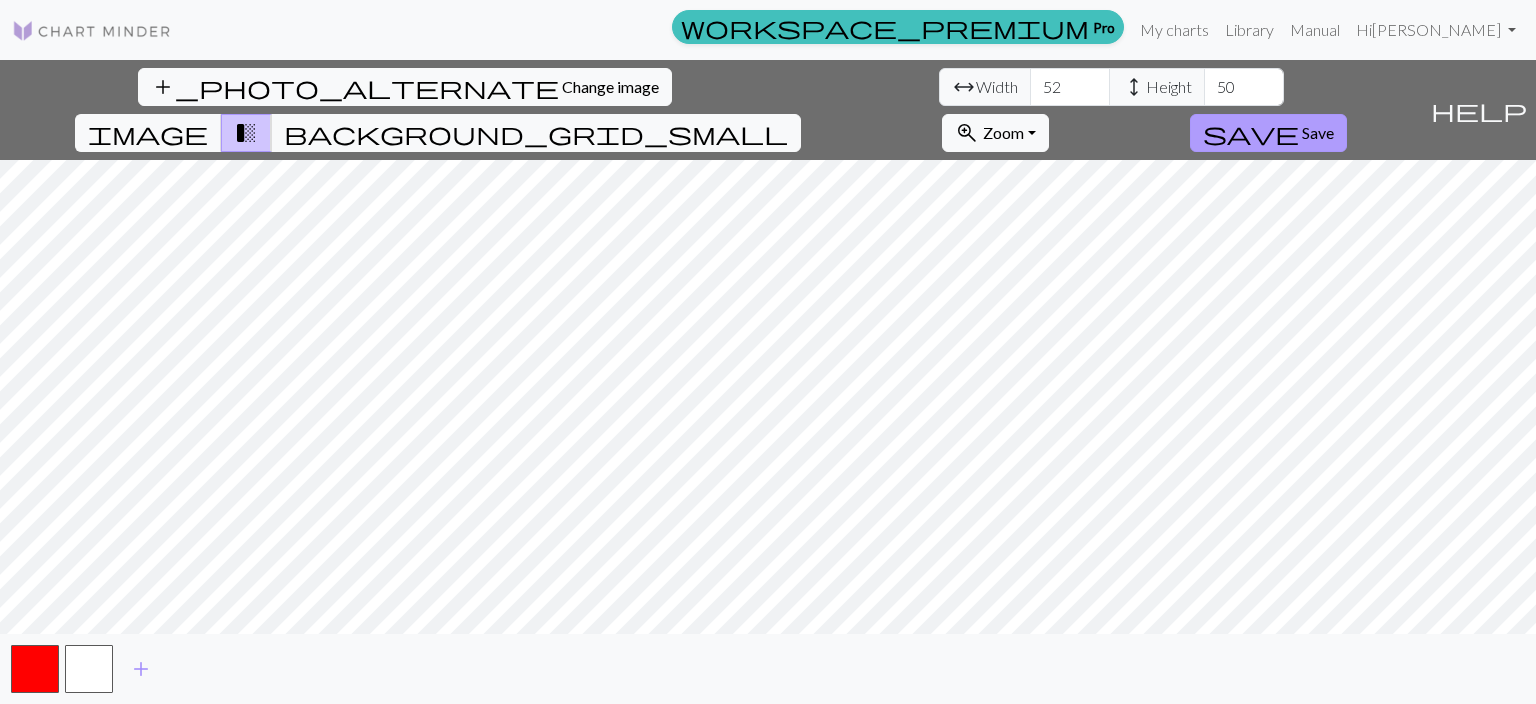click on "Save" at bounding box center (1318, 132) 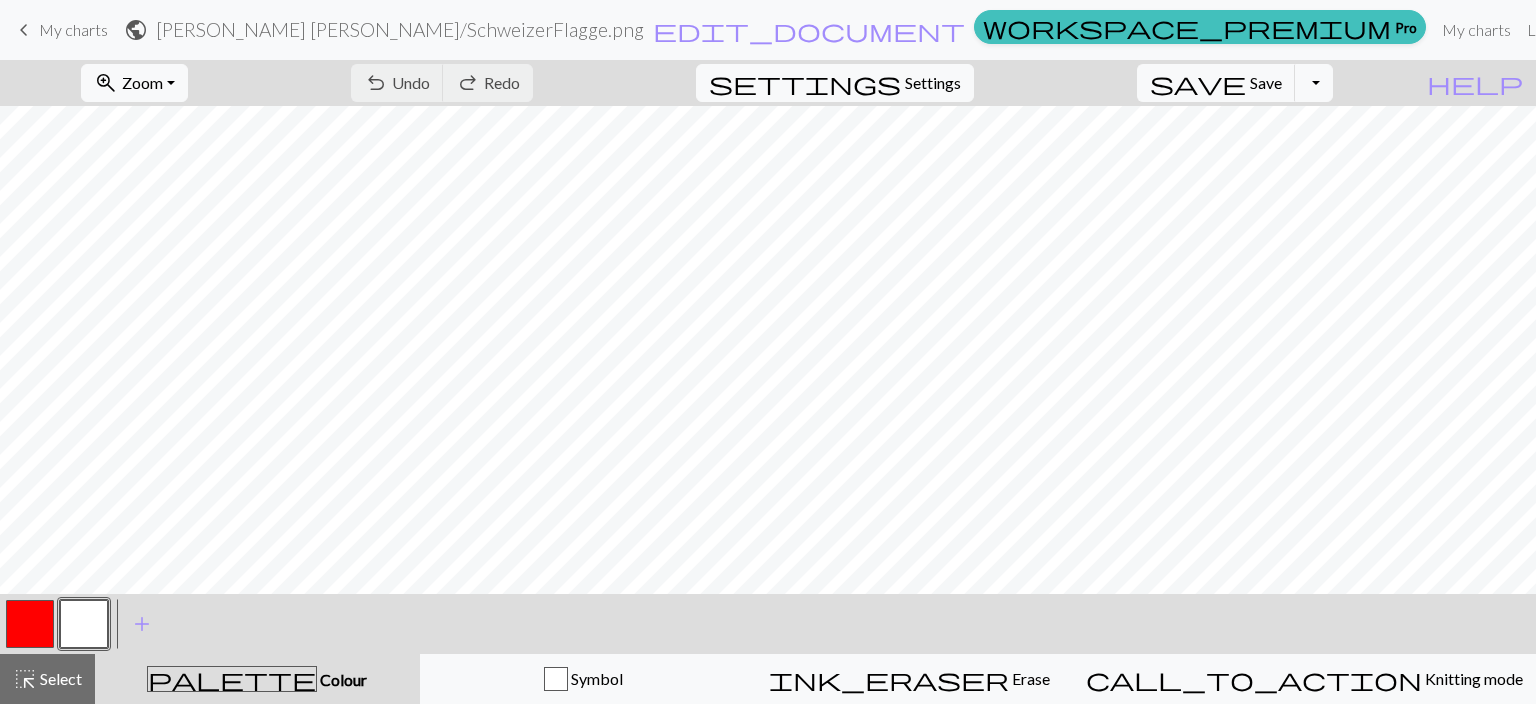 scroll, scrollTop: 576, scrollLeft: 0, axis: vertical 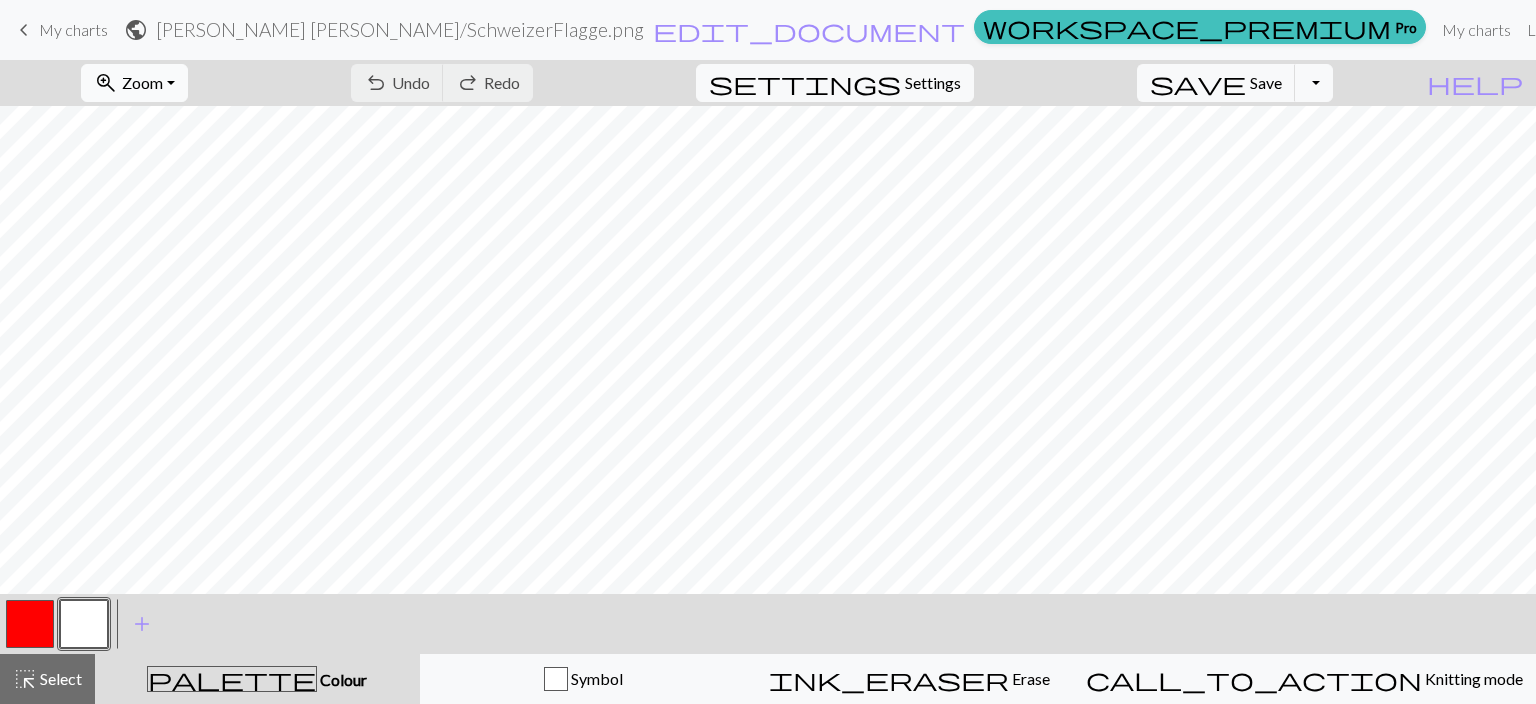 click on "zoom_in Zoom Zoom" at bounding box center (134, 83) 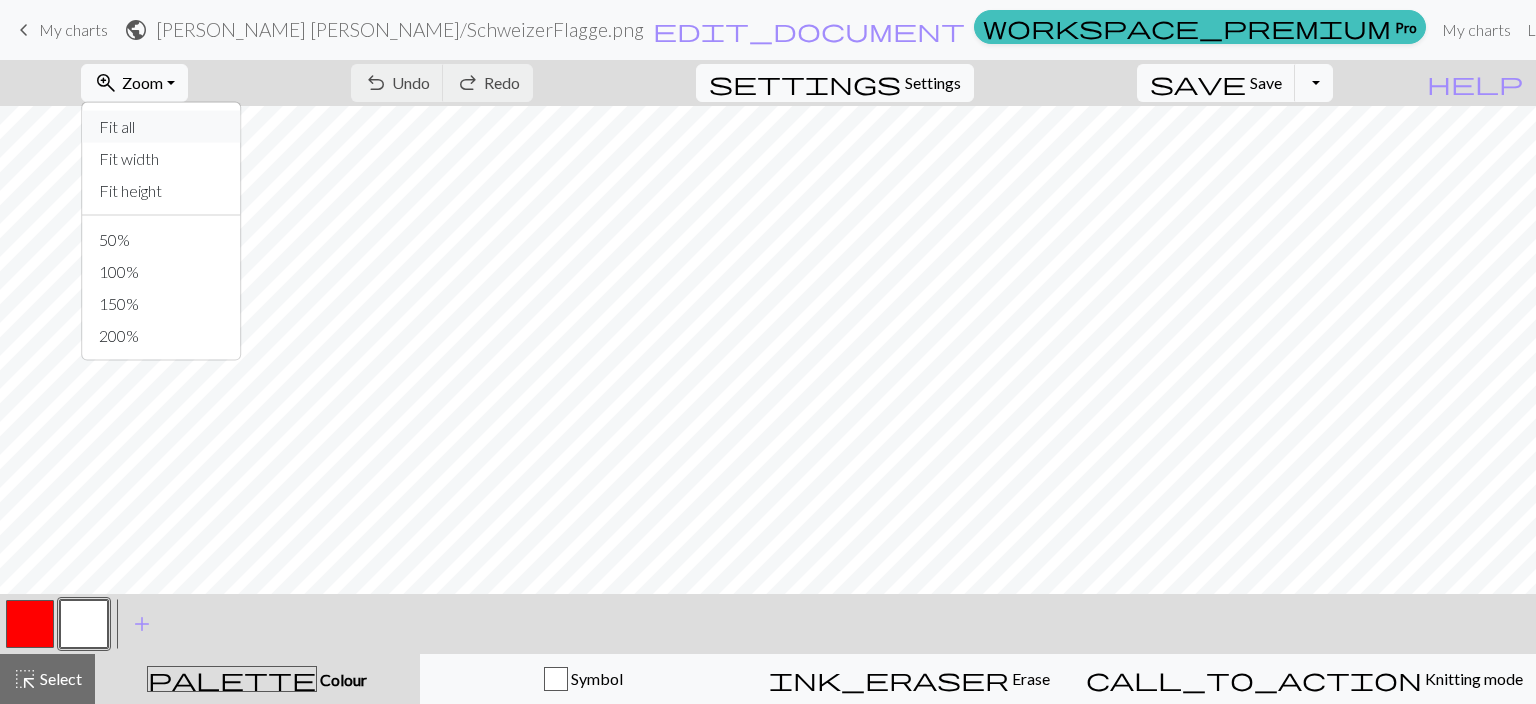 click on "Fit all" at bounding box center (162, 127) 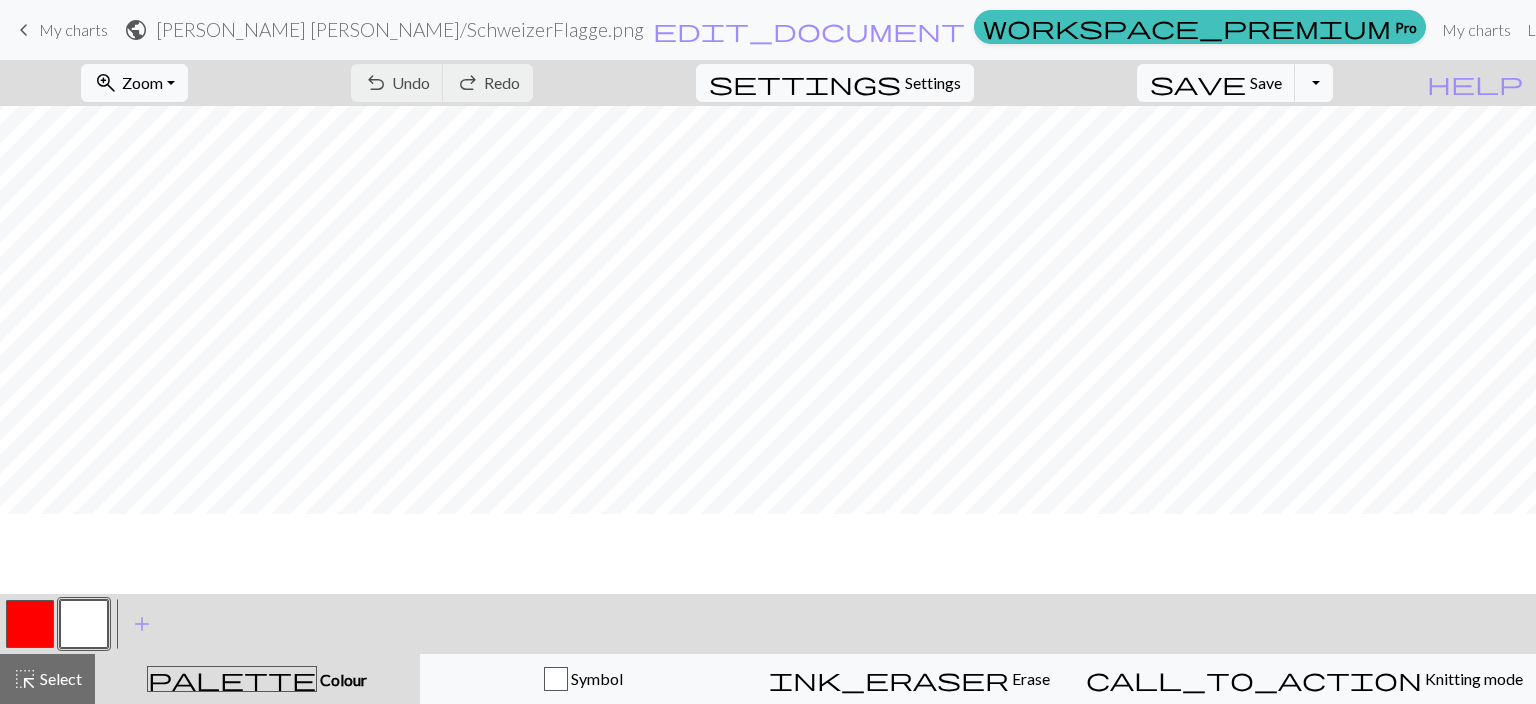 scroll, scrollTop: 0, scrollLeft: 0, axis: both 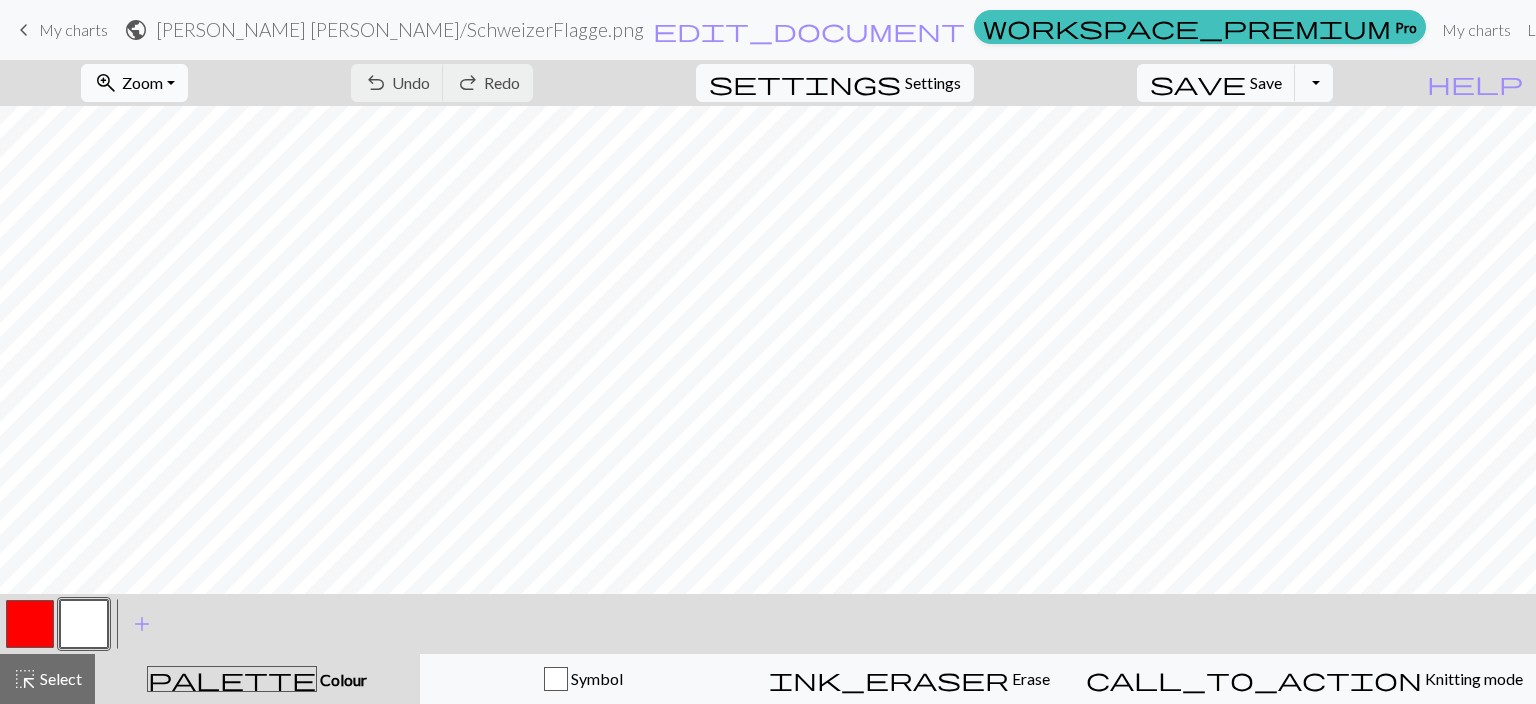 click on "zoom_in Zoom Zoom" at bounding box center (134, 83) 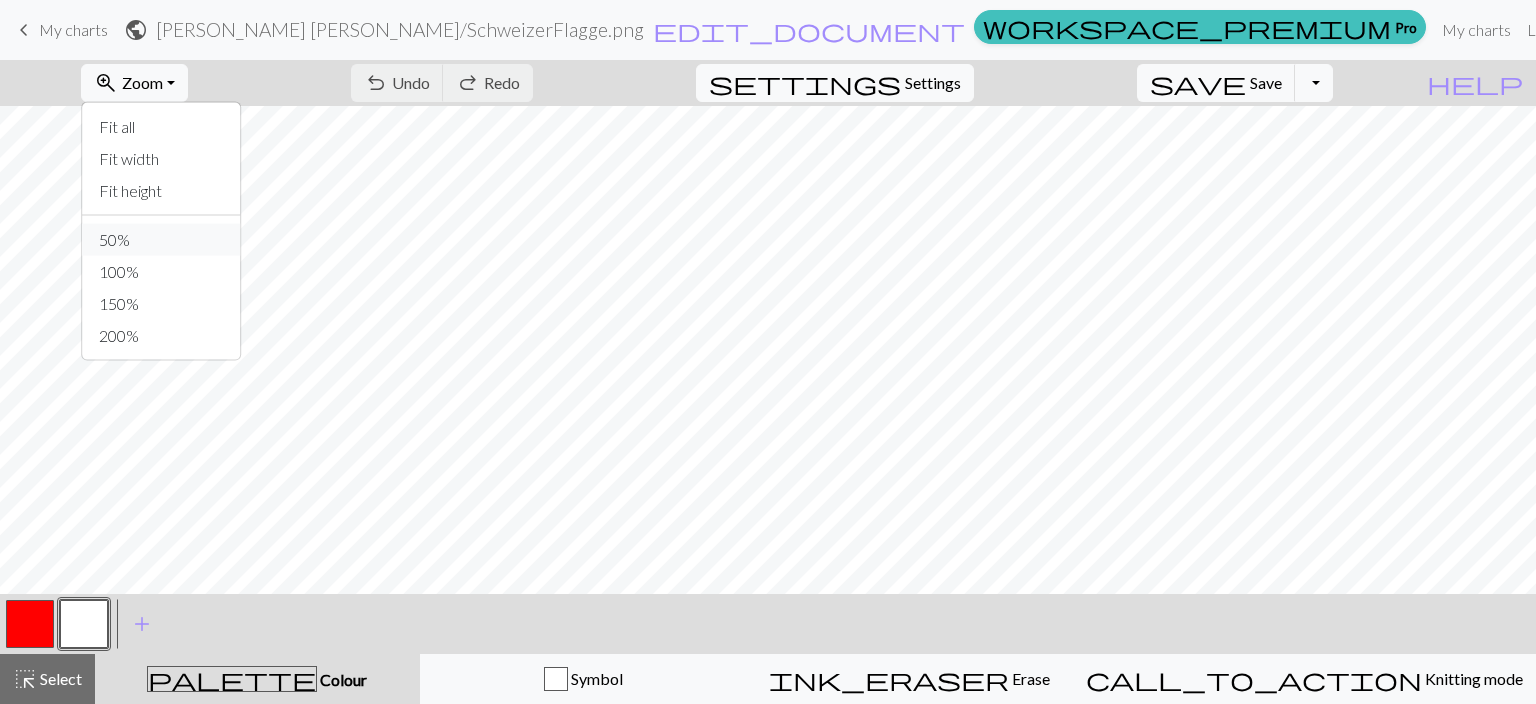 click on "50%" at bounding box center [162, 240] 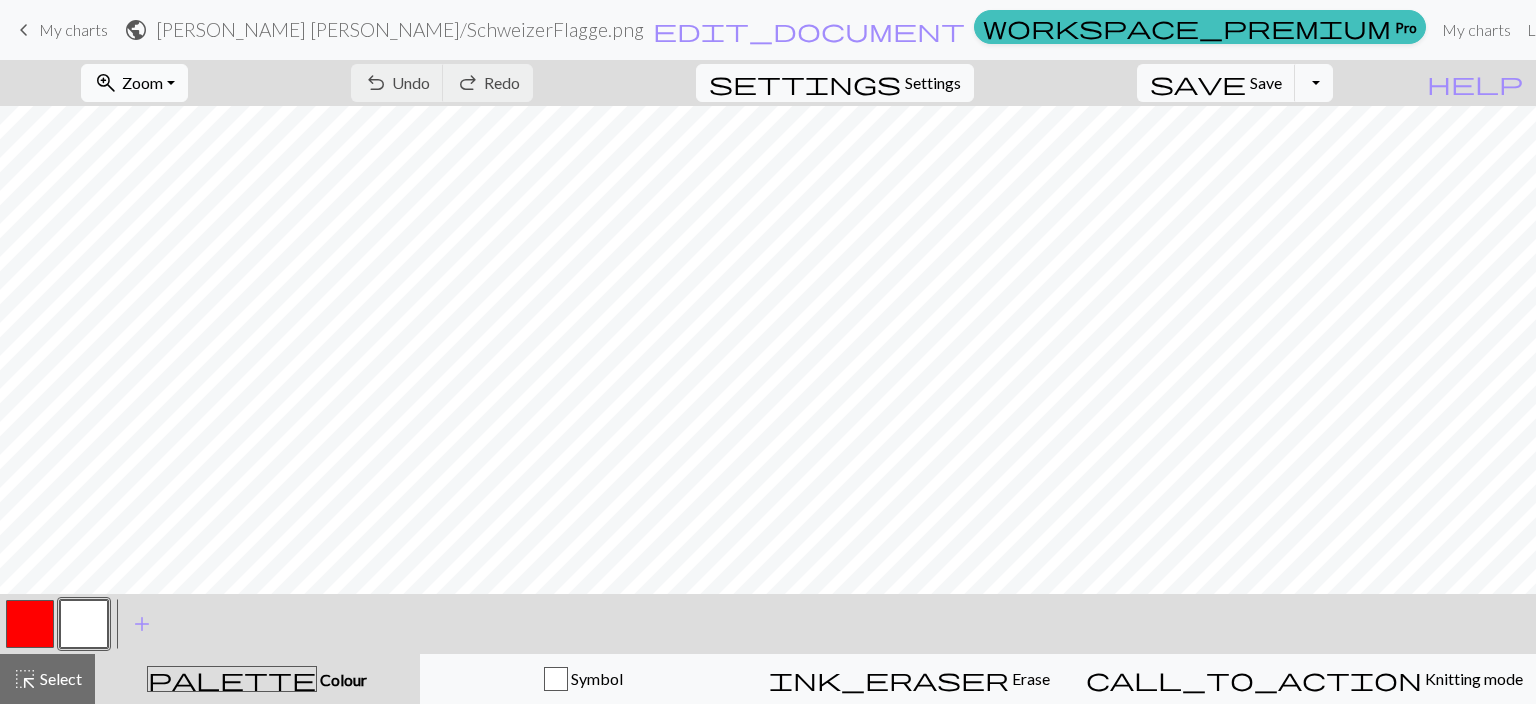 click on "zoom_in Zoom Zoom" at bounding box center (134, 83) 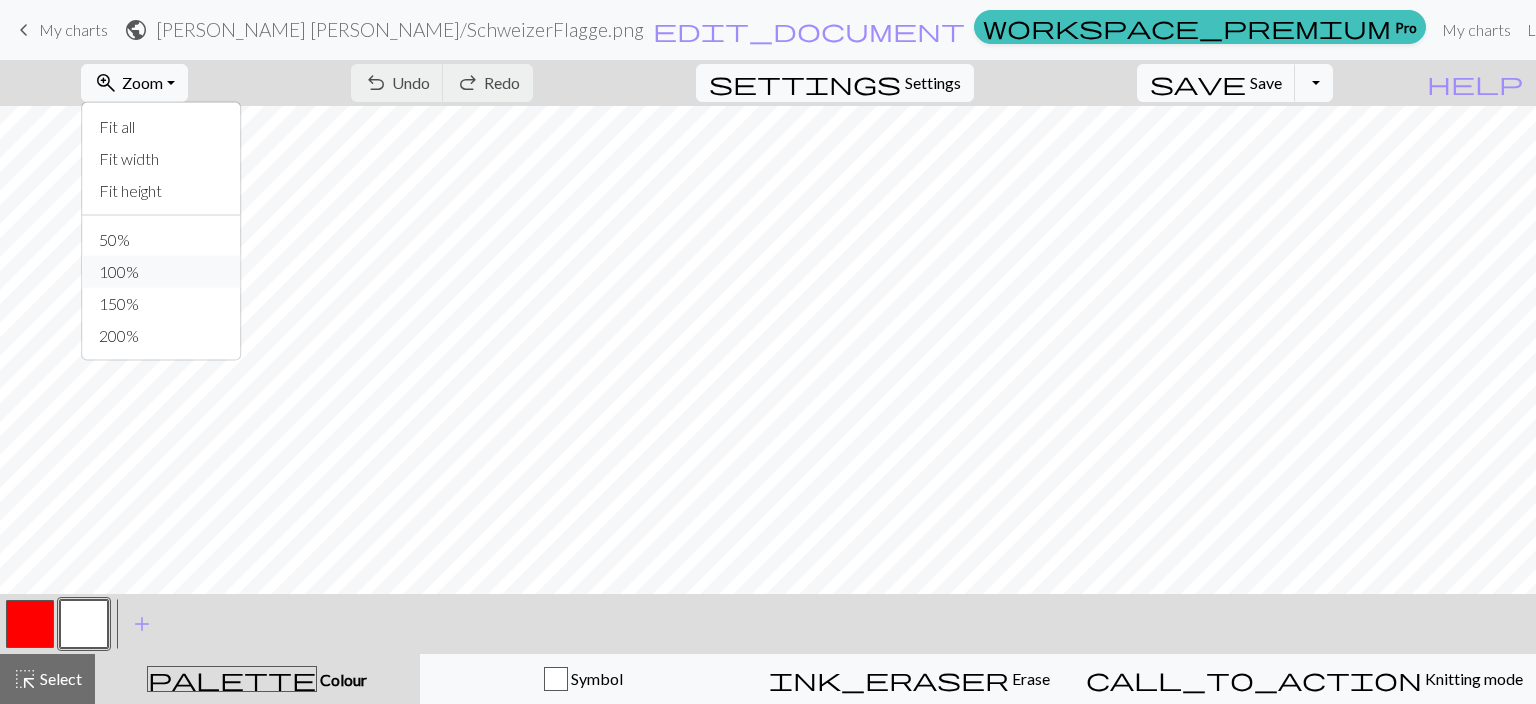 click on "100%" at bounding box center (162, 272) 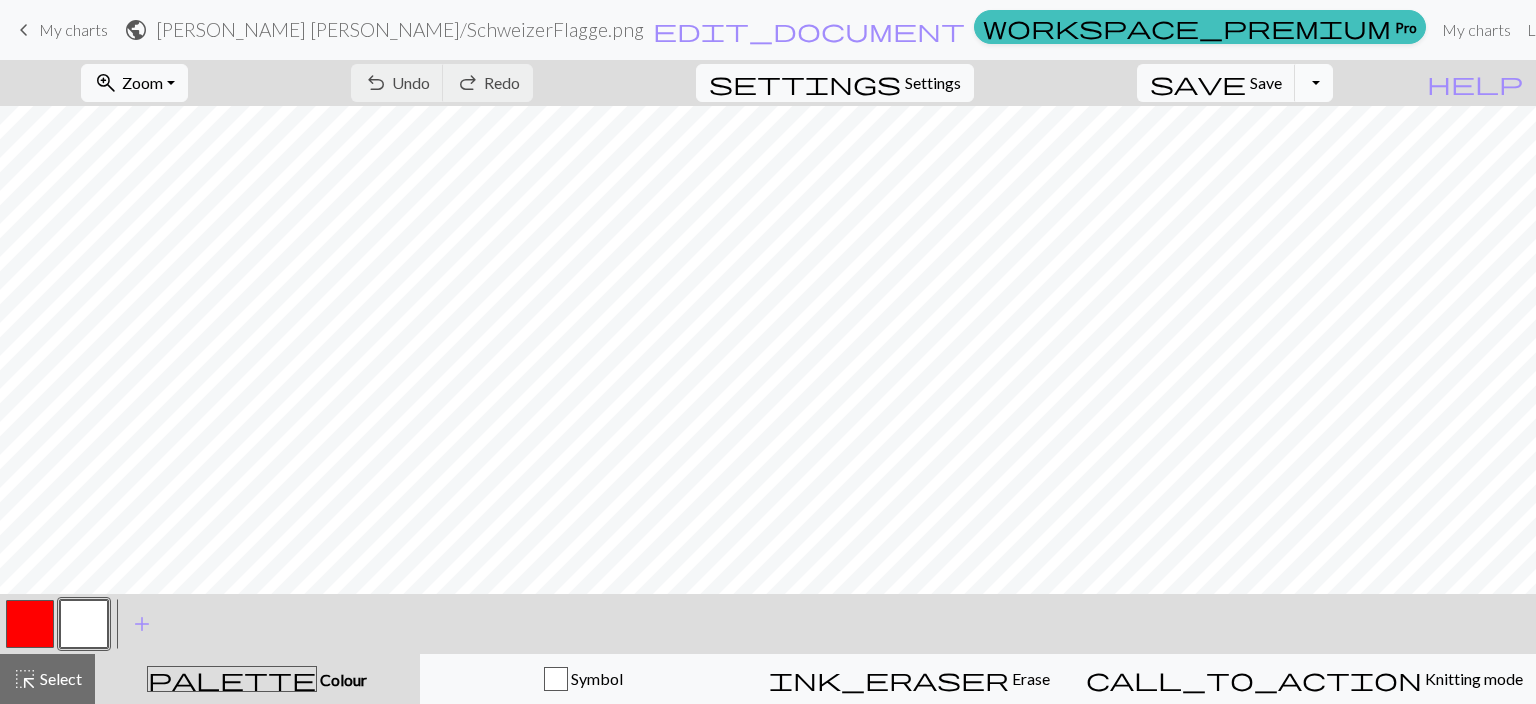 click on "Toggle Dropdown" at bounding box center (1314, 83) 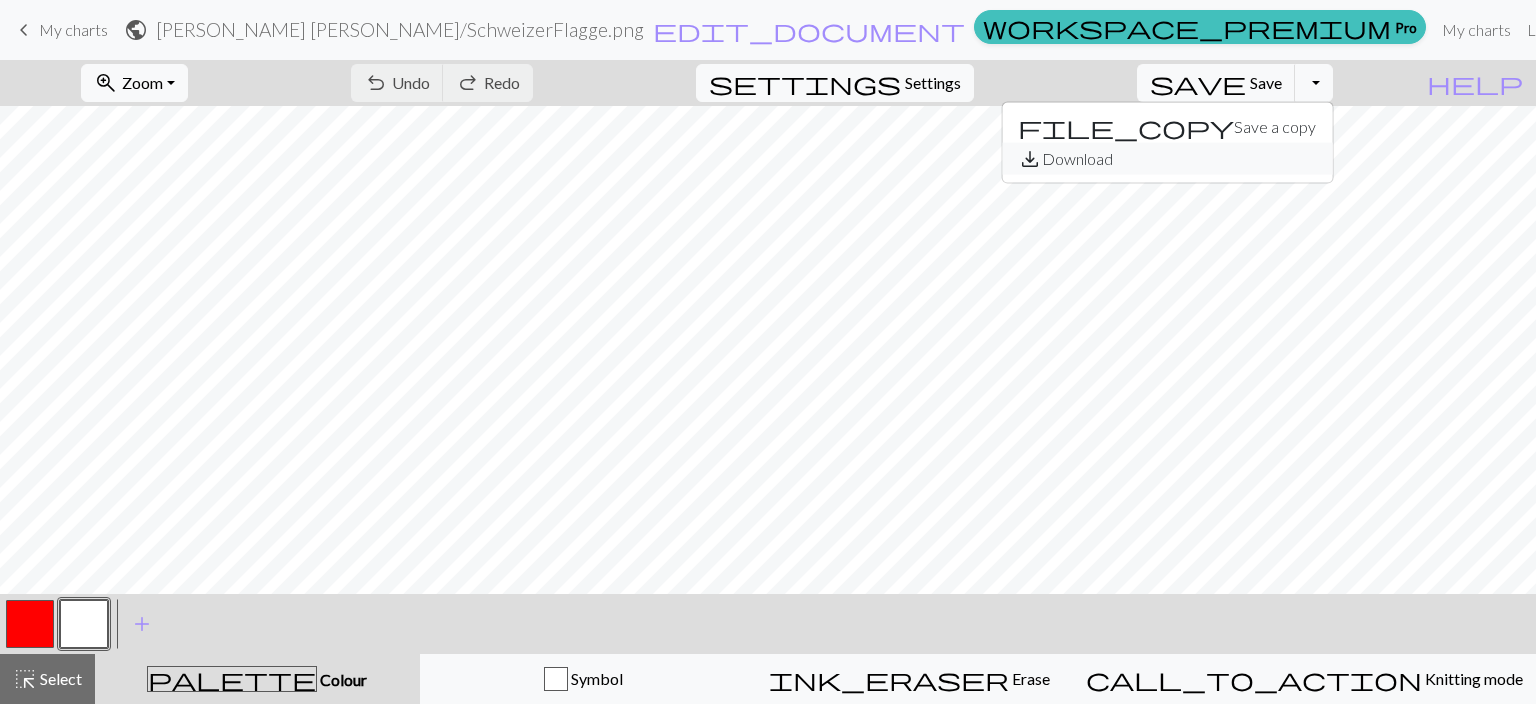 click on "save_alt  Download" at bounding box center (1167, 159) 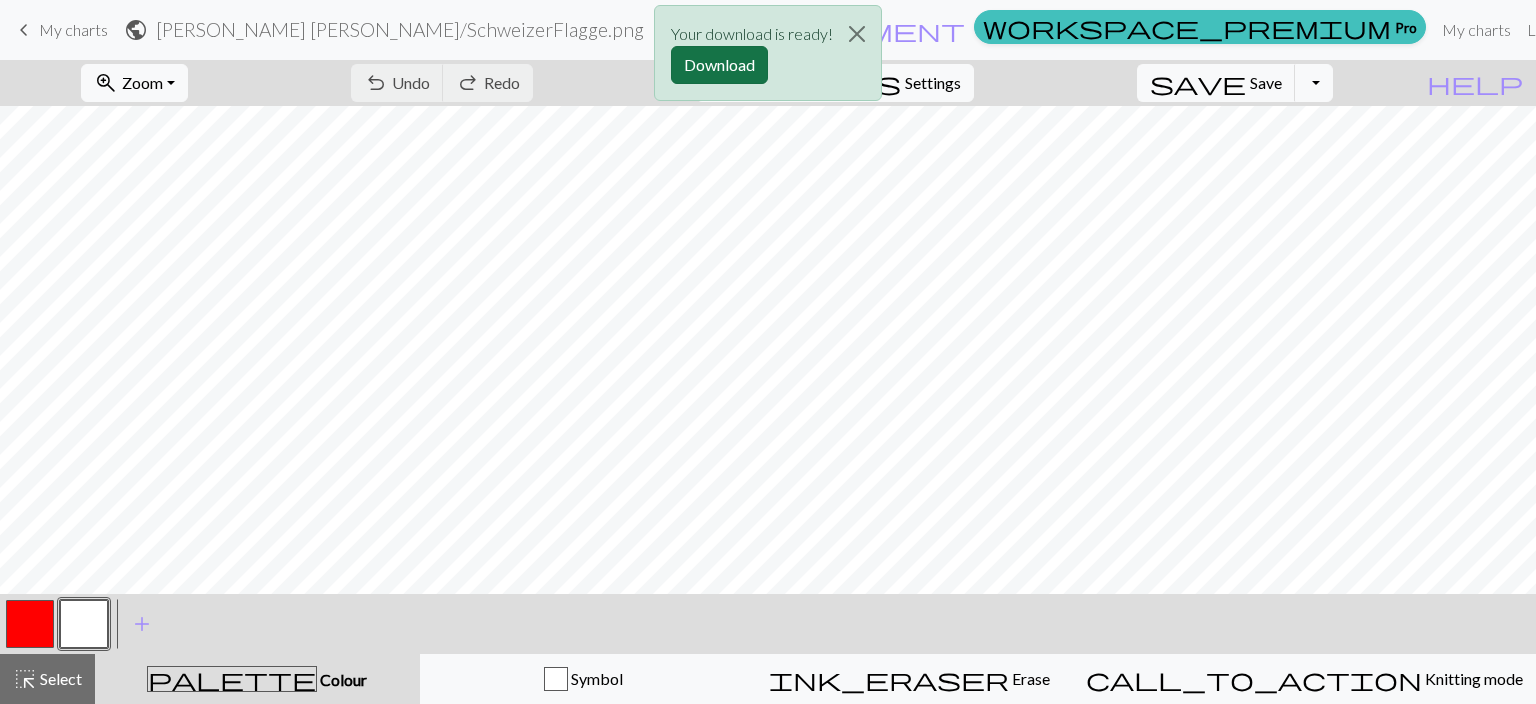 click on "Download" at bounding box center (719, 65) 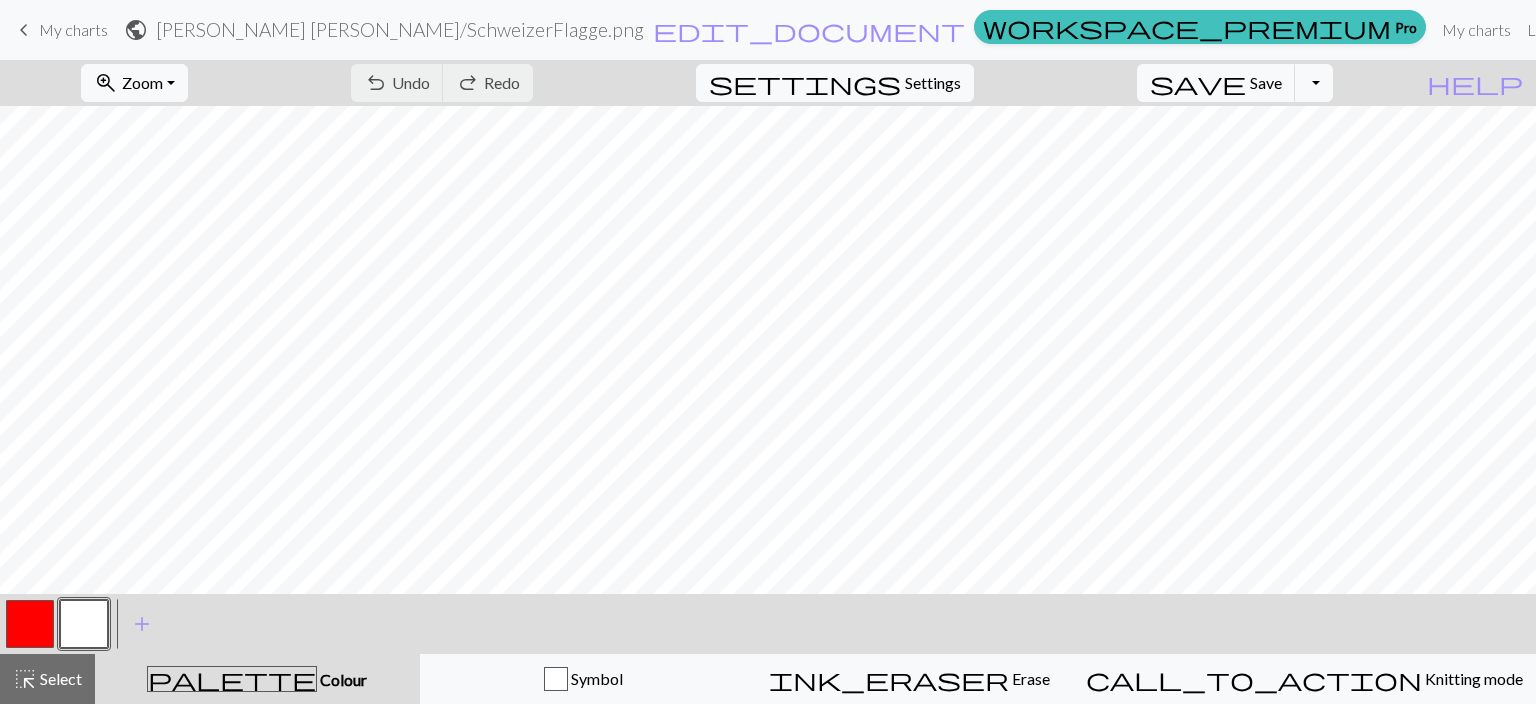 click on "Hi  Irene" at bounding box center (1738, 30) 